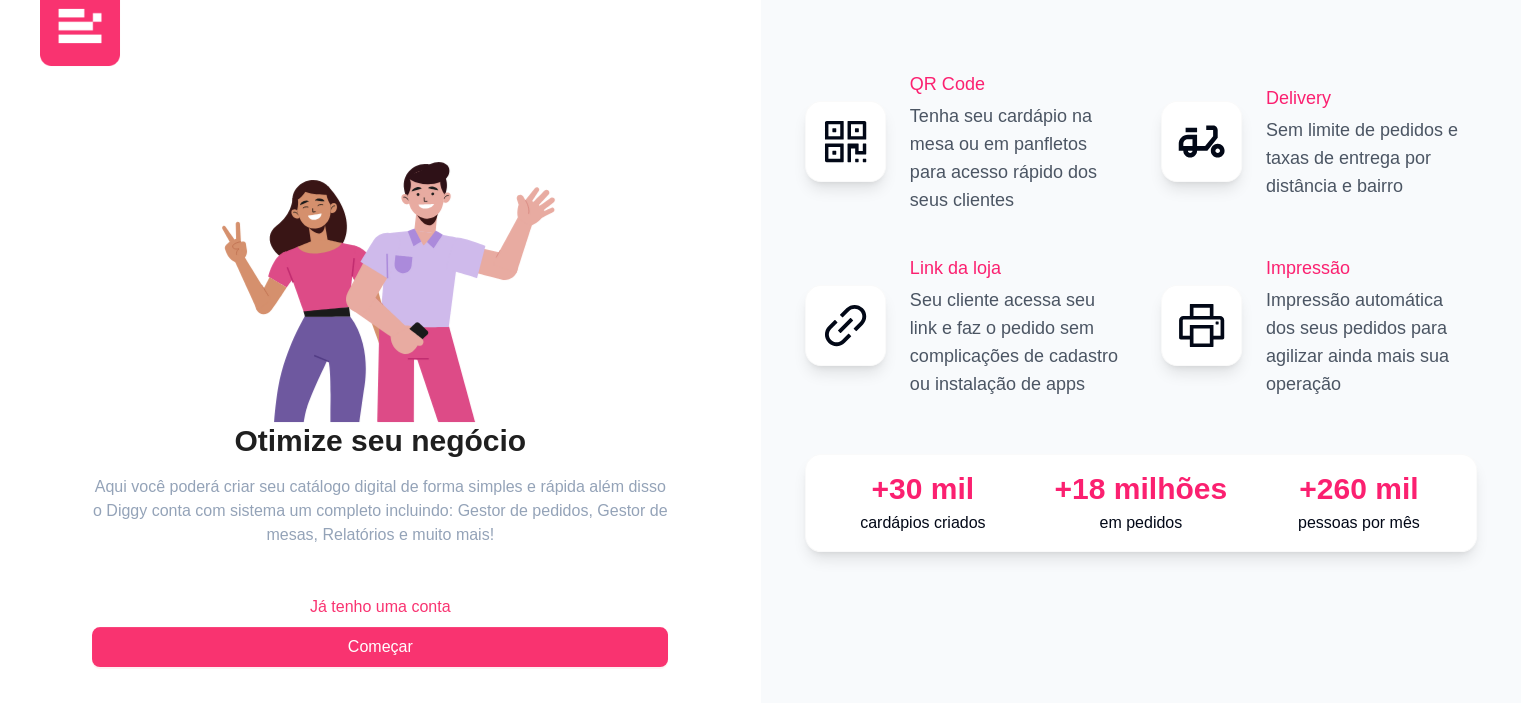 scroll, scrollTop: 57, scrollLeft: 0, axis: vertical 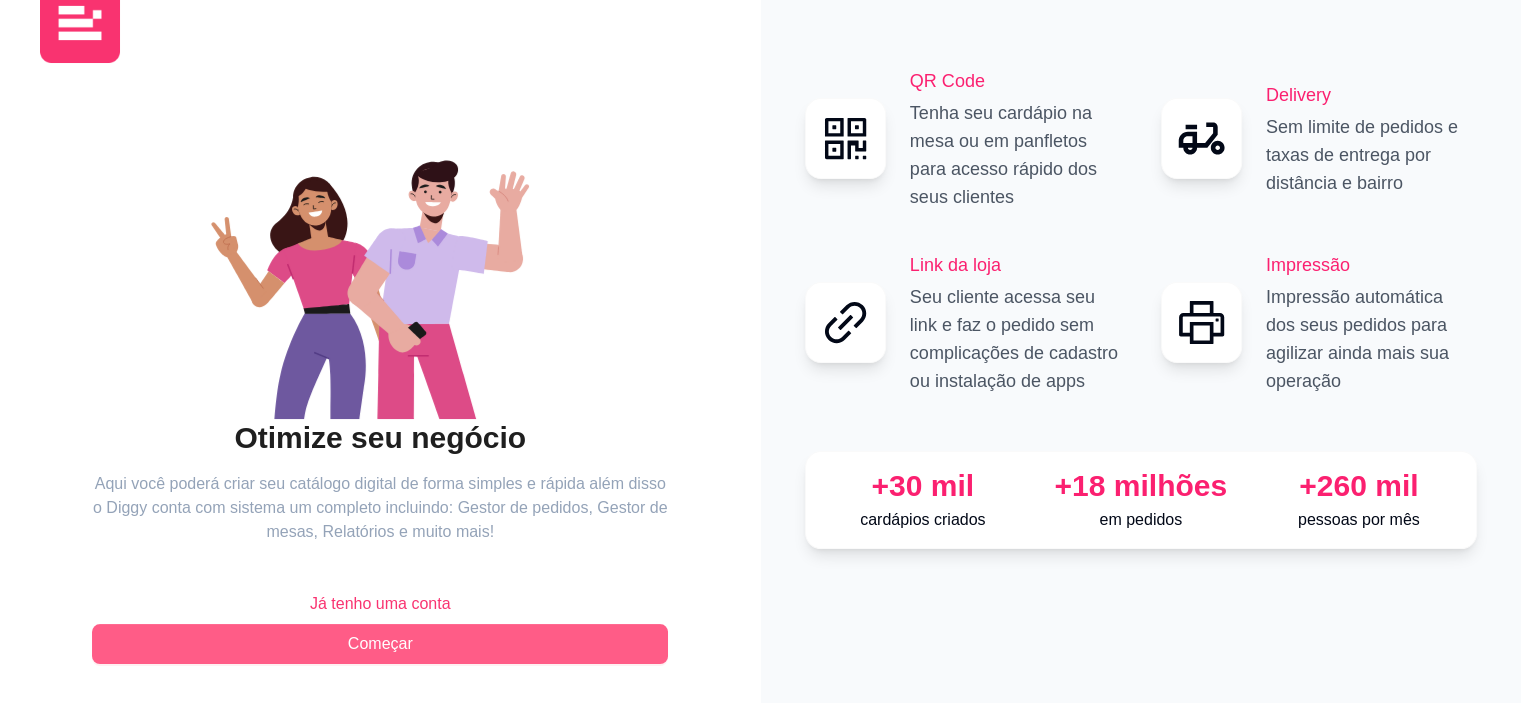 click on "Começar" at bounding box center (380, 644) 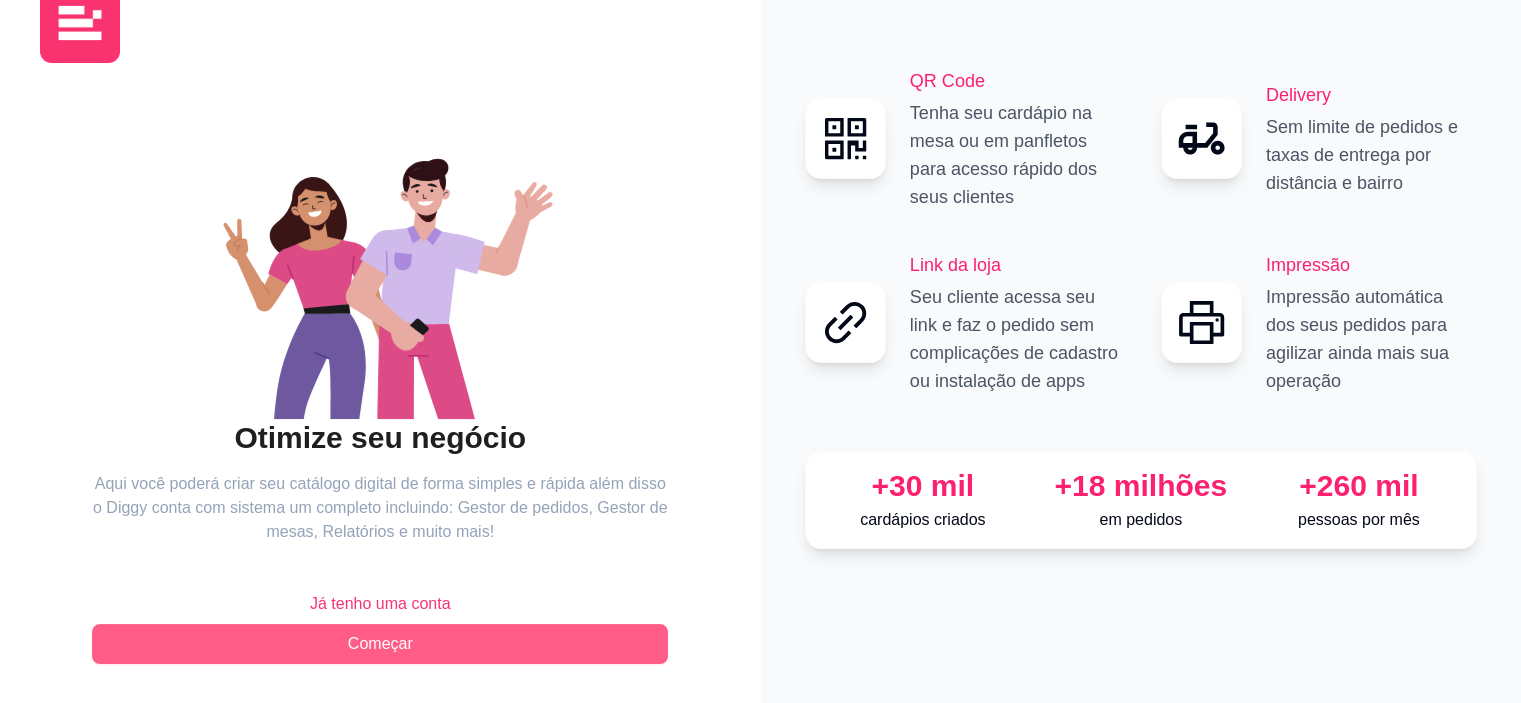 scroll, scrollTop: 0, scrollLeft: 0, axis: both 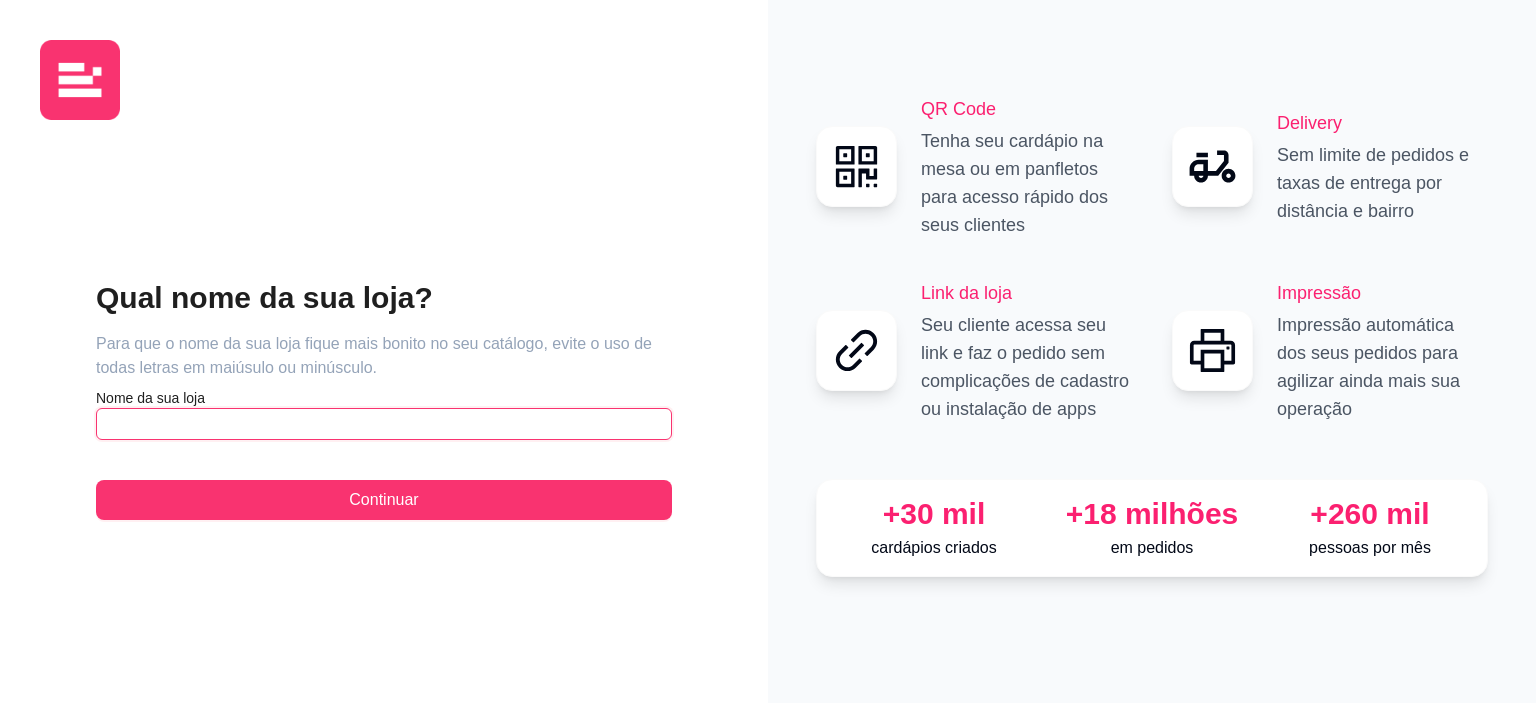 click at bounding box center (384, 424) 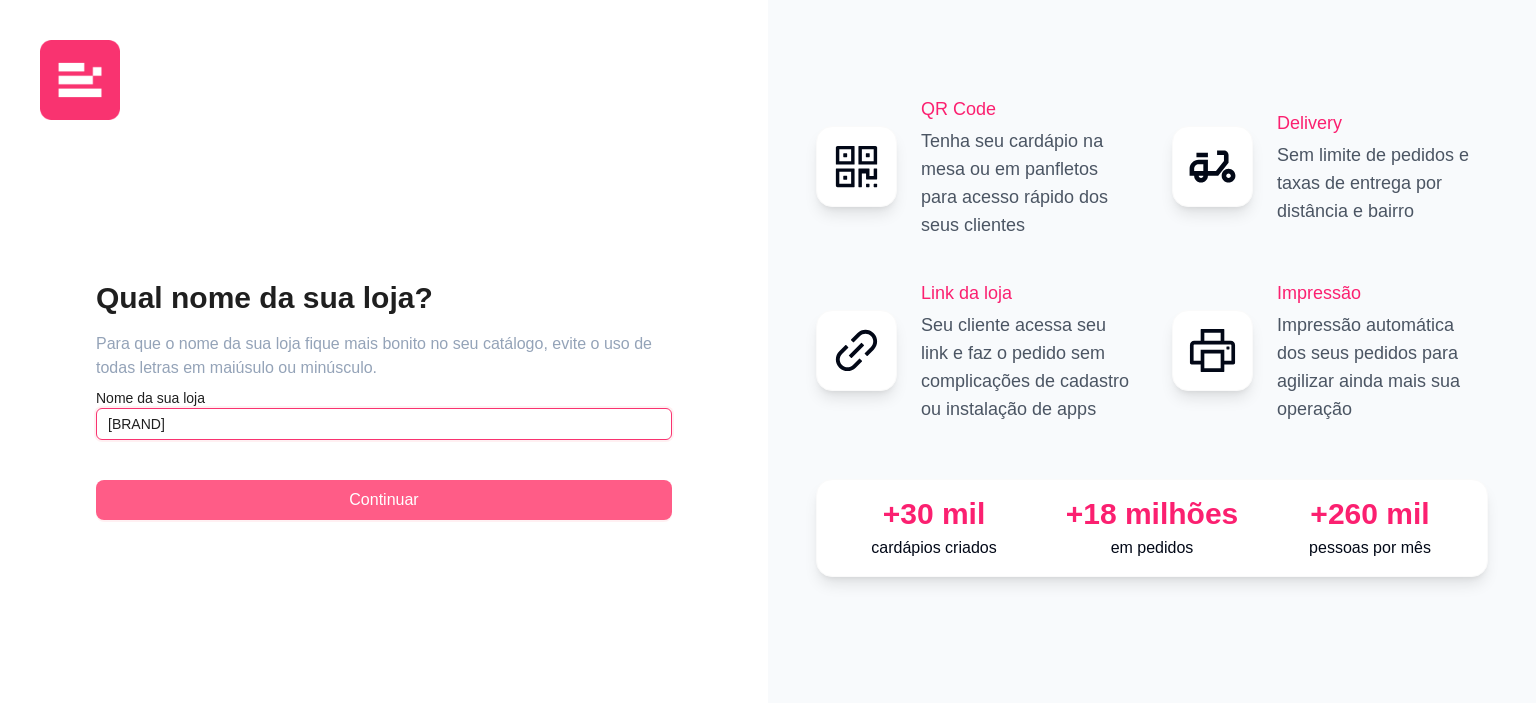 type on "[BRAND]" 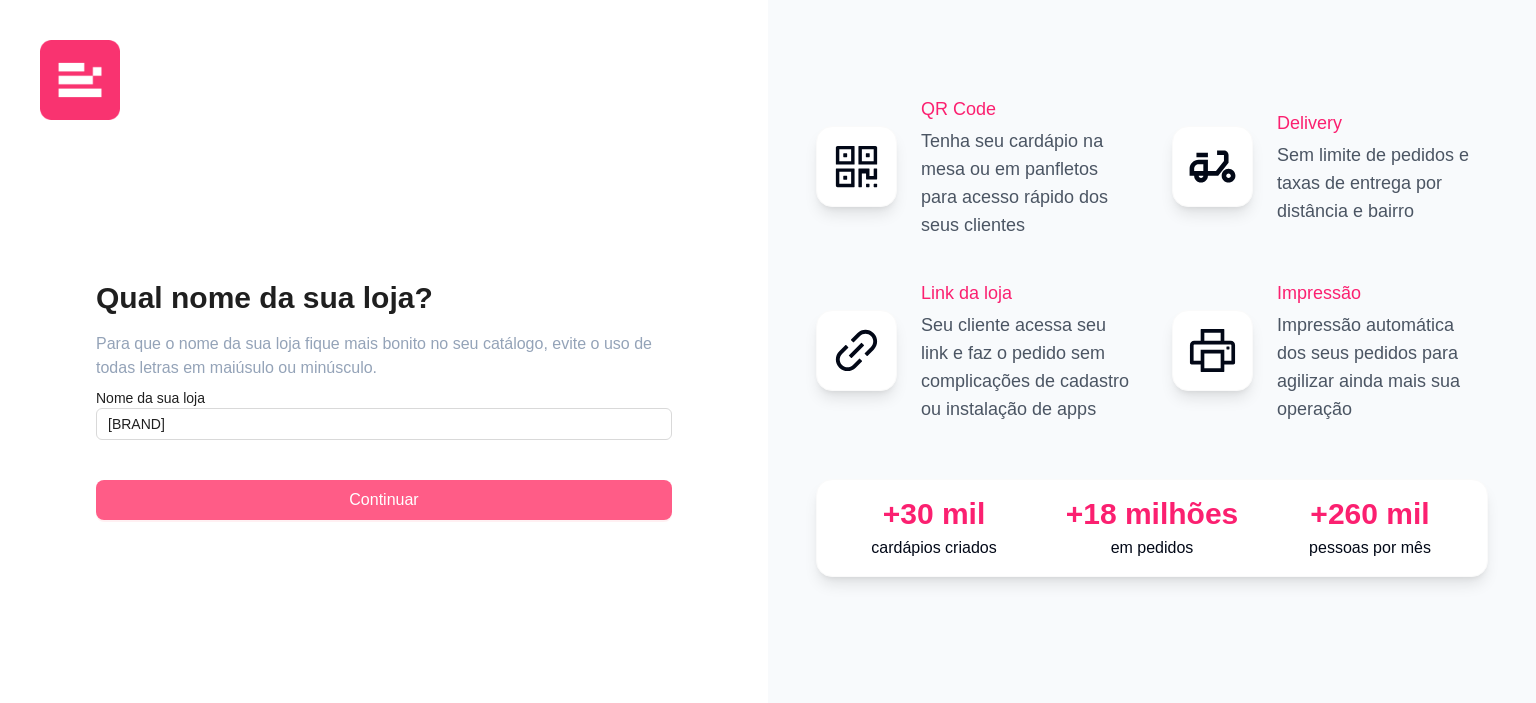 click on "Continuar" at bounding box center (383, 500) 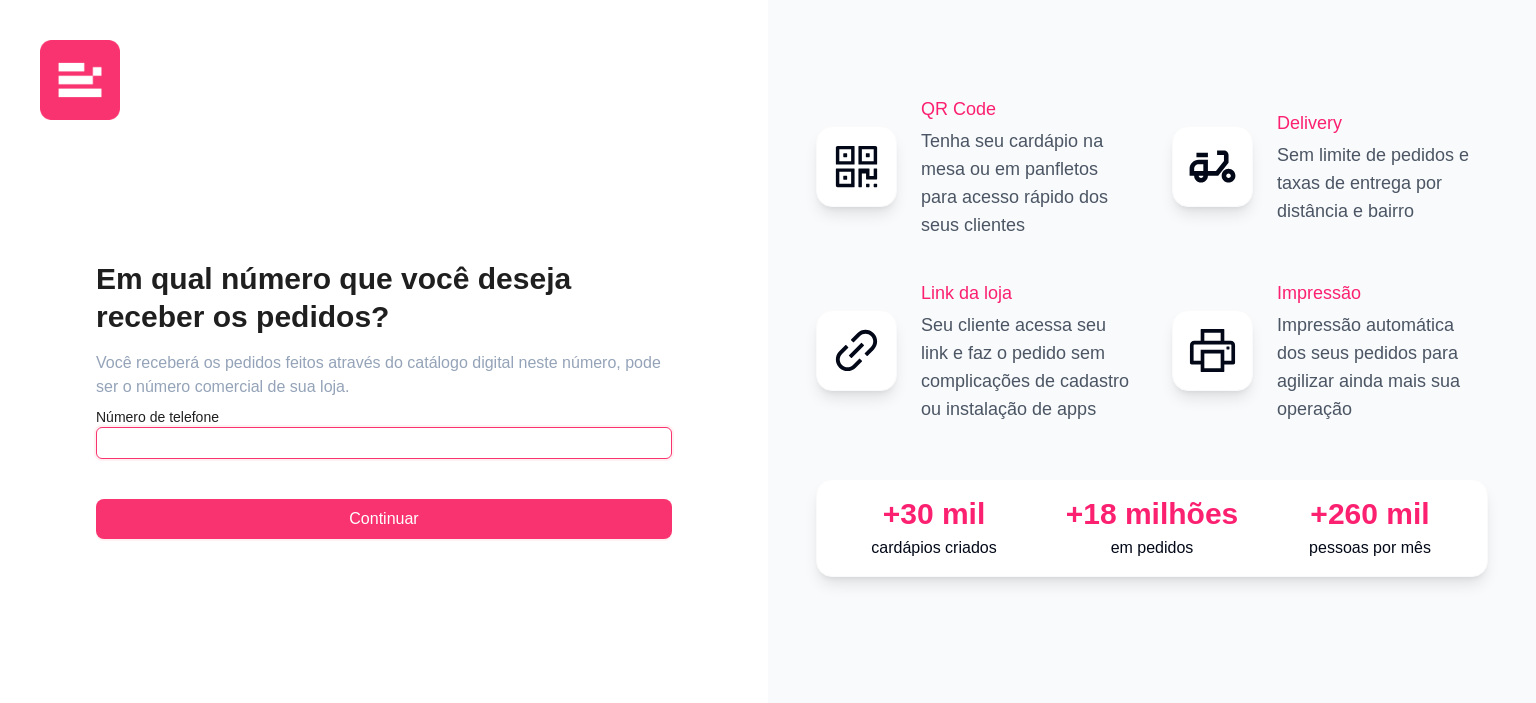 click at bounding box center [384, 443] 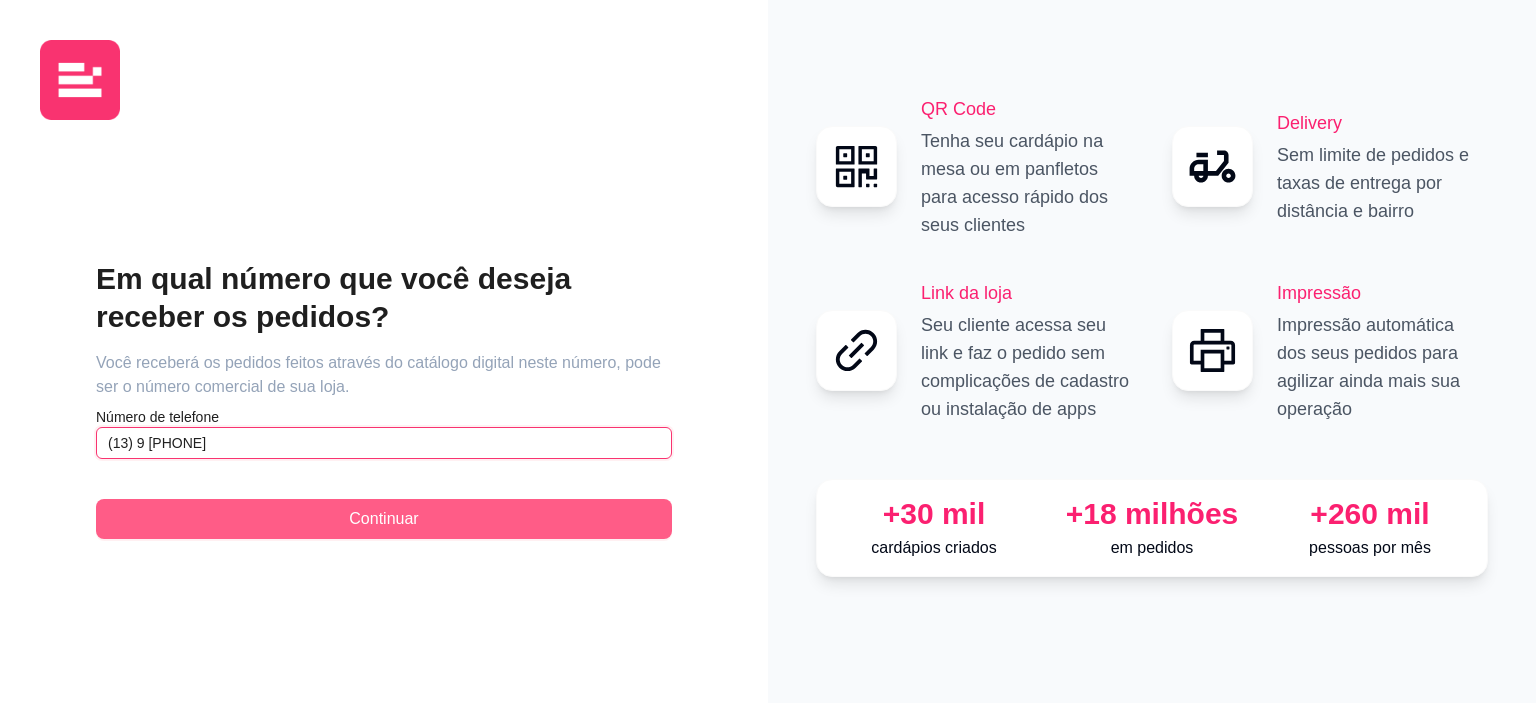 type on "(13) 9 [PHONE]" 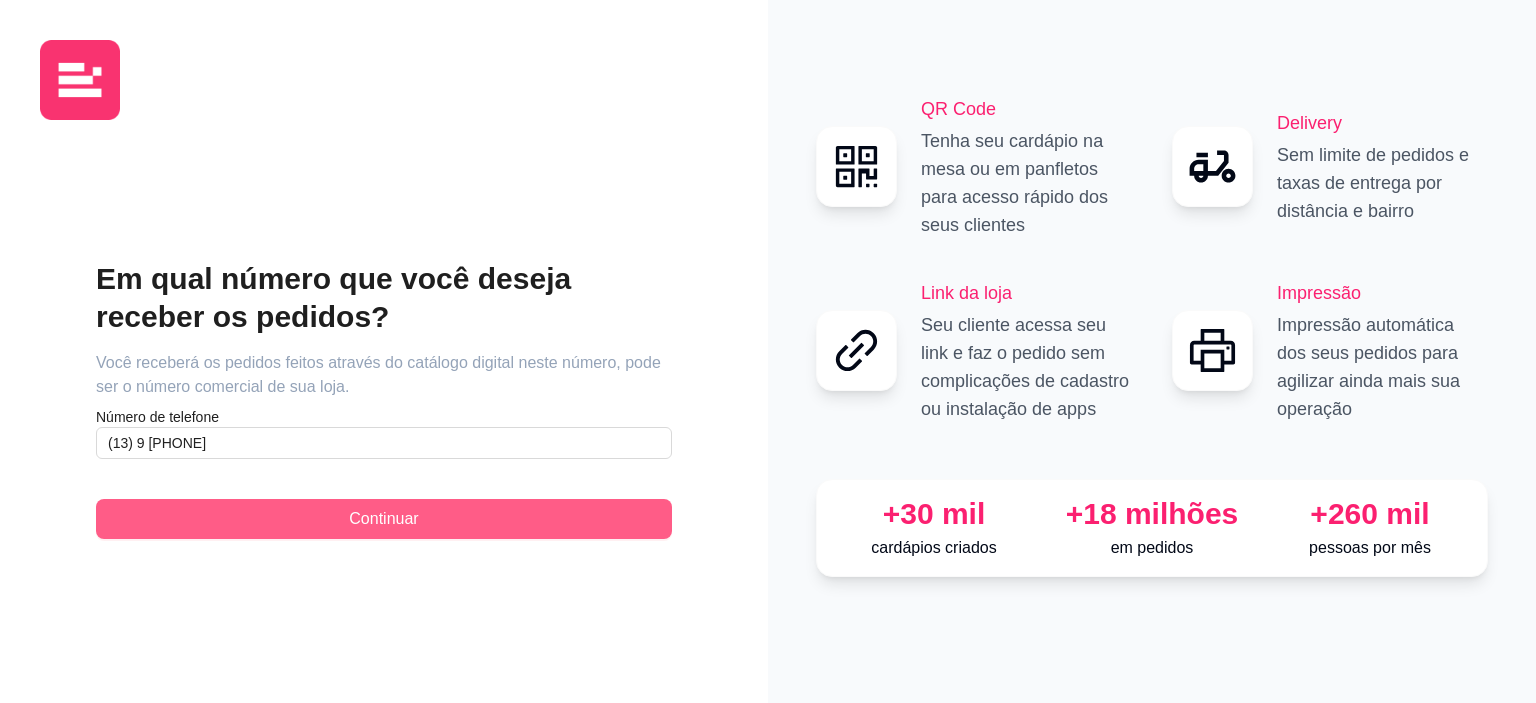 click on "Continuar" at bounding box center (384, 519) 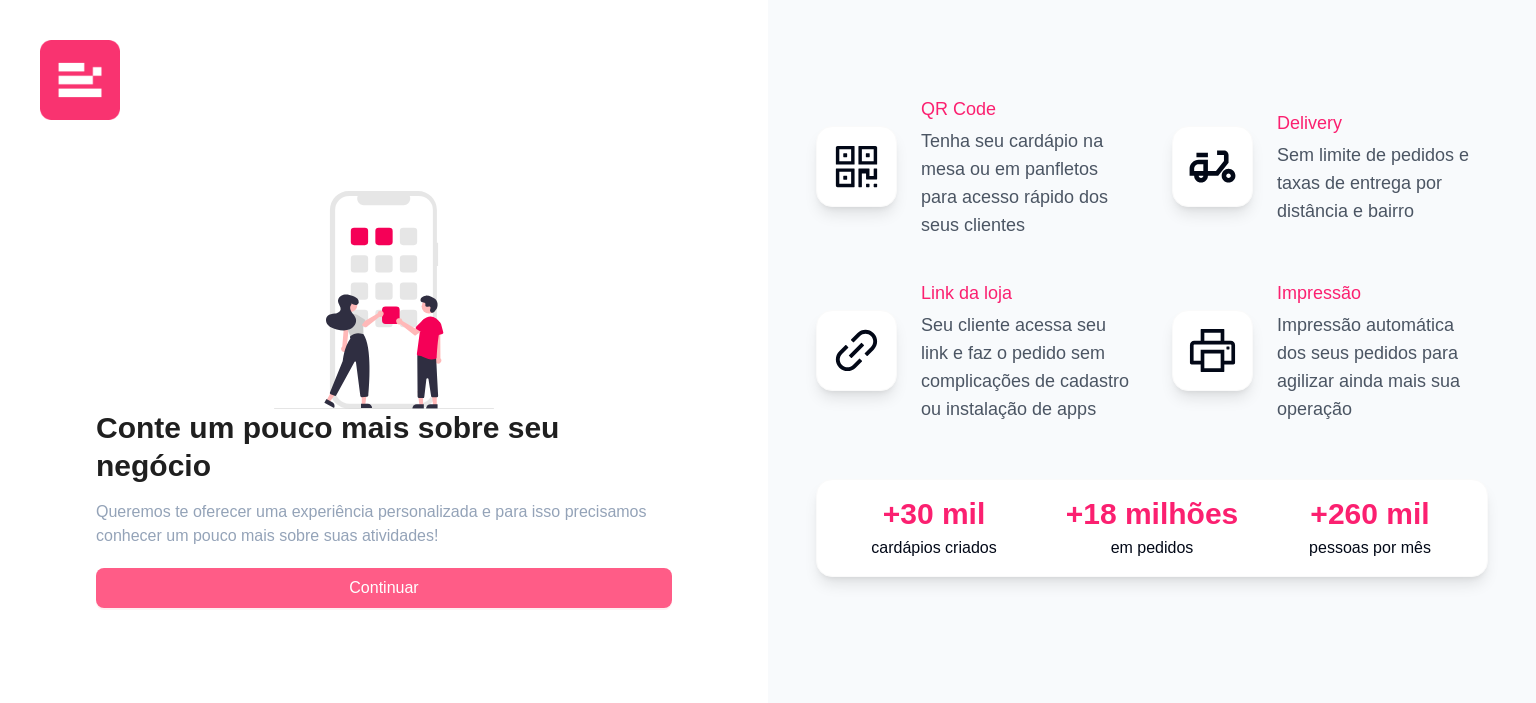click on "Continuar" at bounding box center (384, 588) 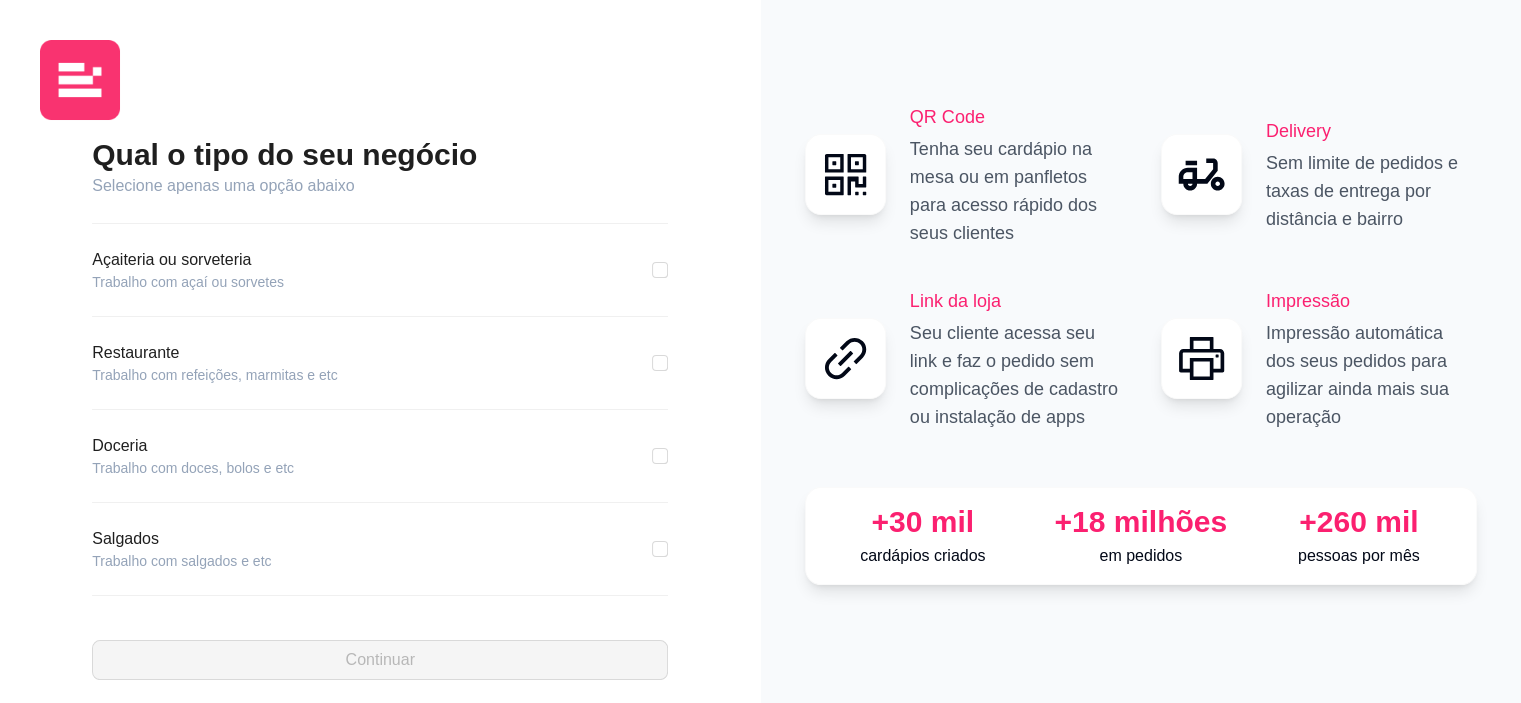 scroll, scrollTop: 300, scrollLeft: 0, axis: vertical 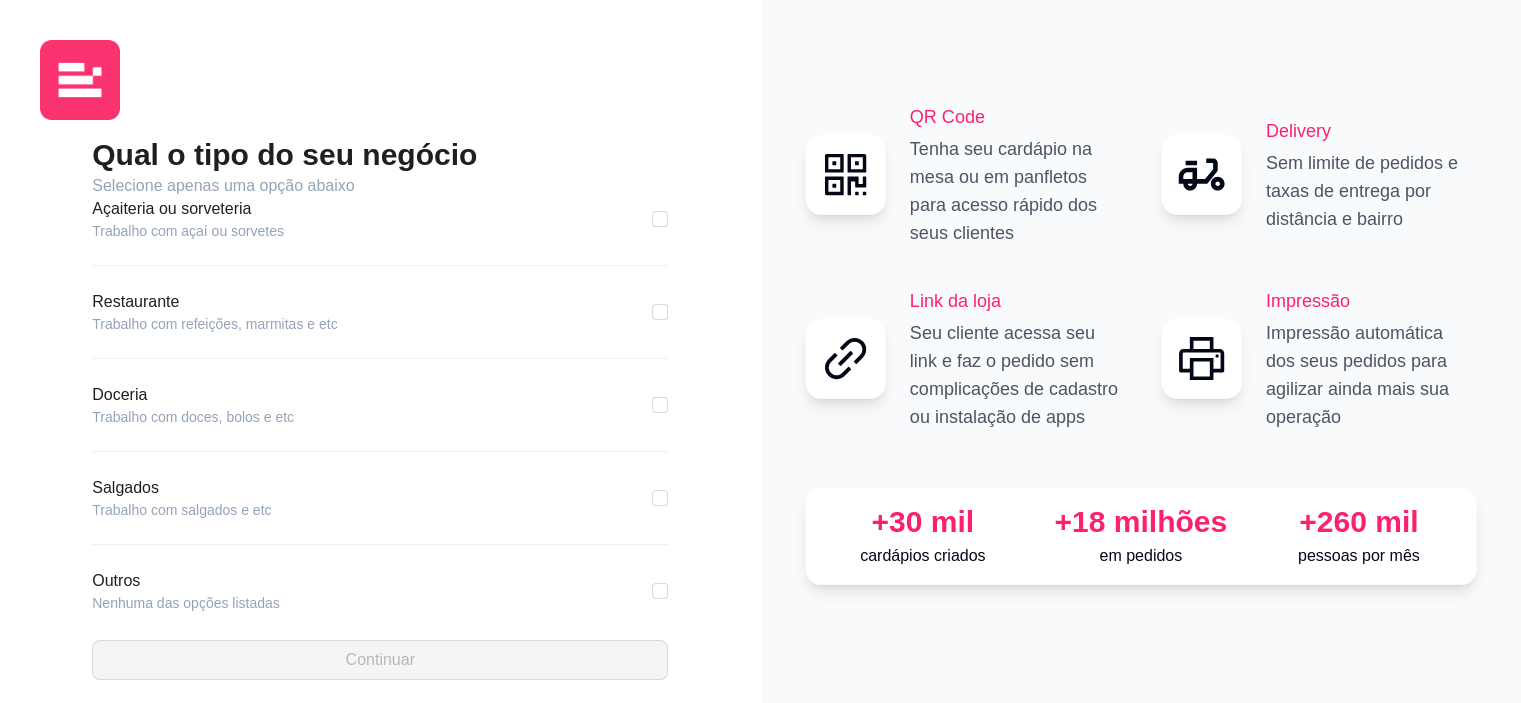 click on "Doceria" at bounding box center (193, 395) 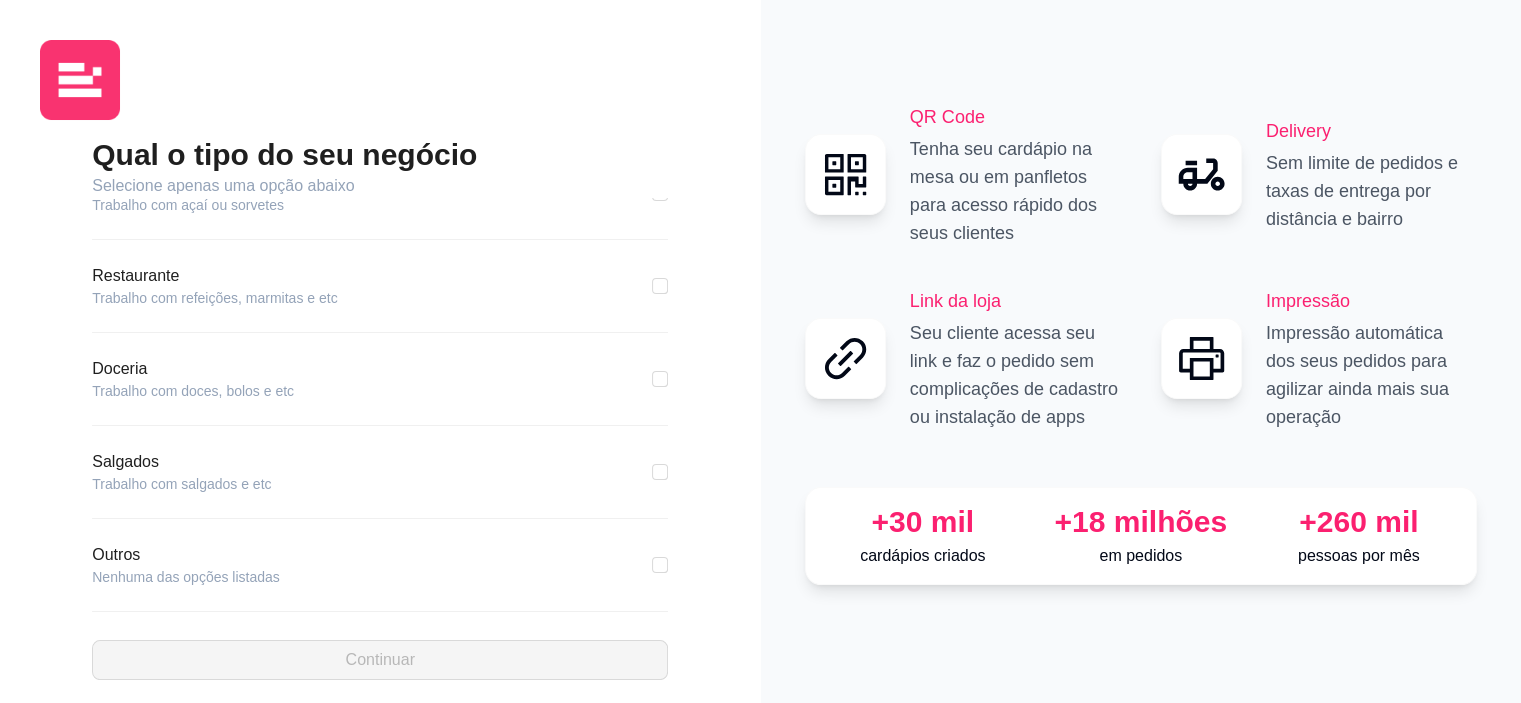 scroll, scrollTop: 340, scrollLeft: 0, axis: vertical 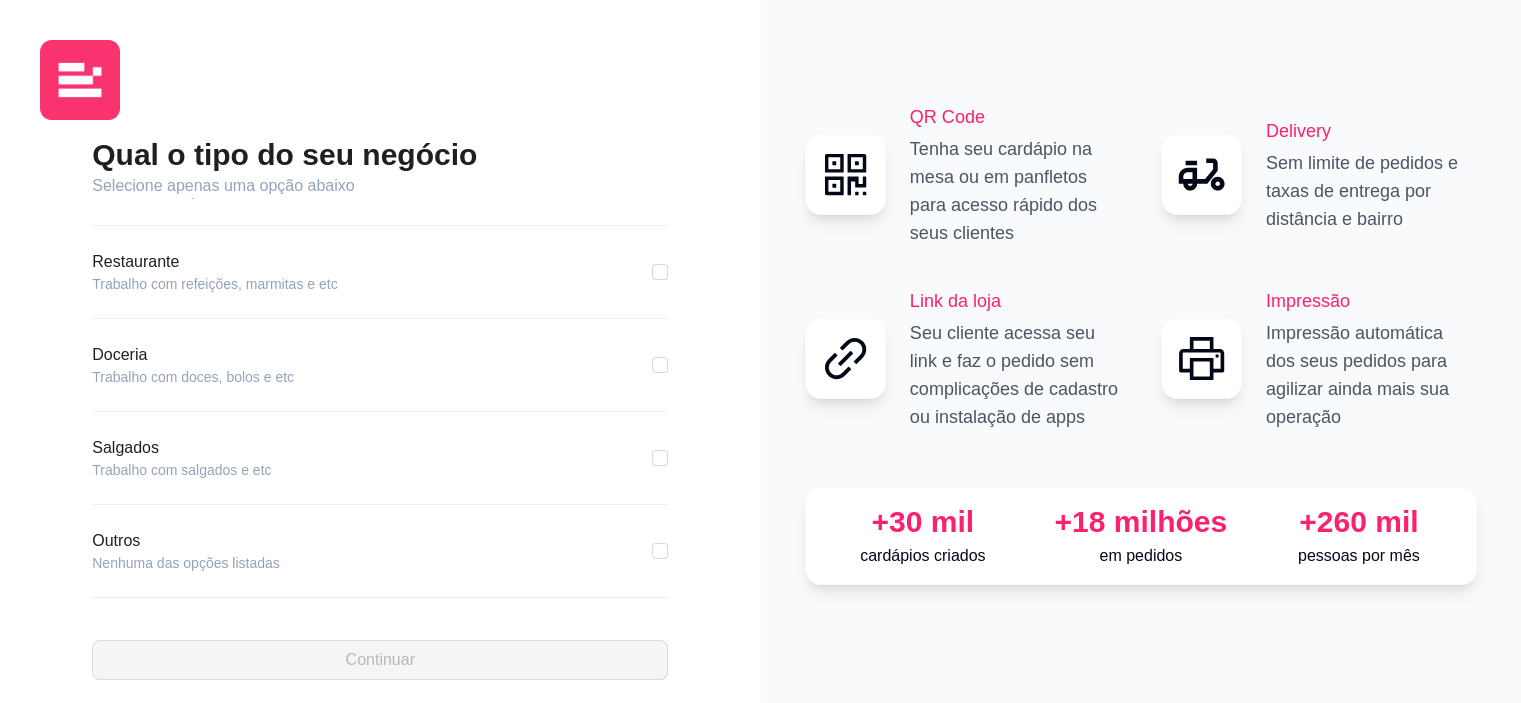 click on "Doceria" at bounding box center (193, 355) 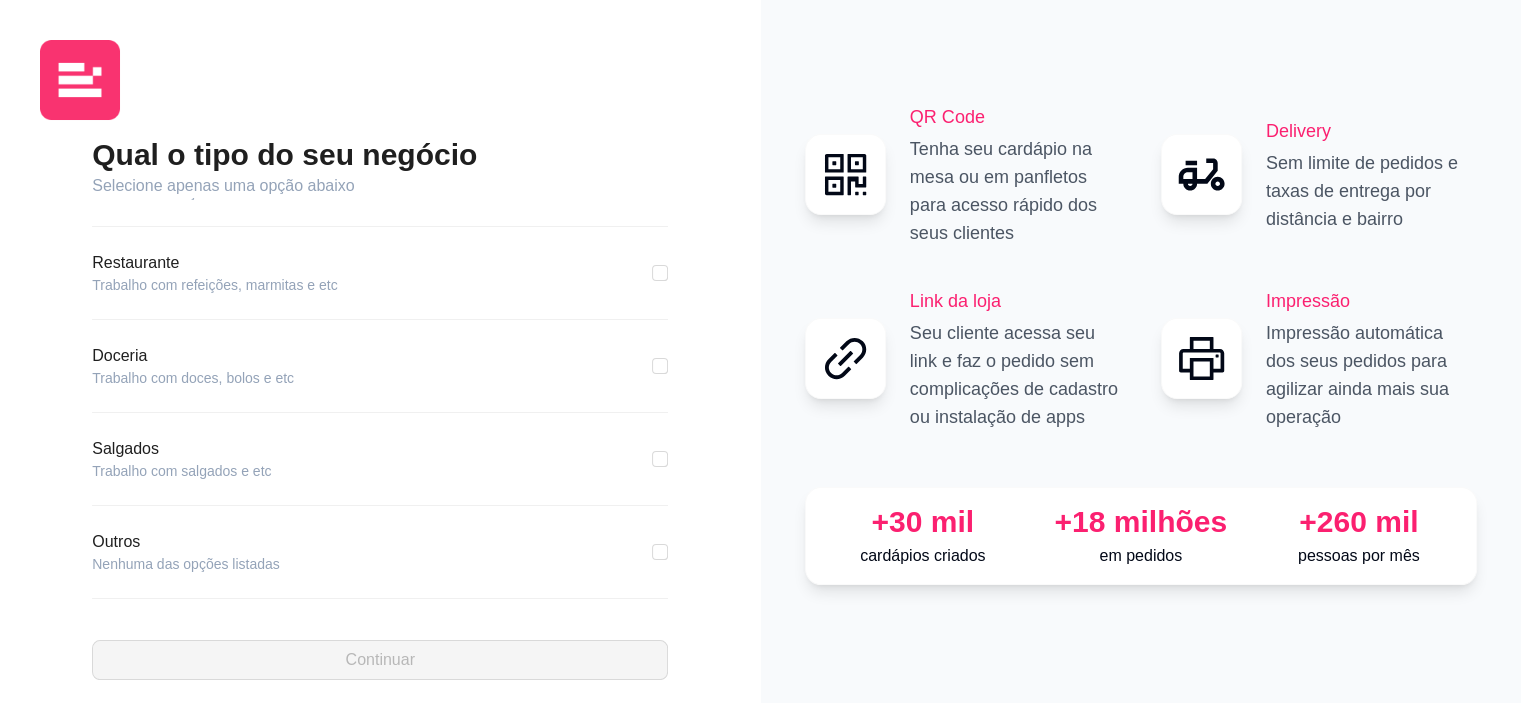 scroll, scrollTop: 340, scrollLeft: 0, axis: vertical 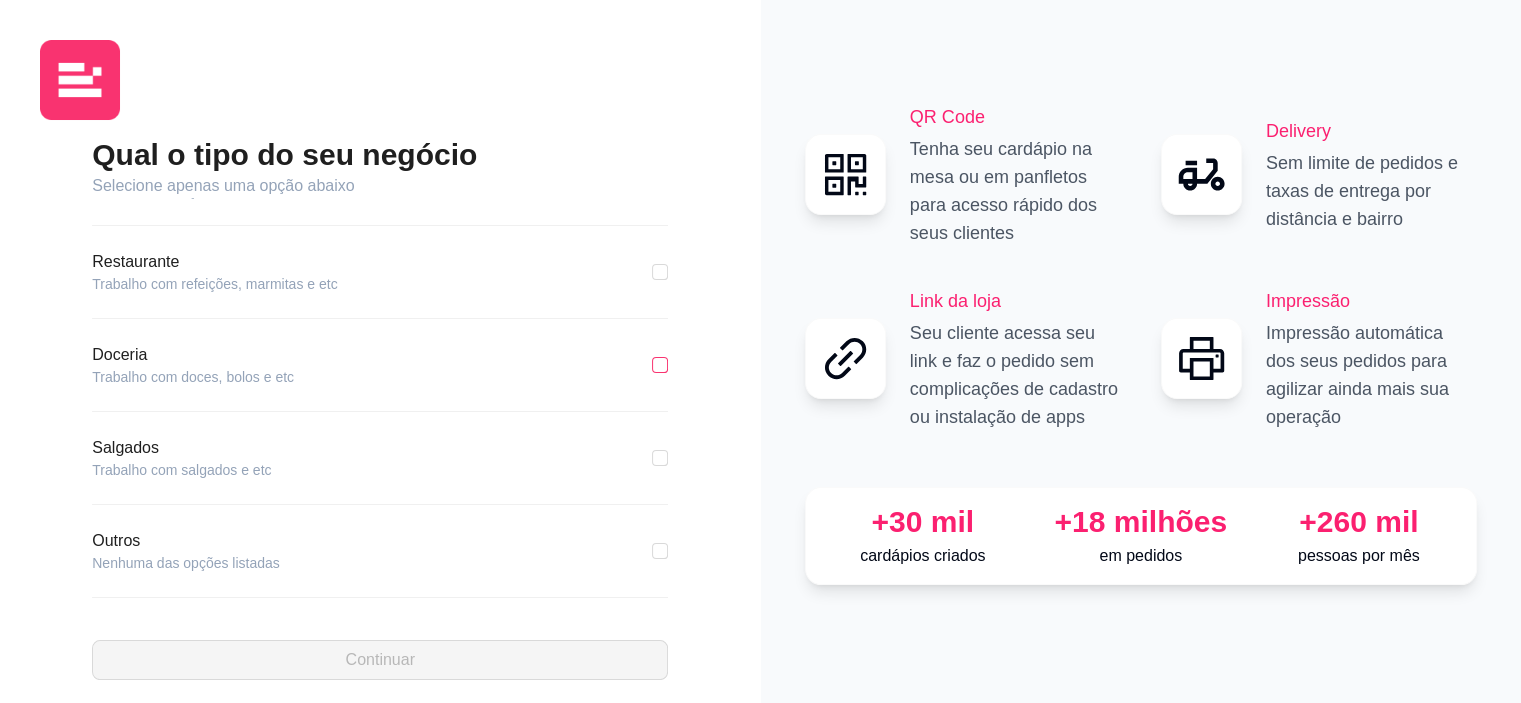 click at bounding box center (660, 365) 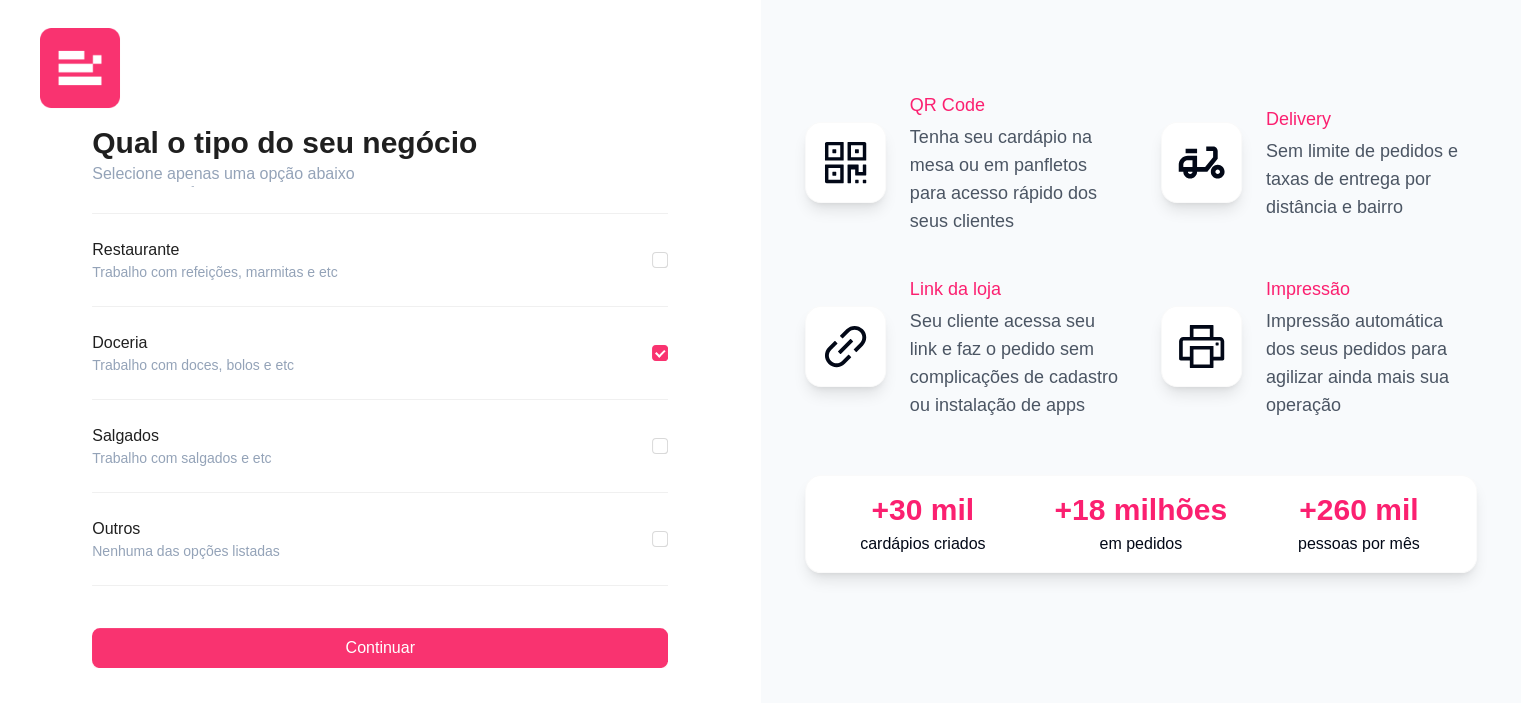 scroll, scrollTop: 16, scrollLeft: 0, axis: vertical 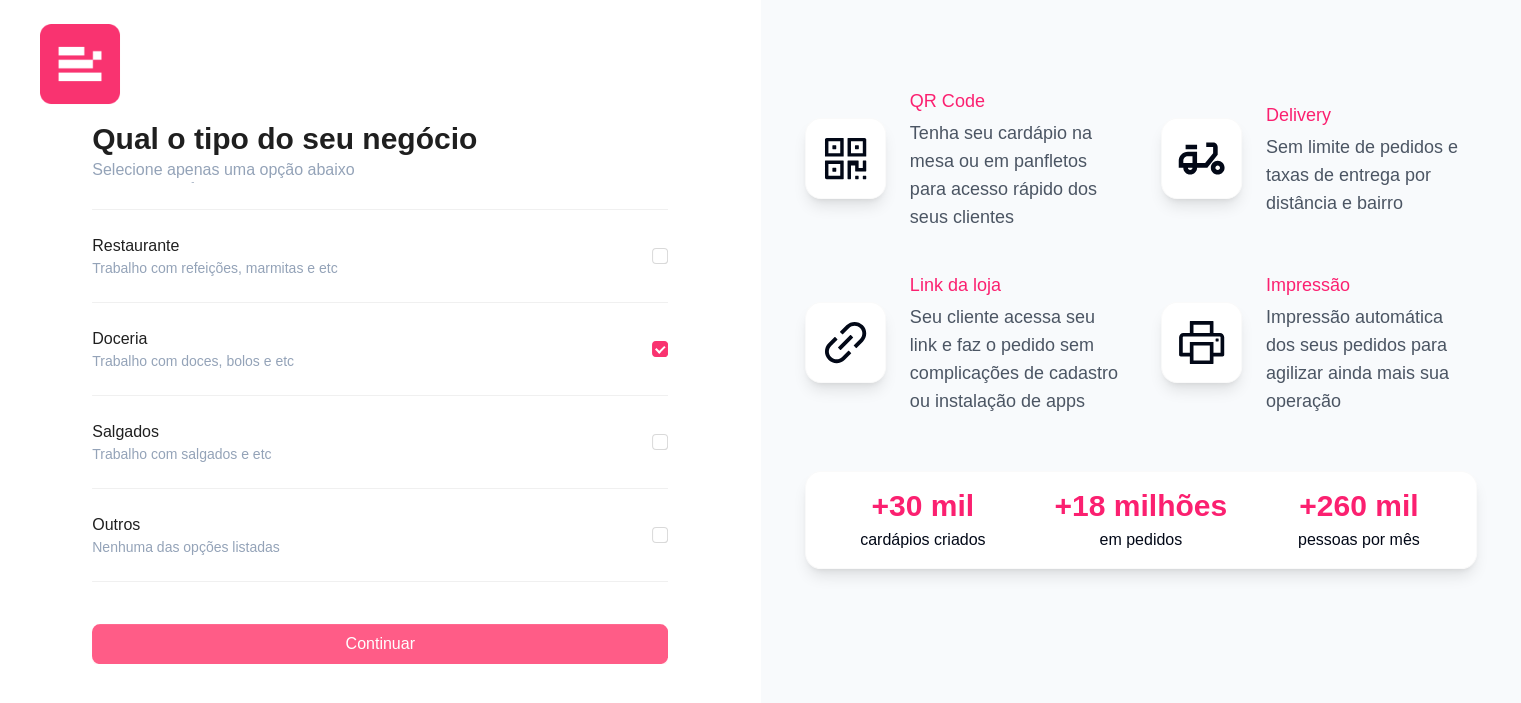 click on "Continuar" at bounding box center [380, 644] 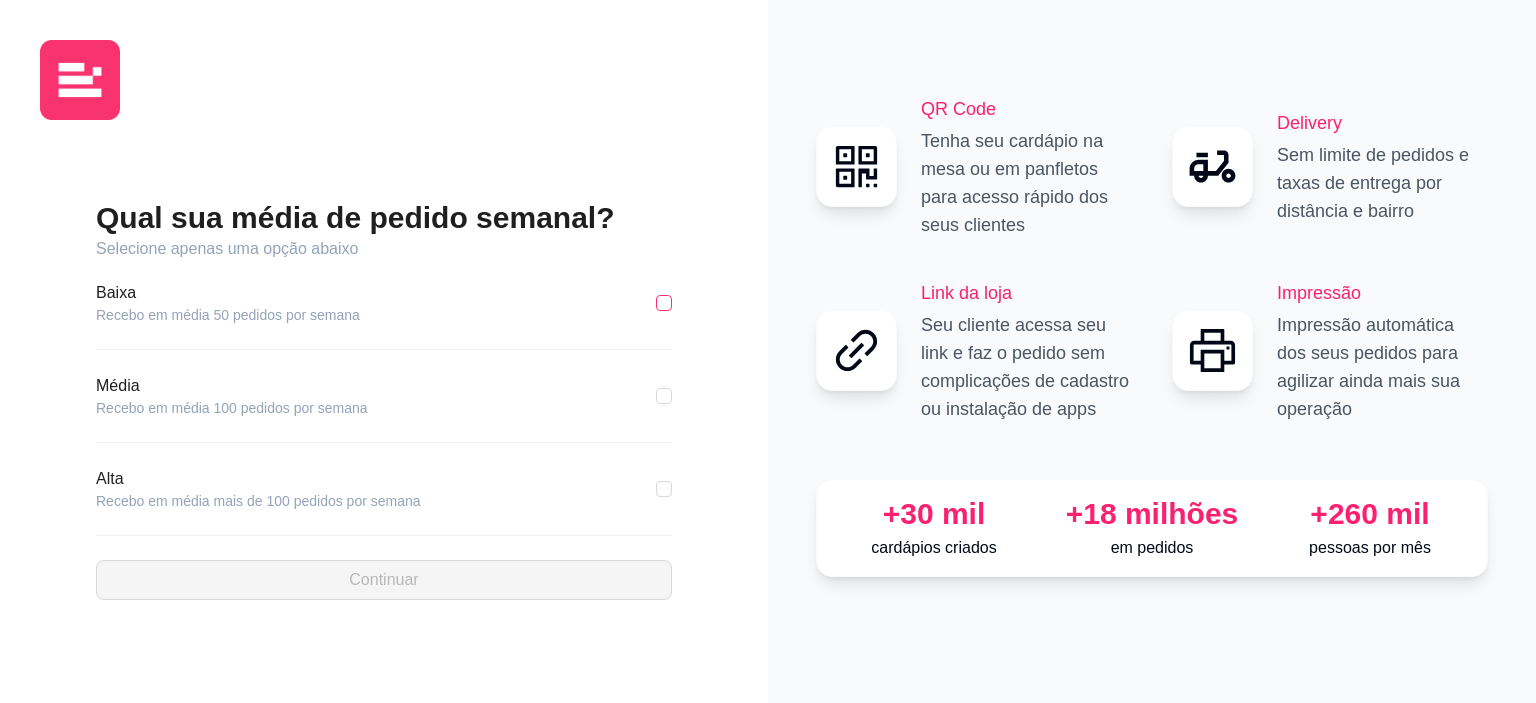 click at bounding box center [664, 303] 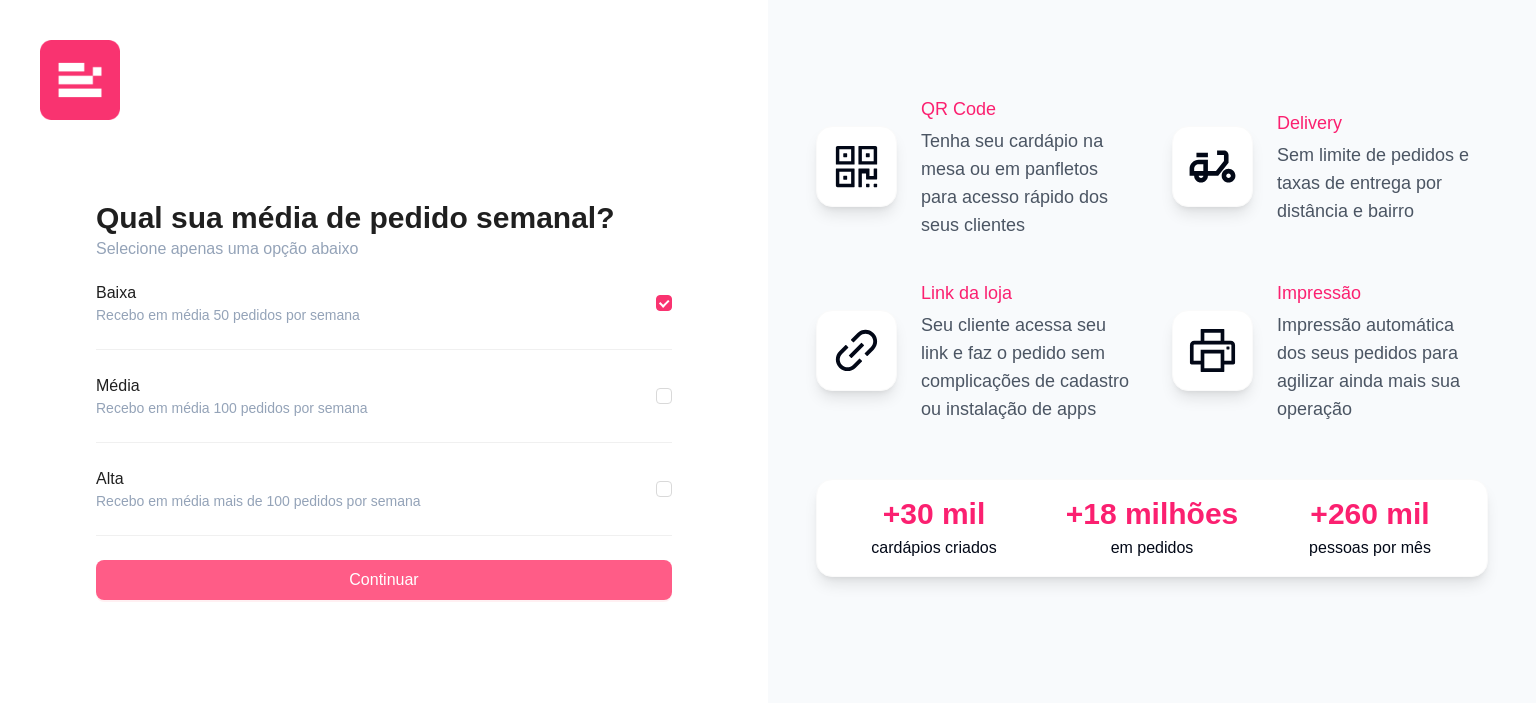 click on "Continuar" at bounding box center [384, 580] 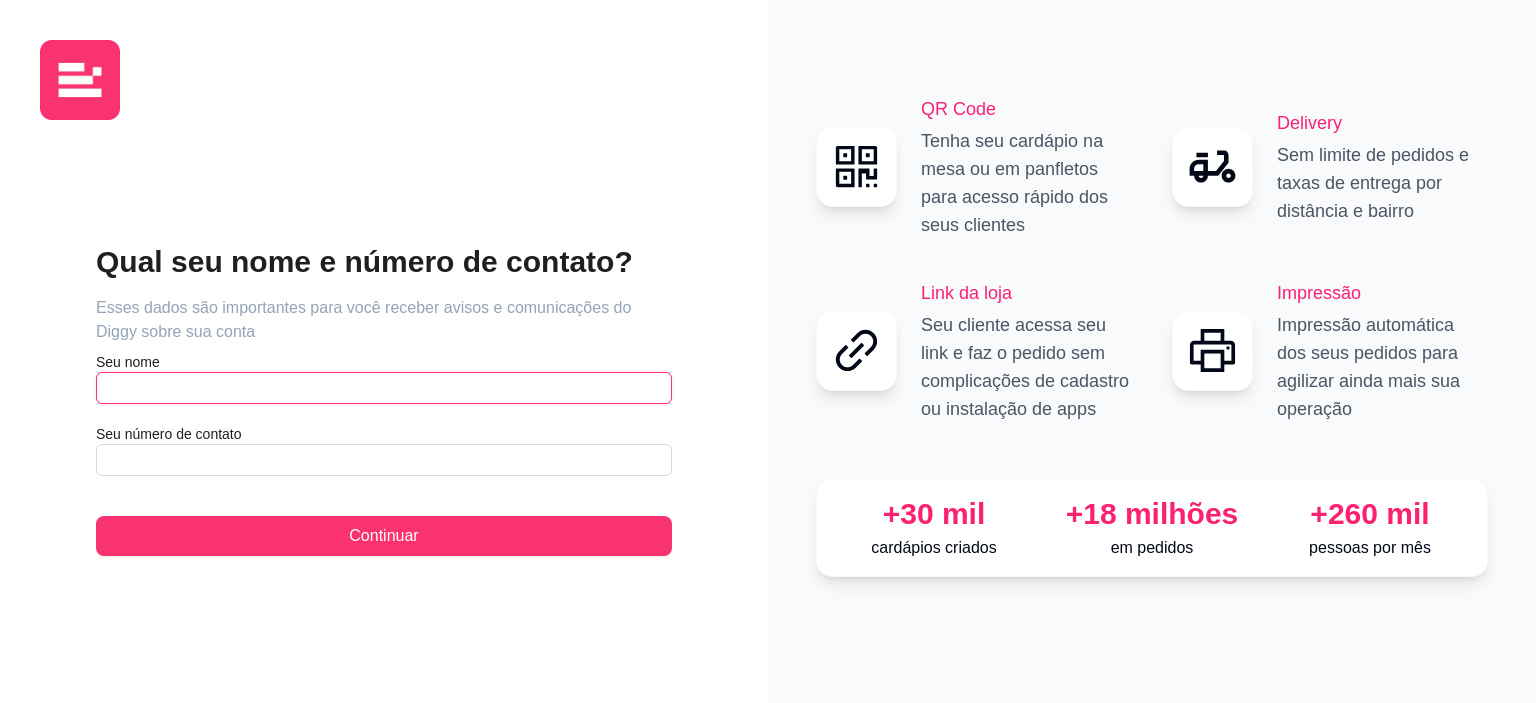 click at bounding box center [384, 388] 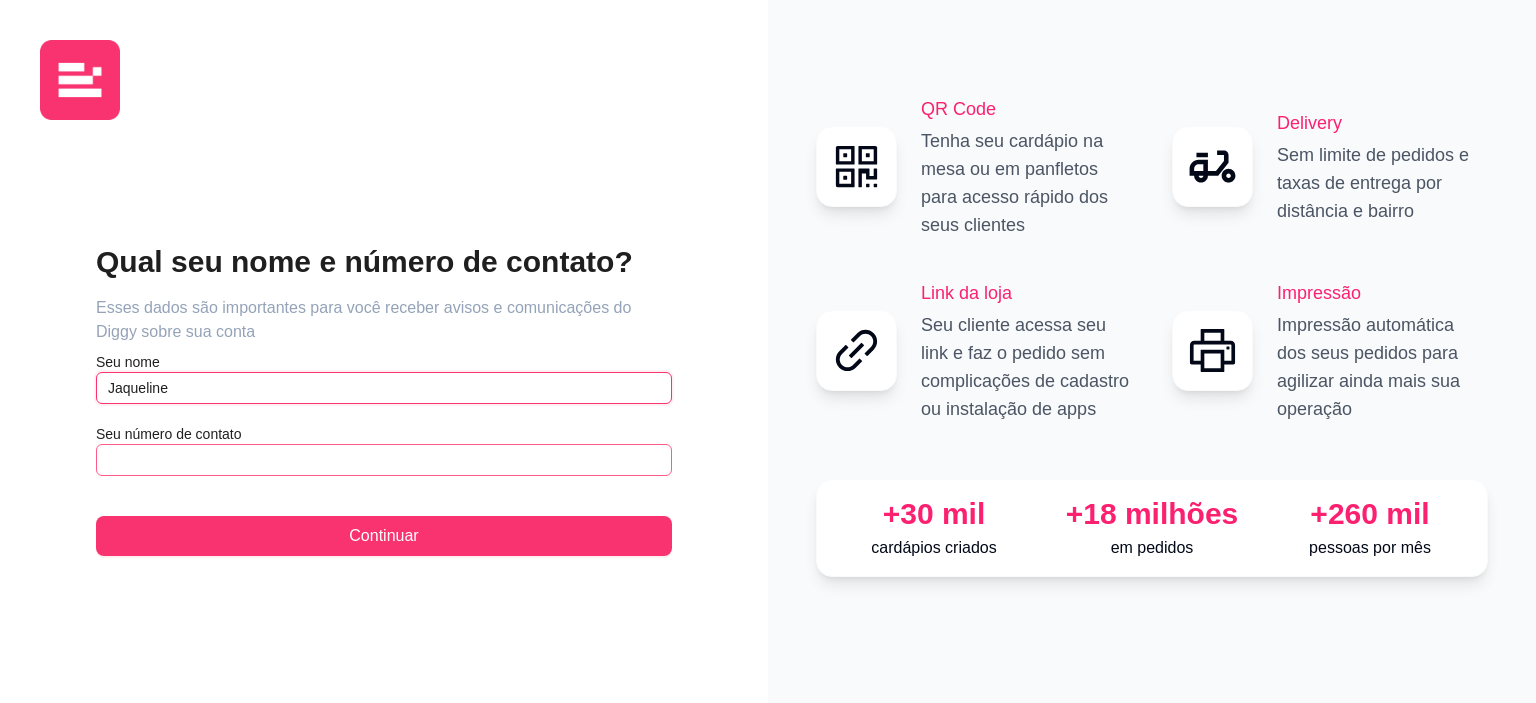 type on "Jaqueline" 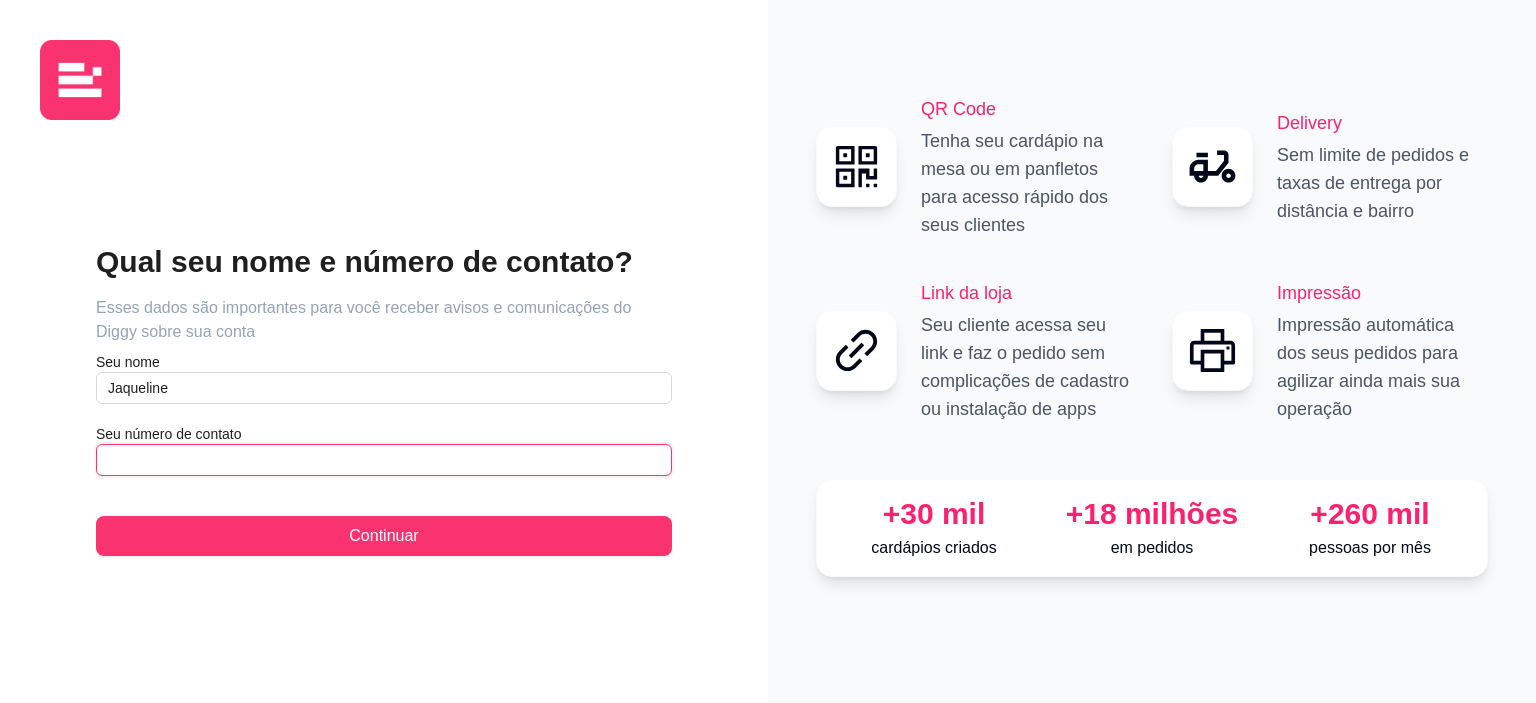 click at bounding box center [384, 460] 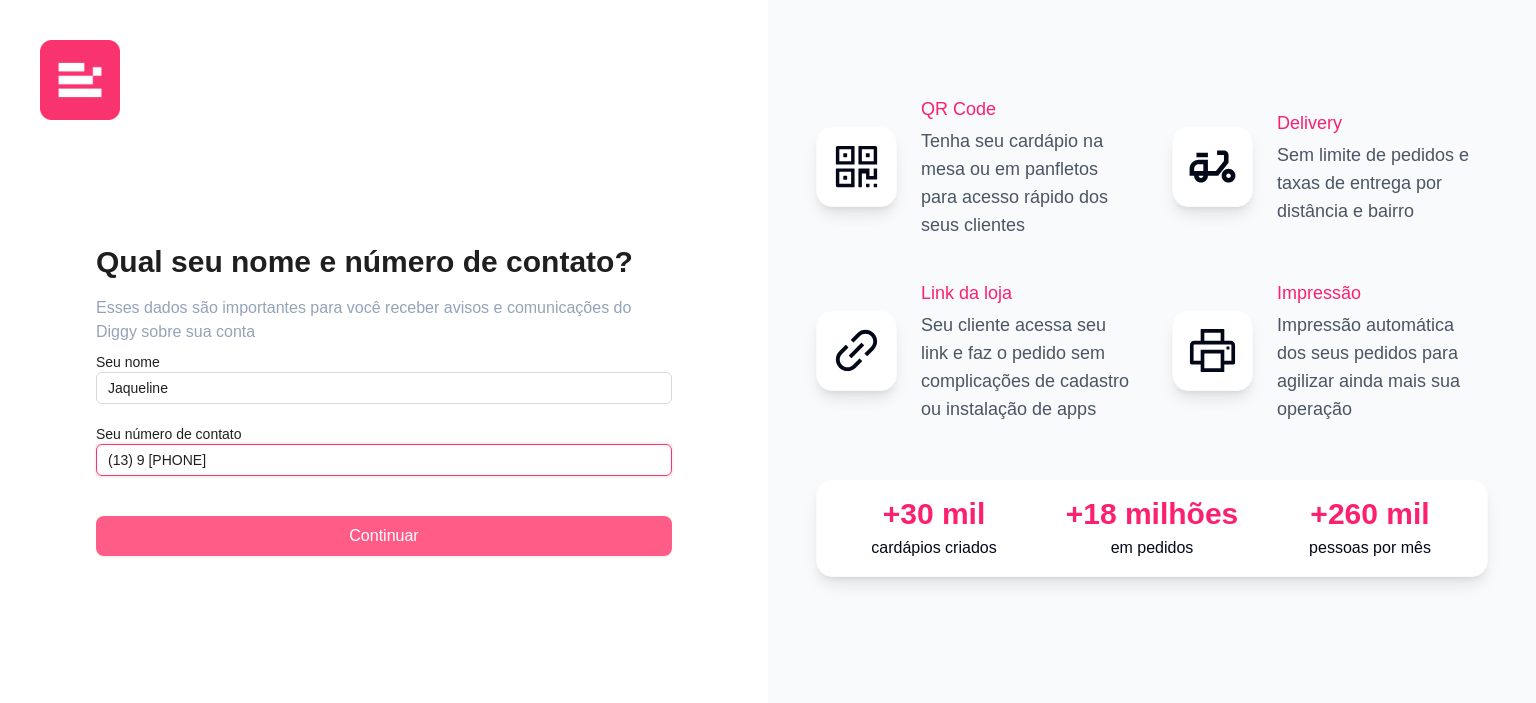 type on "(13) 9 [PHONE]" 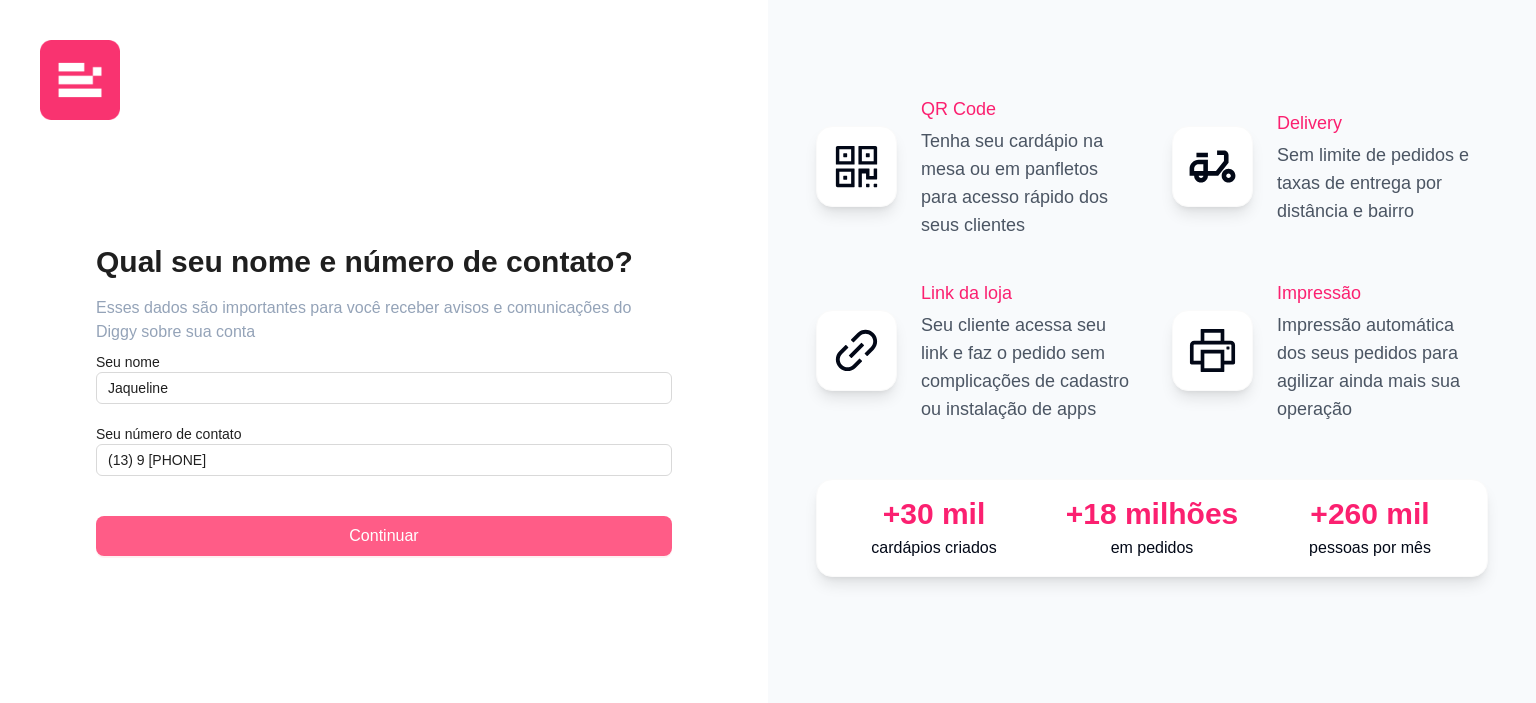 click on "Continuar" at bounding box center (384, 536) 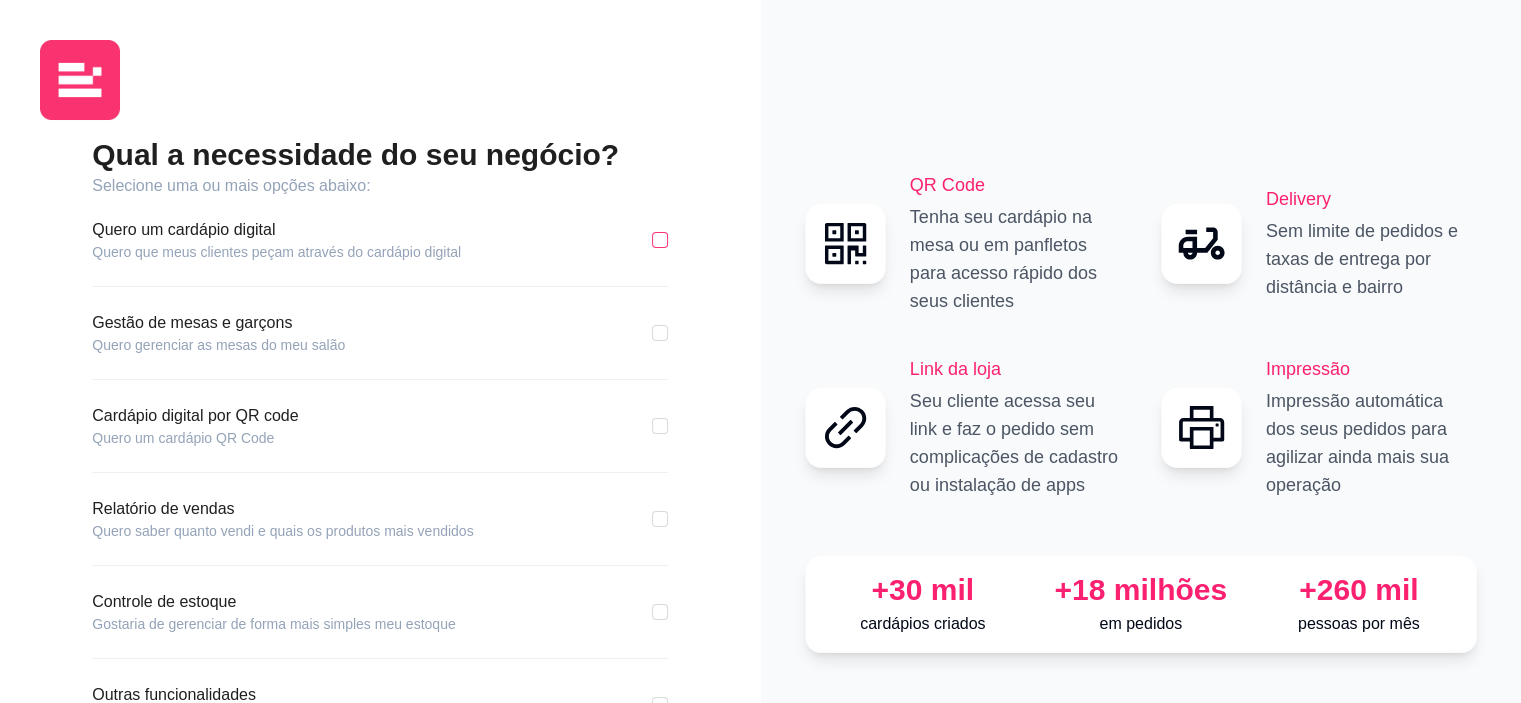 click at bounding box center (660, 240) 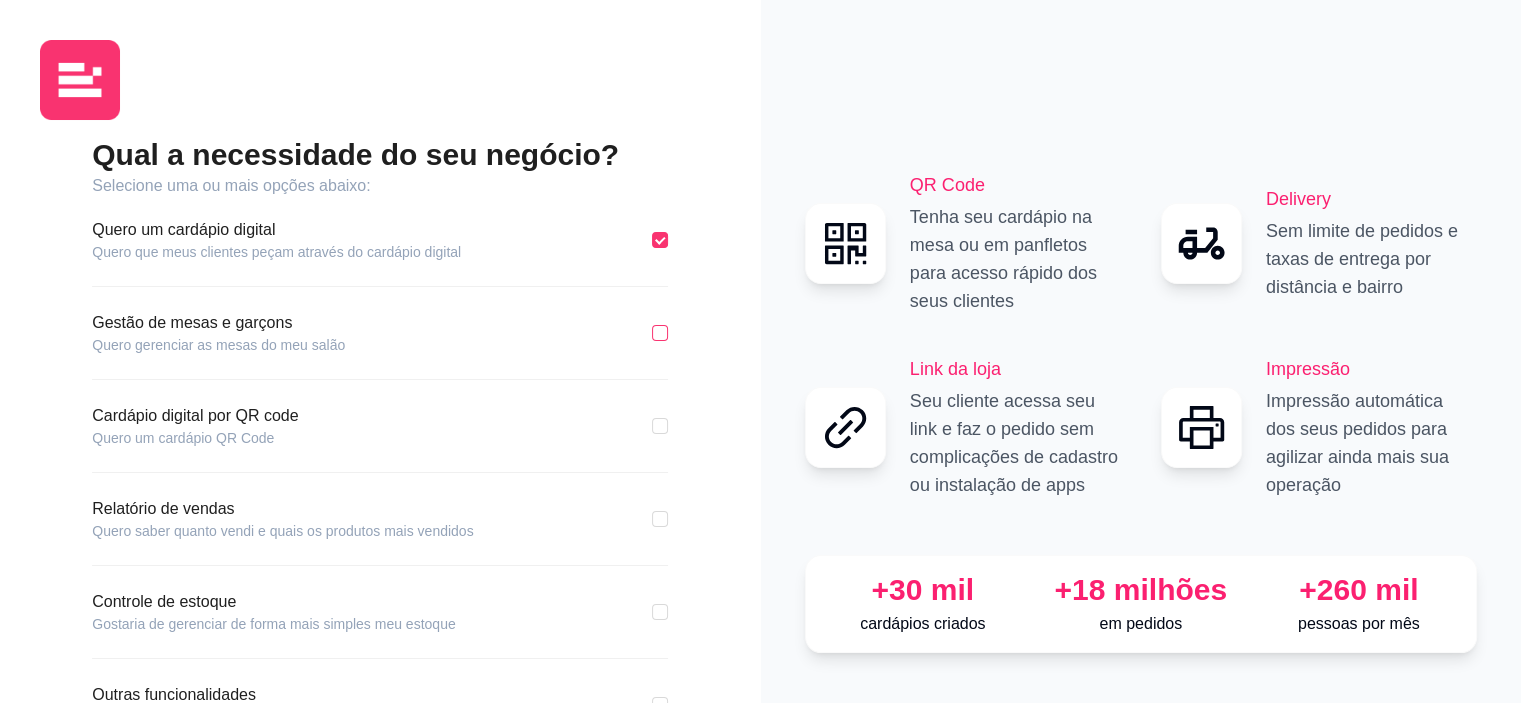 click at bounding box center (660, 333) 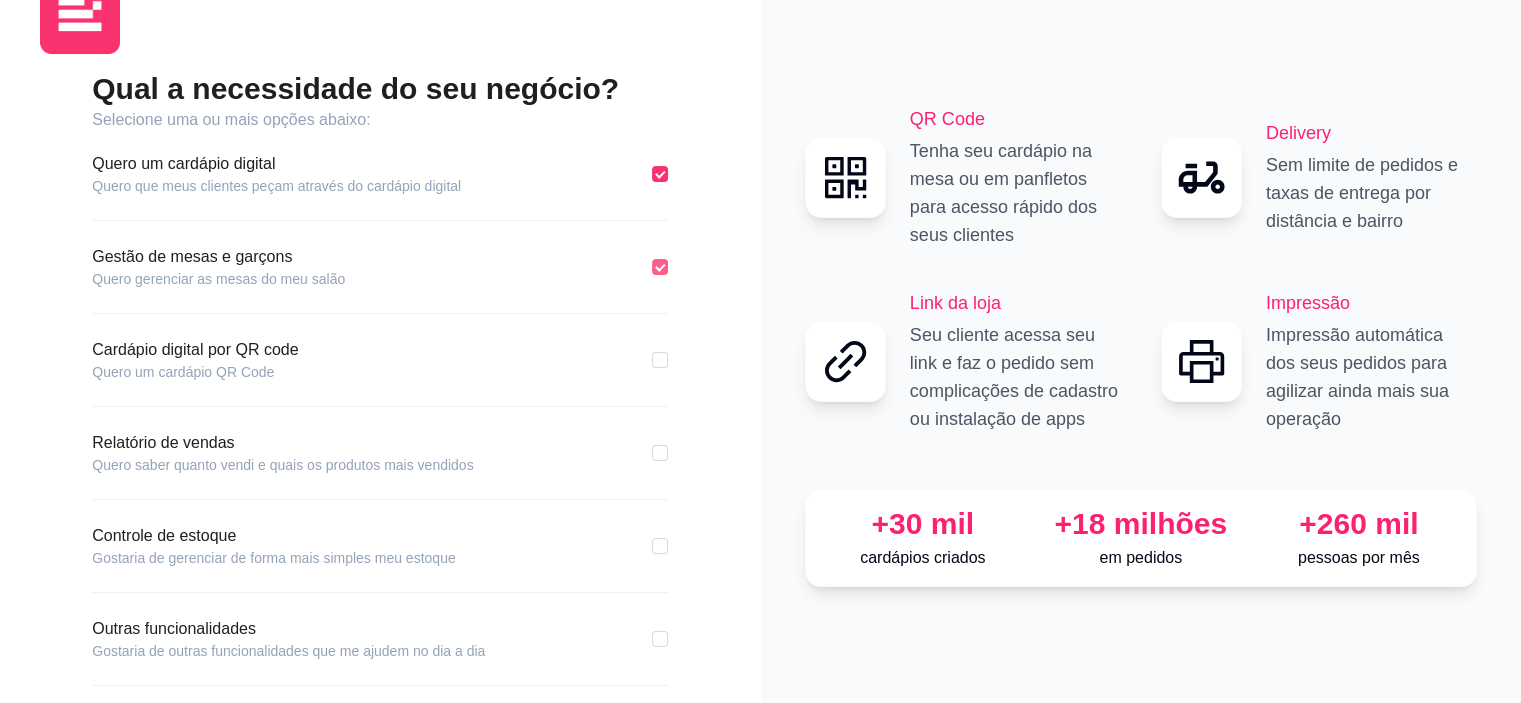 scroll, scrollTop: 100, scrollLeft: 0, axis: vertical 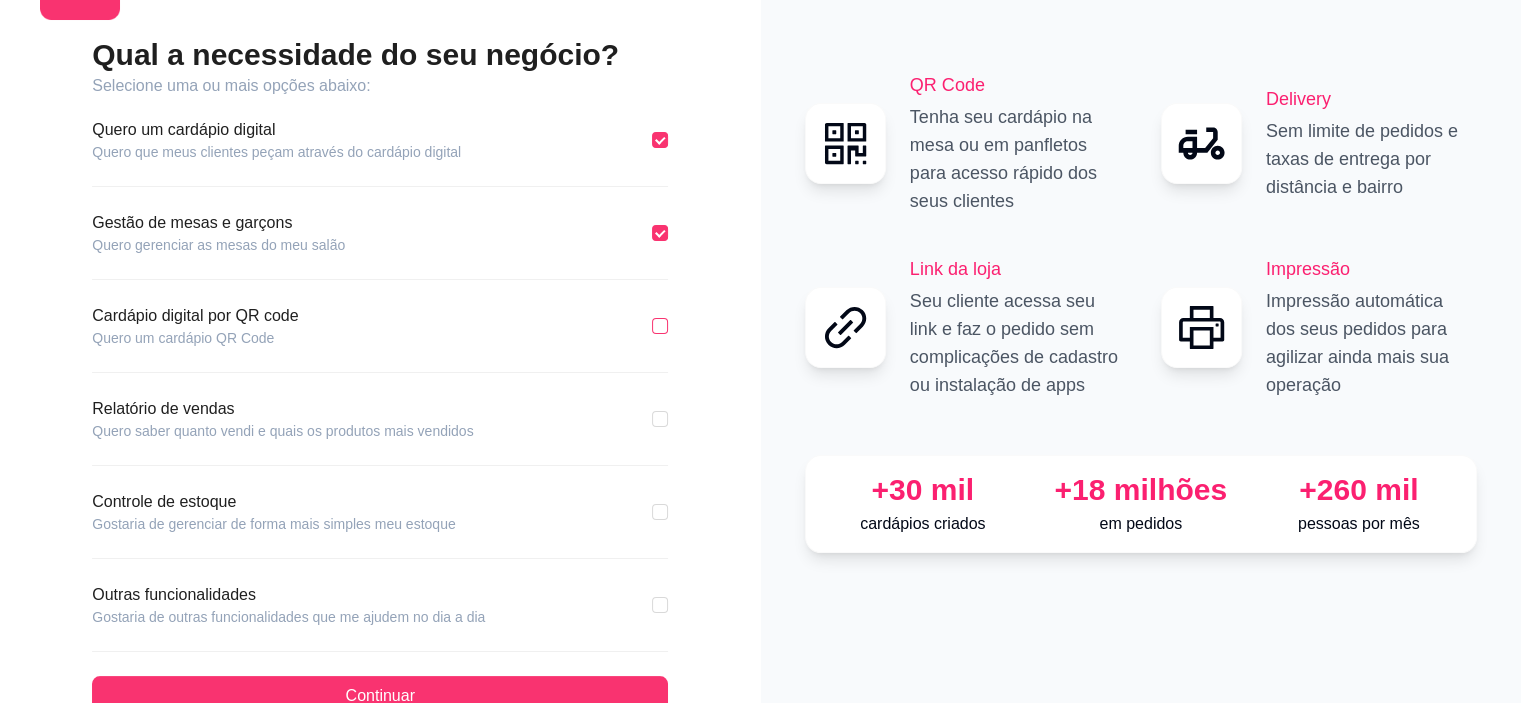 click at bounding box center (660, 326) 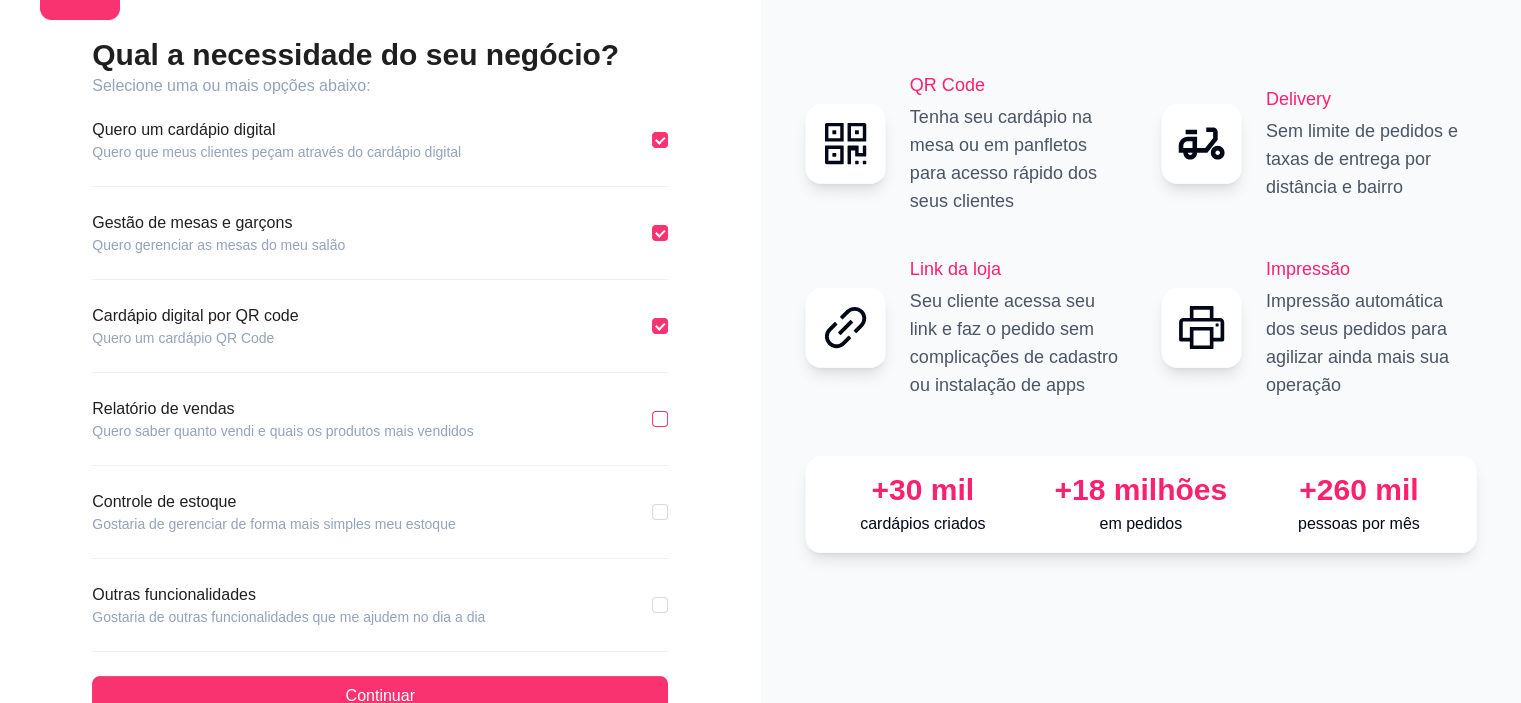 click at bounding box center (660, 419) 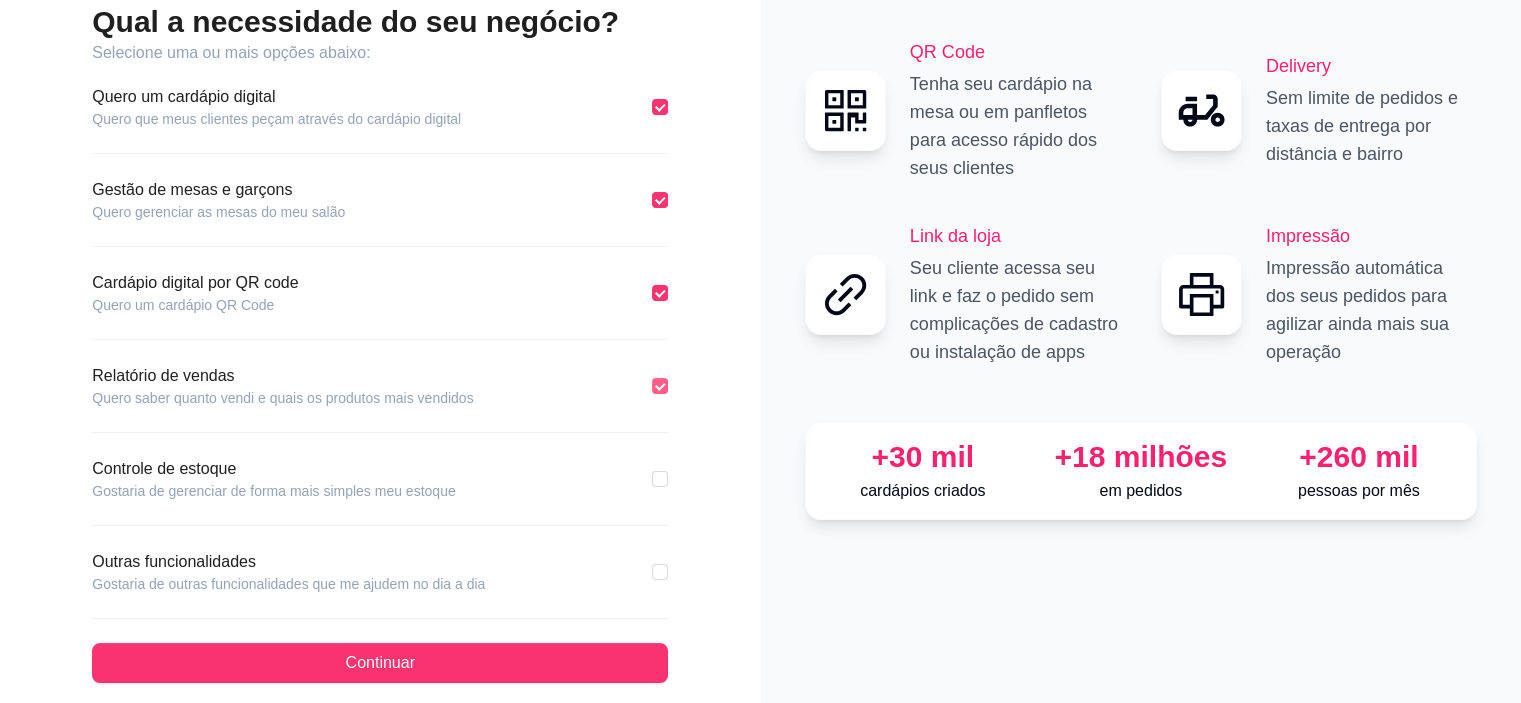 scroll, scrollTop: 152, scrollLeft: 0, axis: vertical 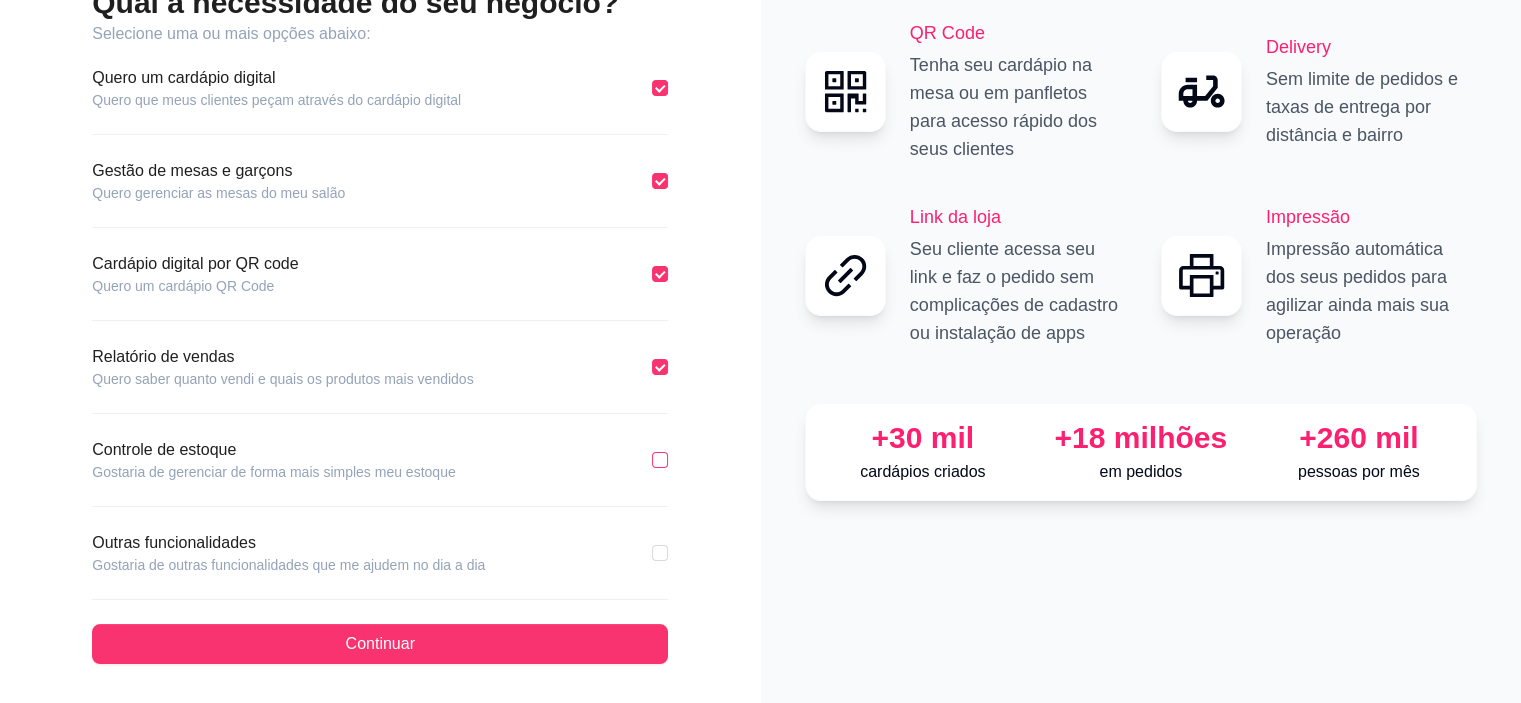 click at bounding box center (660, 460) 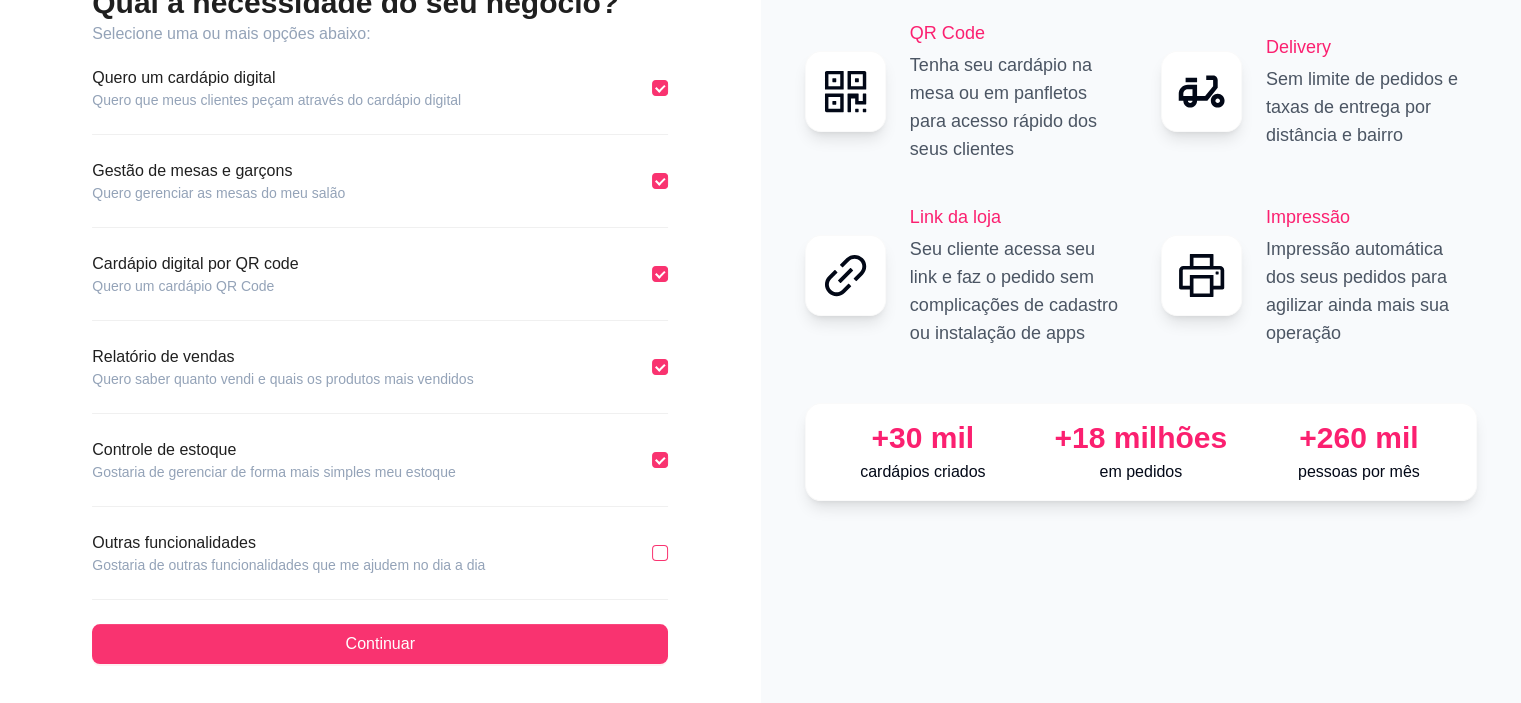 click at bounding box center [660, 553] 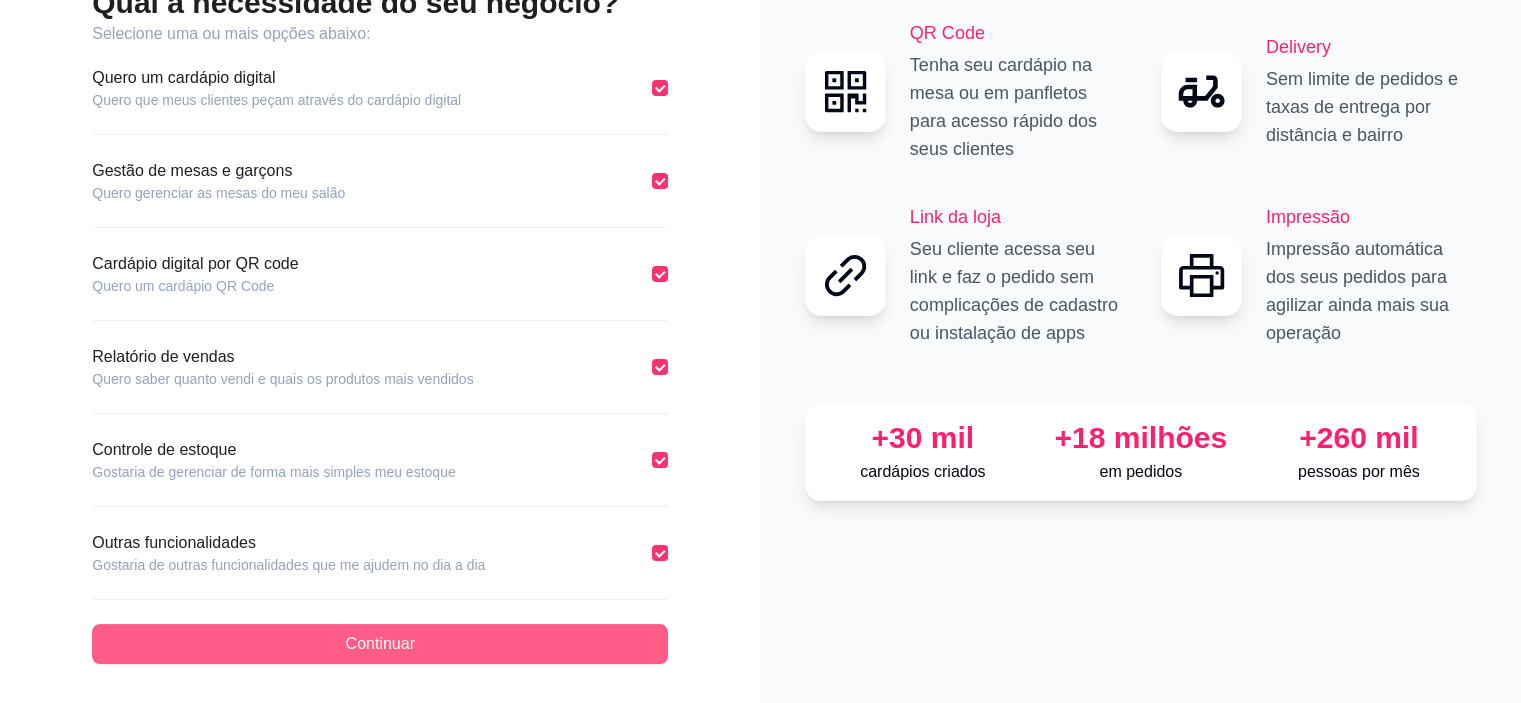 click on "Continuar" at bounding box center [380, 644] 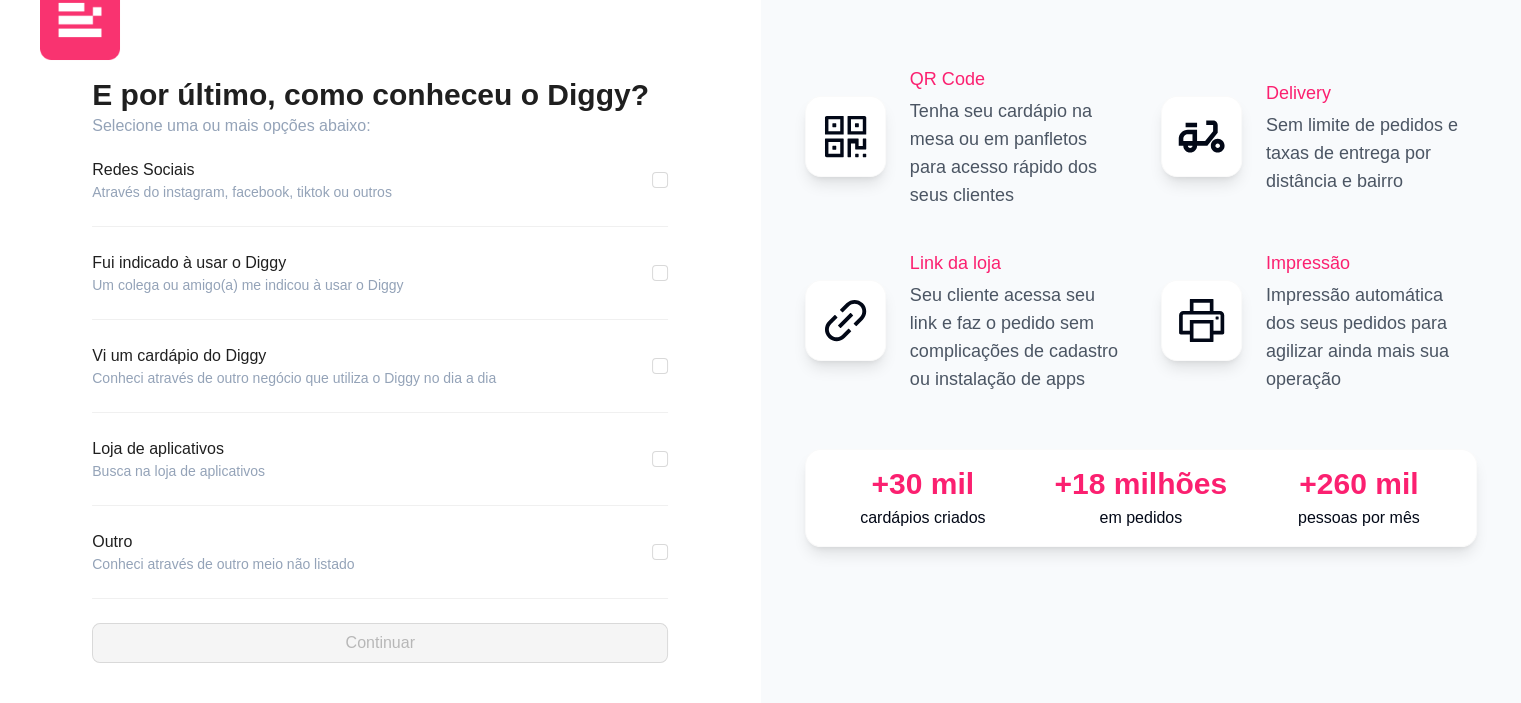 scroll, scrollTop: 59, scrollLeft: 0, axis: vertical 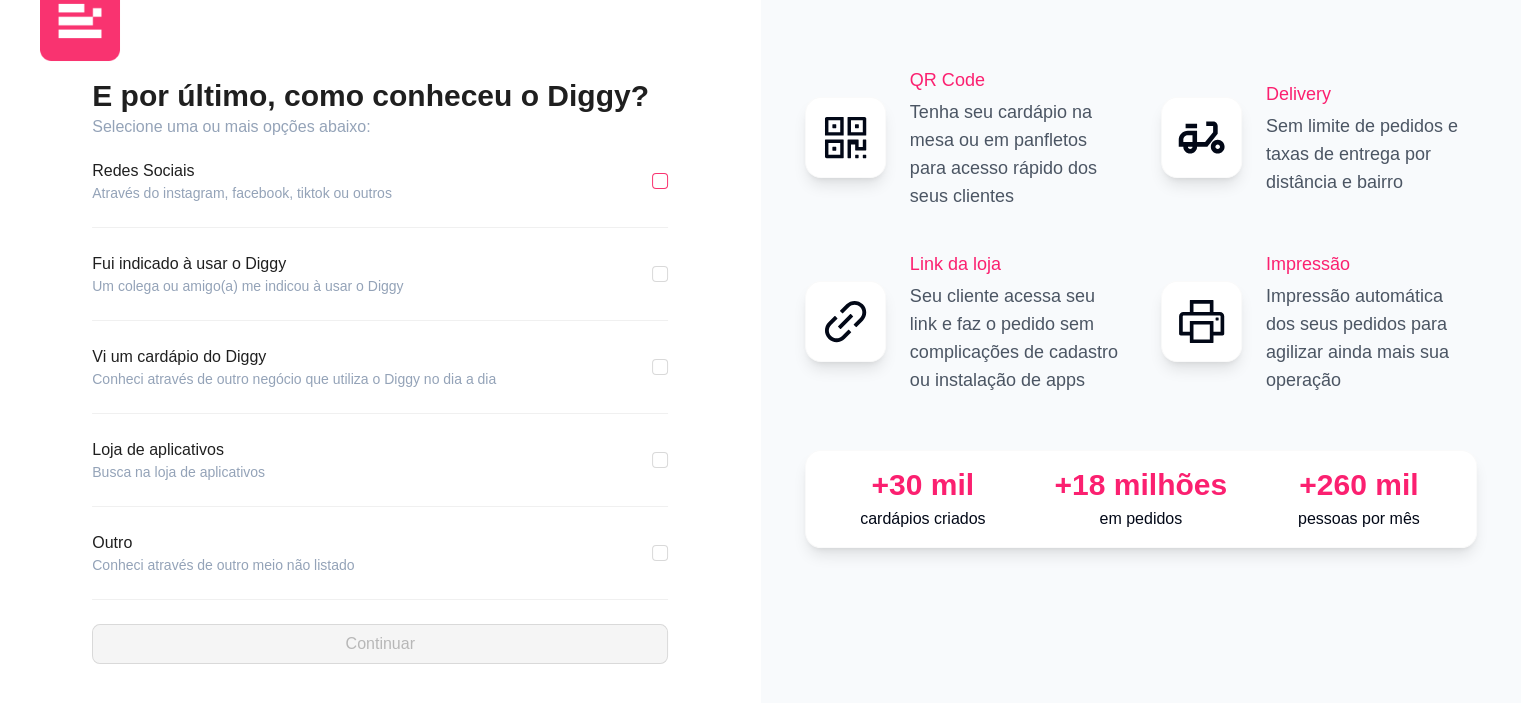 click at bounding box center [660, 181] 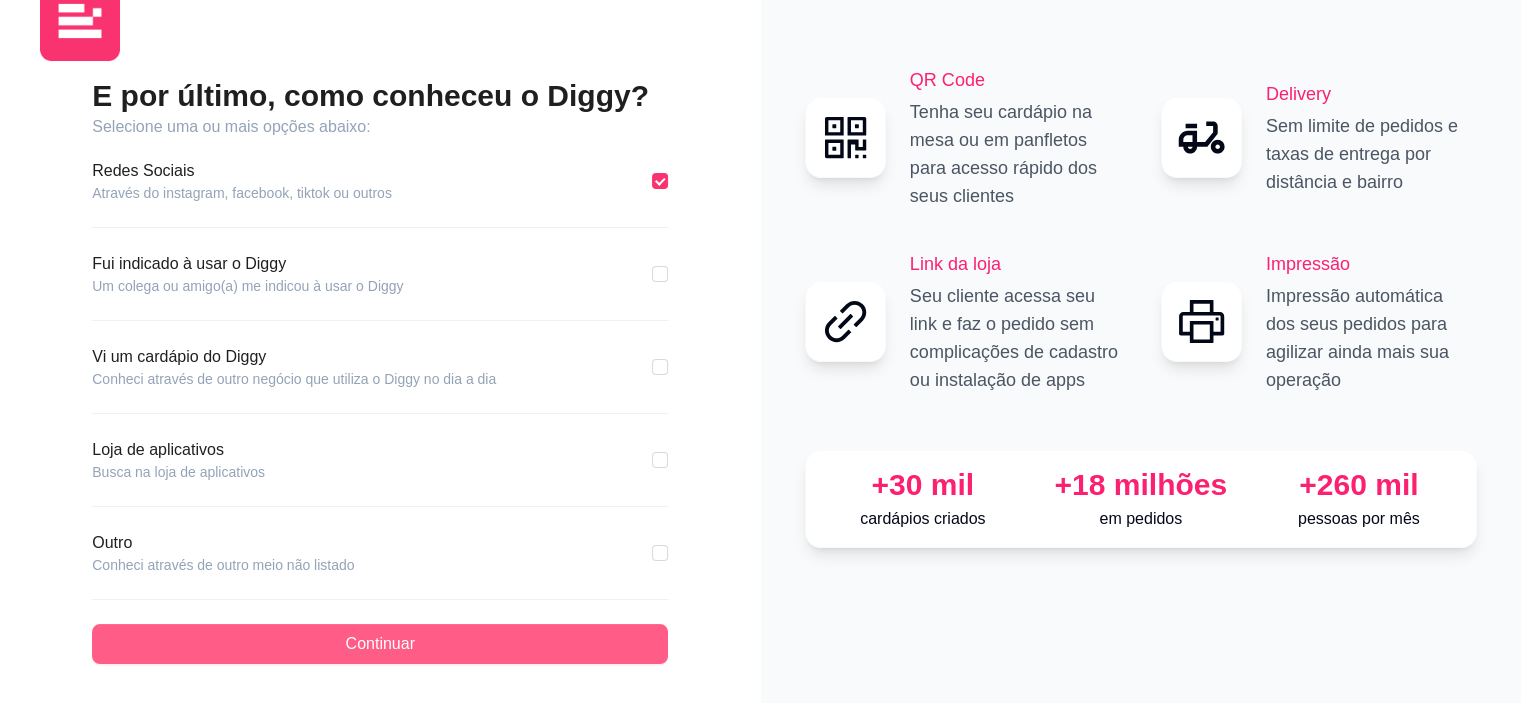 click on "Continuar" at bounding box center (380, 644) 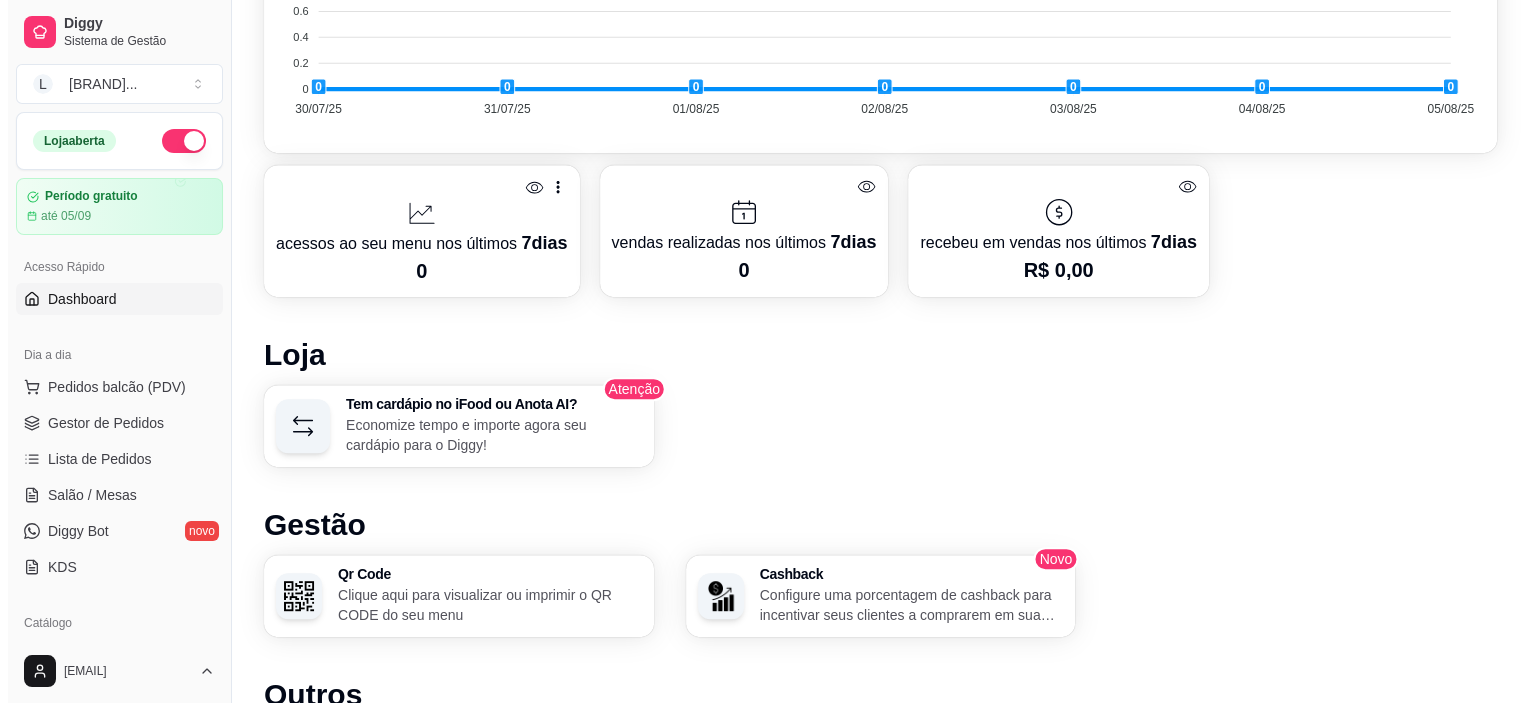 scroll, scrollTop: 1000, scrollLeft: 0, axis: vertical 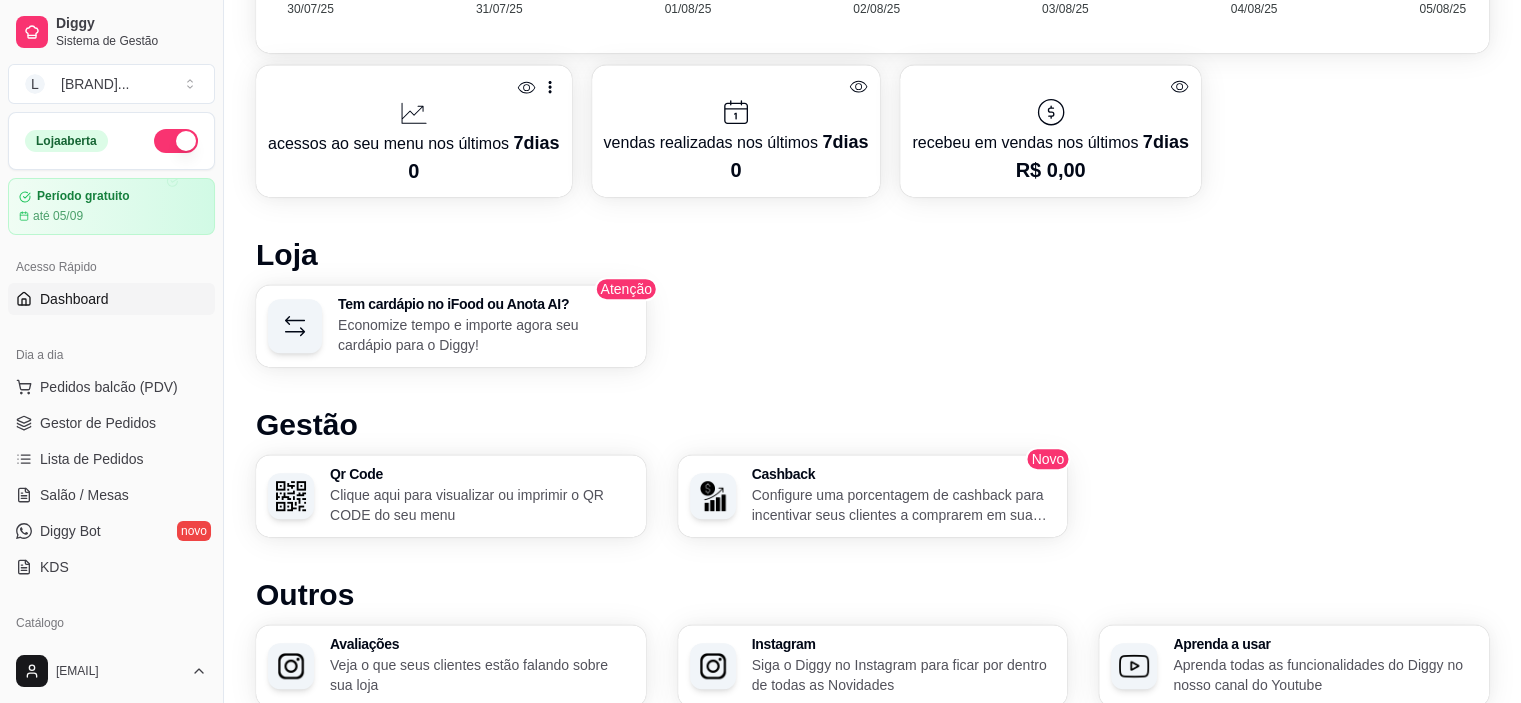 click on "Economize tempo e importe agora seu cardápio para o Diggy!" at bounding box center (486, 335) 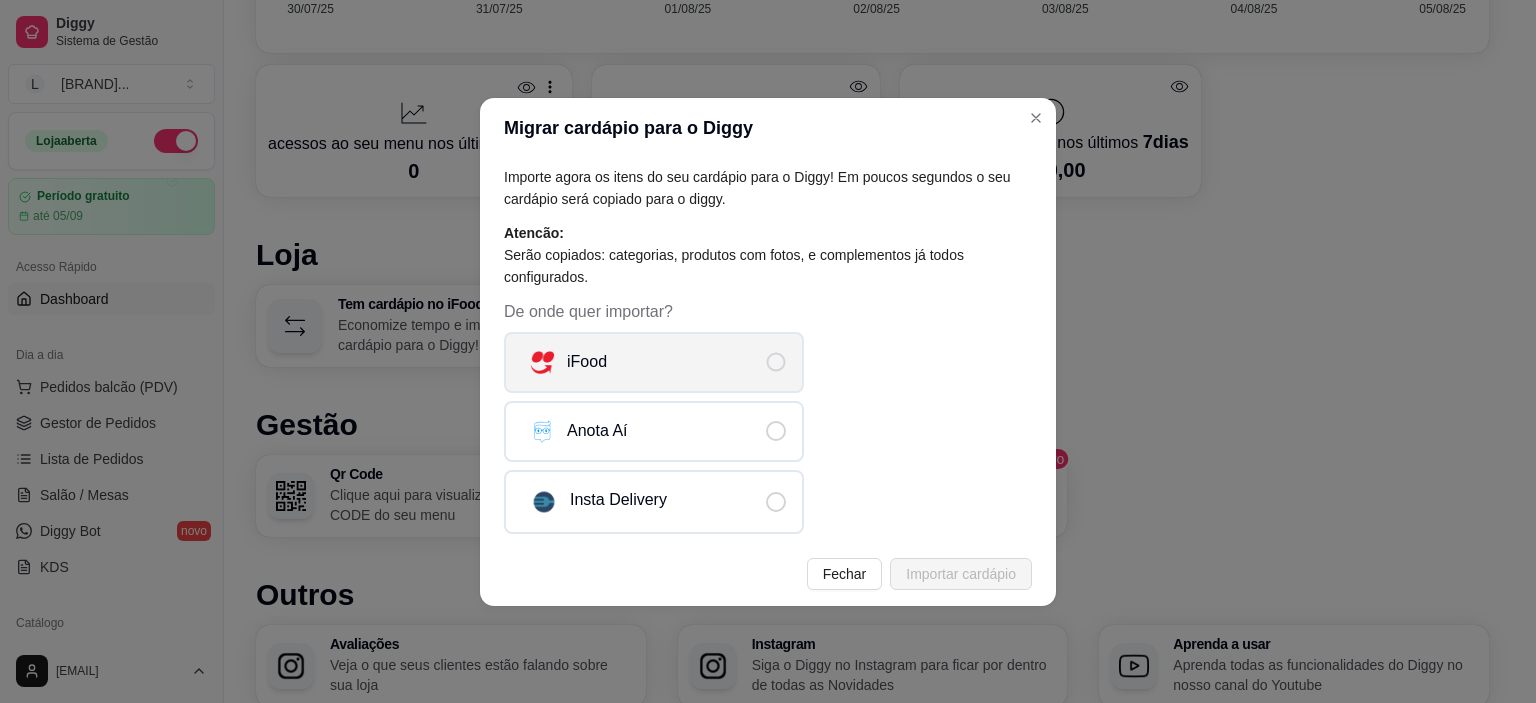 click at bounding box center [776, 362] 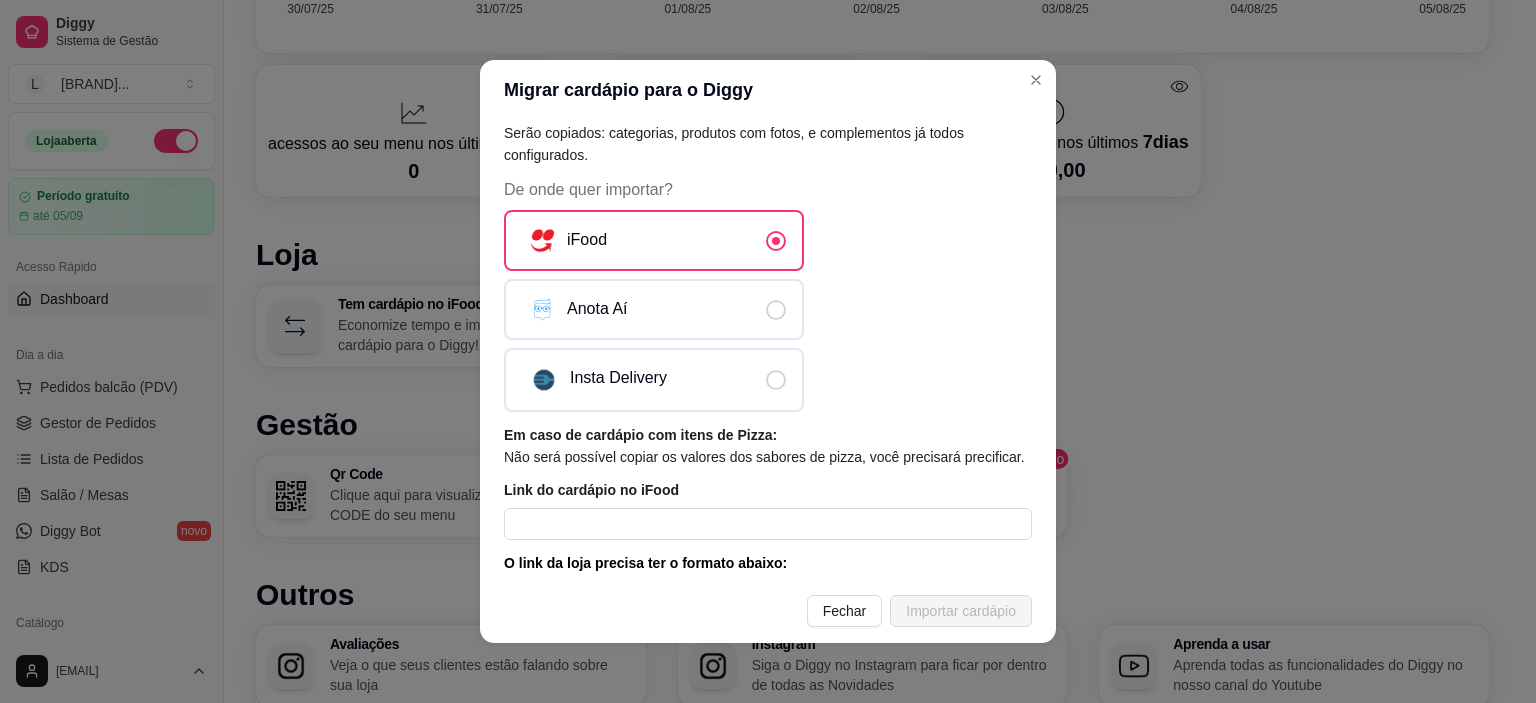 scroll, scrollTop: 176, scrollLeft: 0, axis: vertical 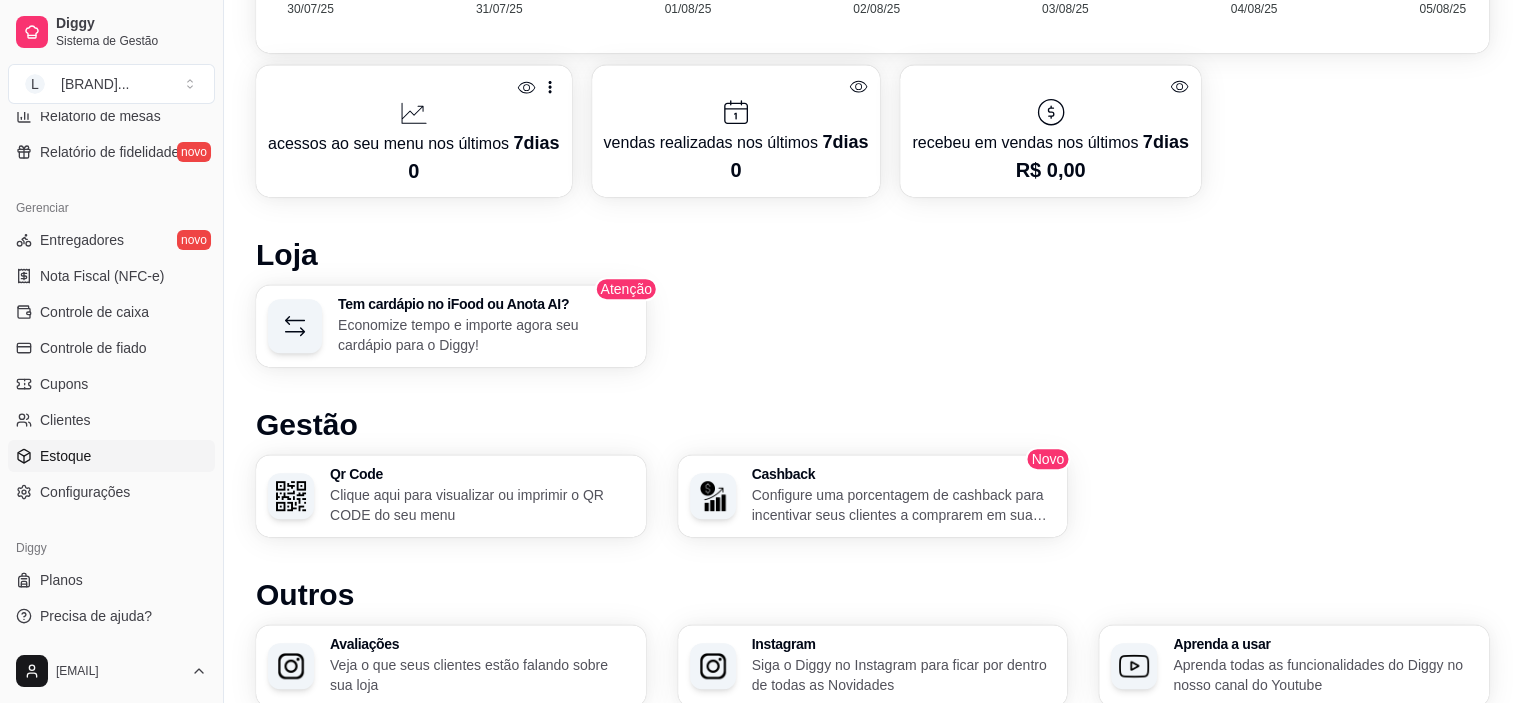 click on "Estoque" at bounding box center (65, 456) 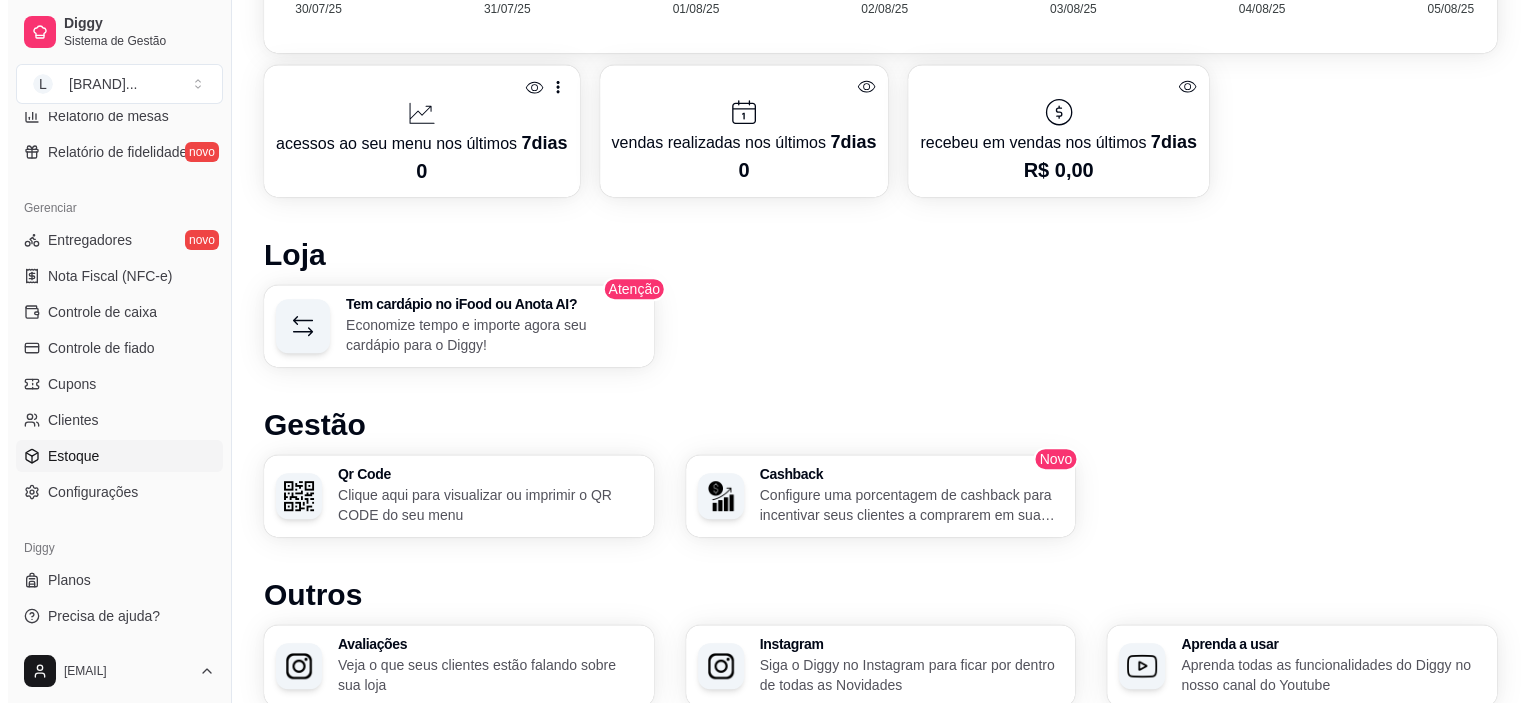 scroll, scrollTop: 0, scrollLeft: 0, axis: both 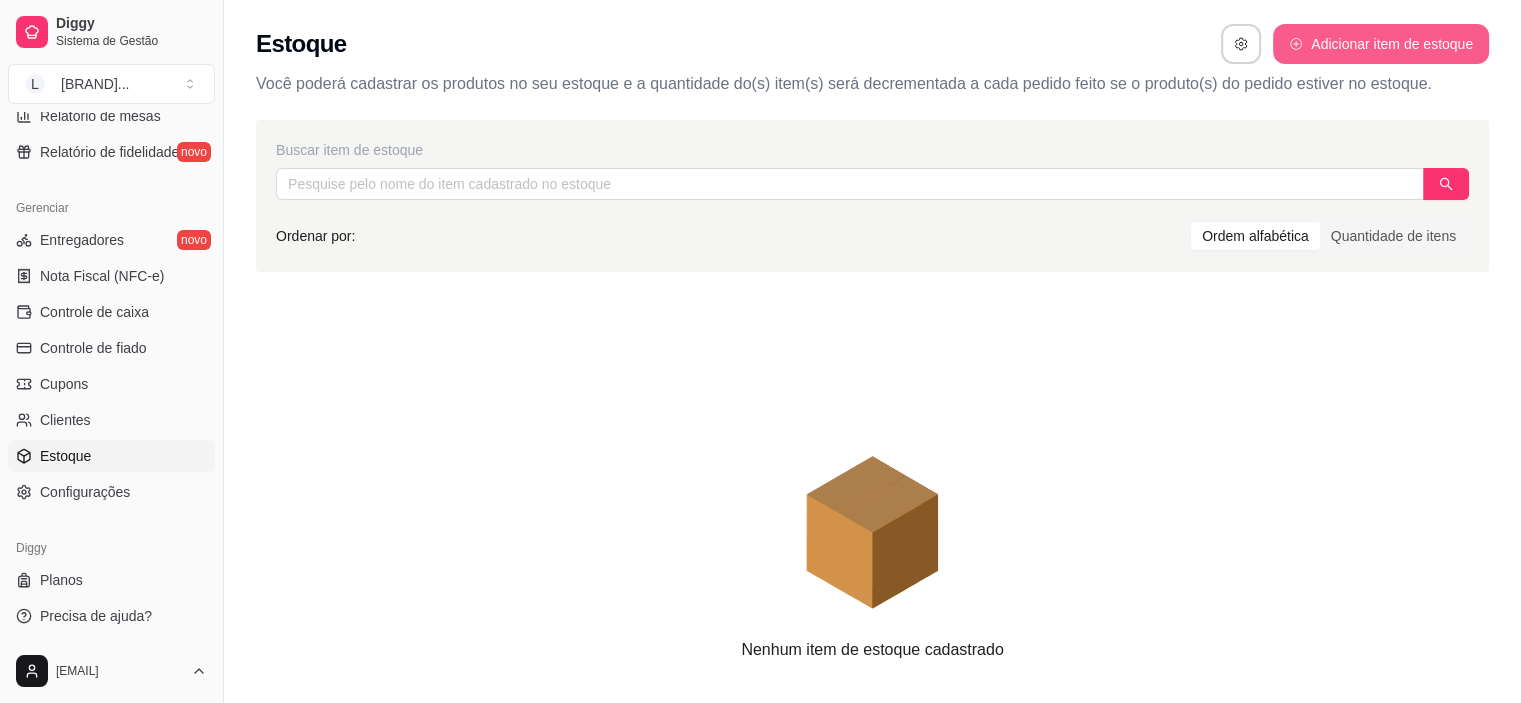 click on "Adicionar item de estoque" at bounding box center [1381, 44] 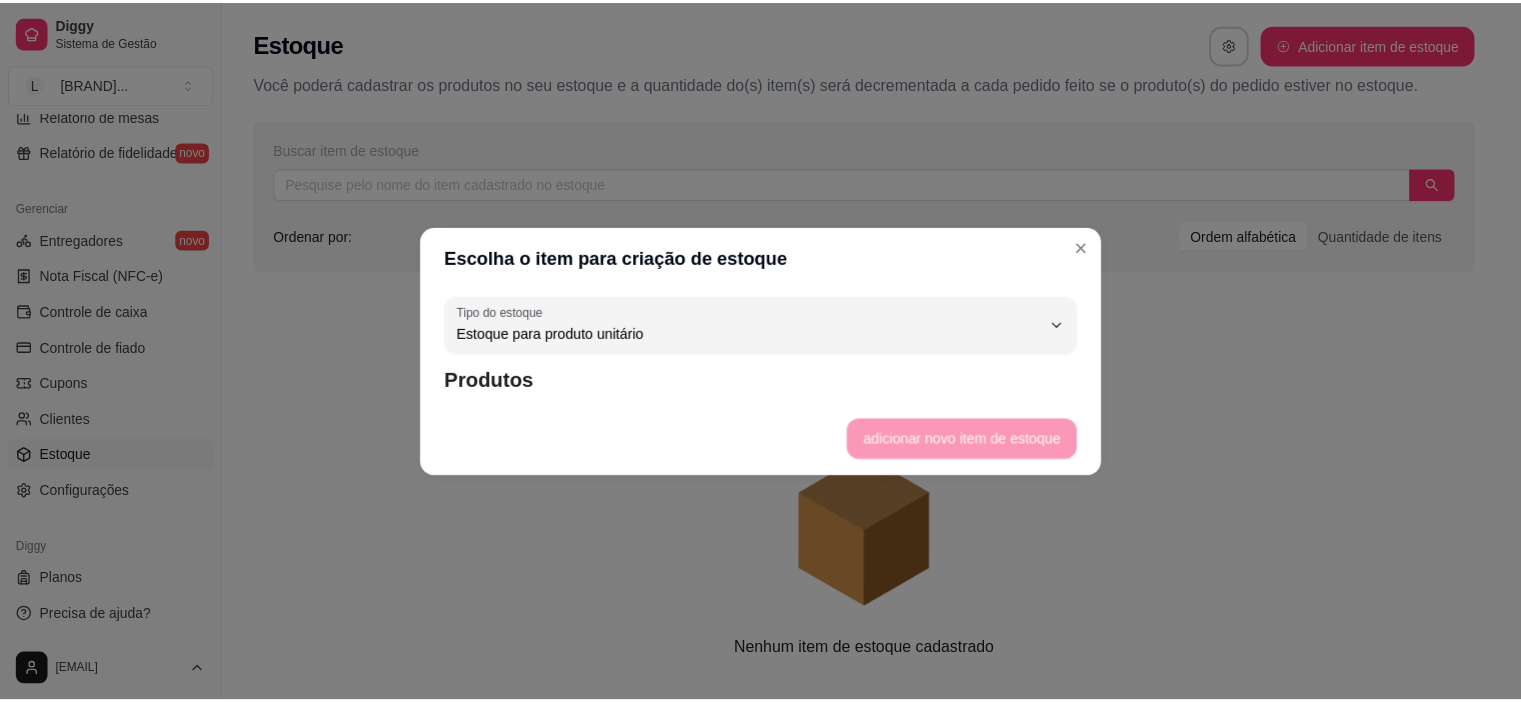 scroll, scrollTop: 19, scrollLeft: 0, axis: vertical 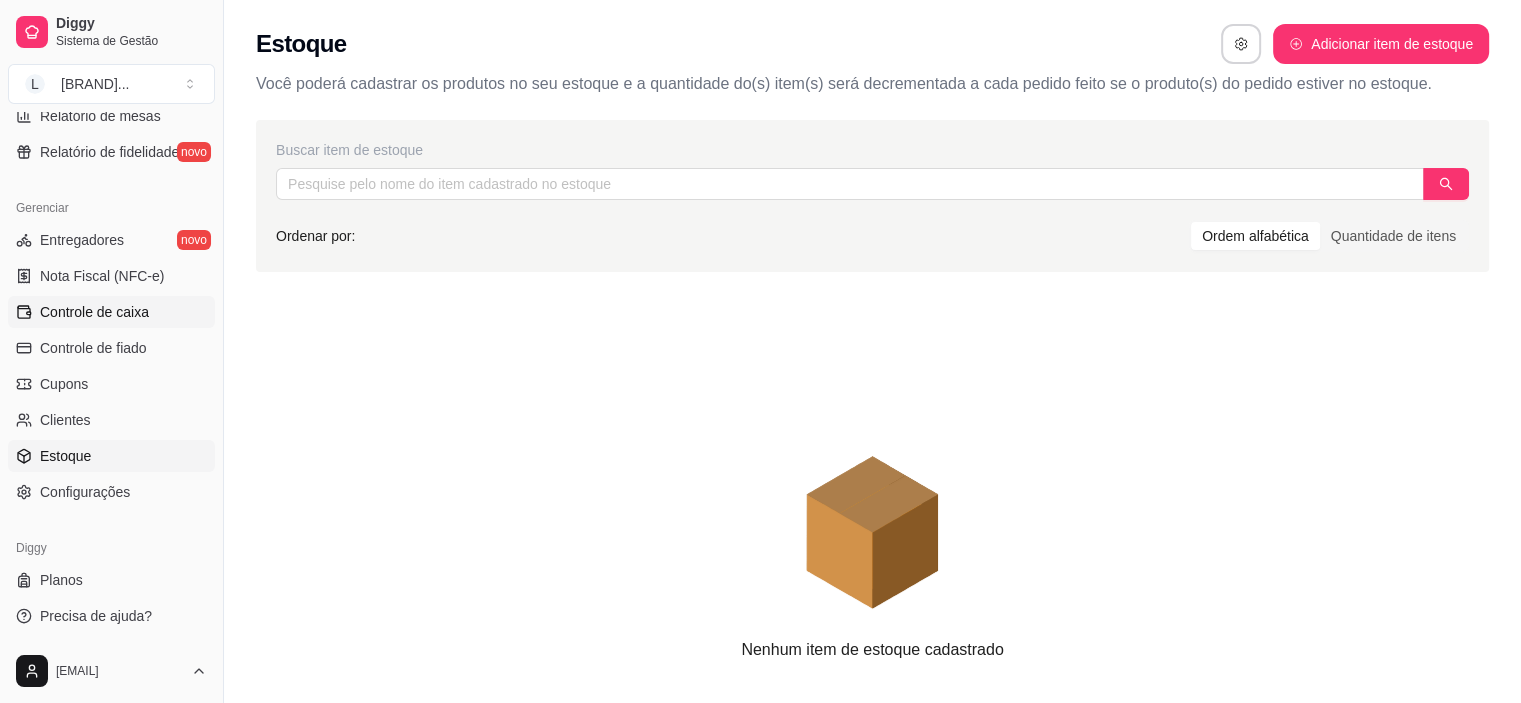 click on "Controle de caixa" at bounding box center [94, 312] 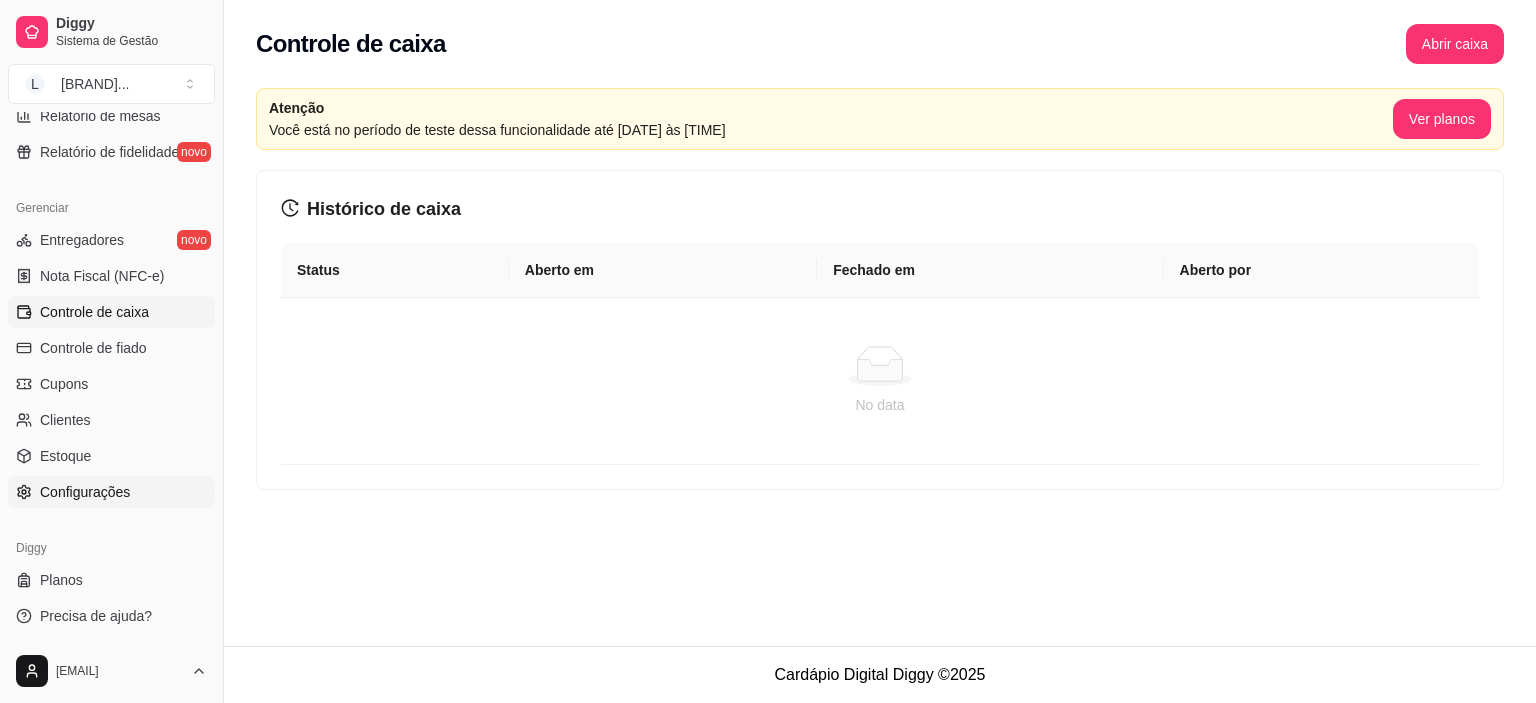 click on "Configurações" at bounding box center [85, 492] 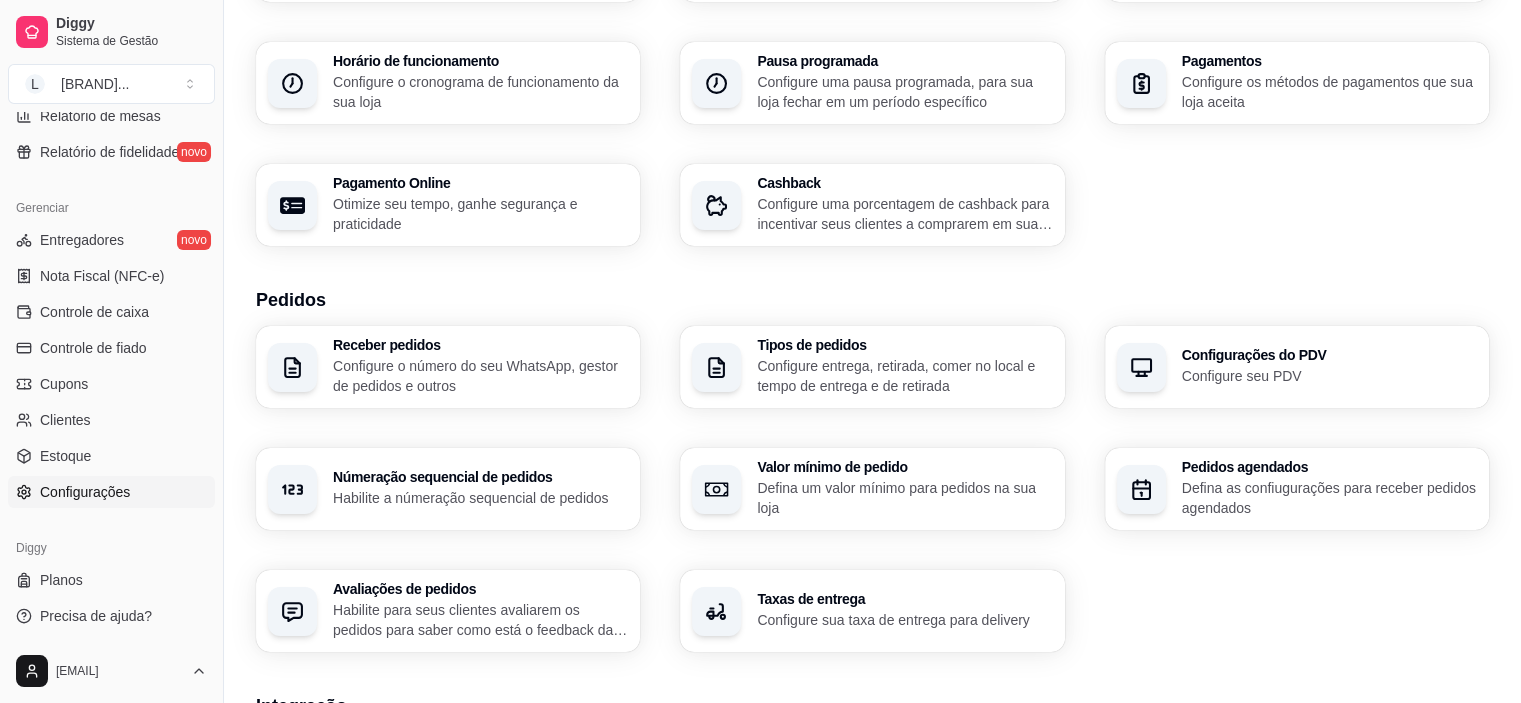 scroll, scrollTop: 300, scrollLeft: 0, axis: vertical 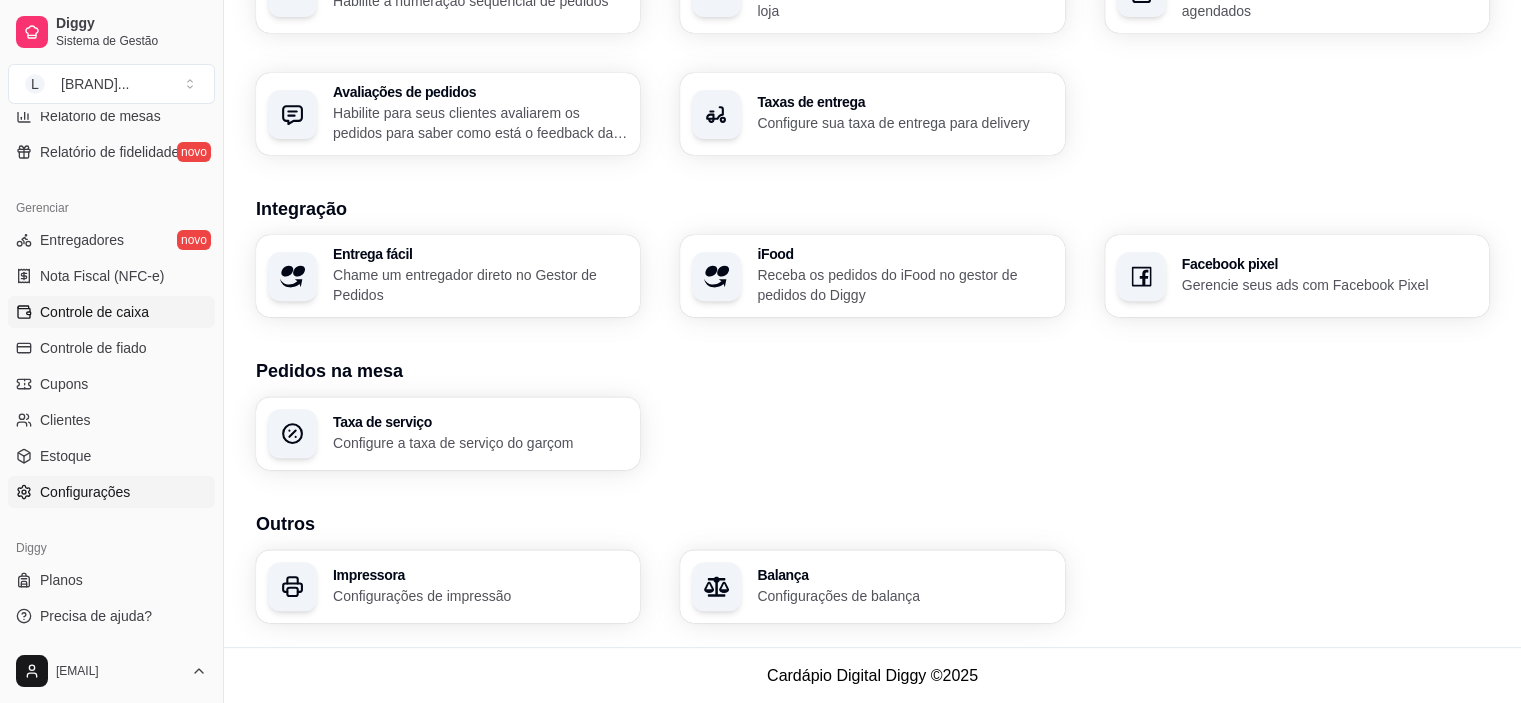click on "Controle de caixa" at bounding box center (94, 312) 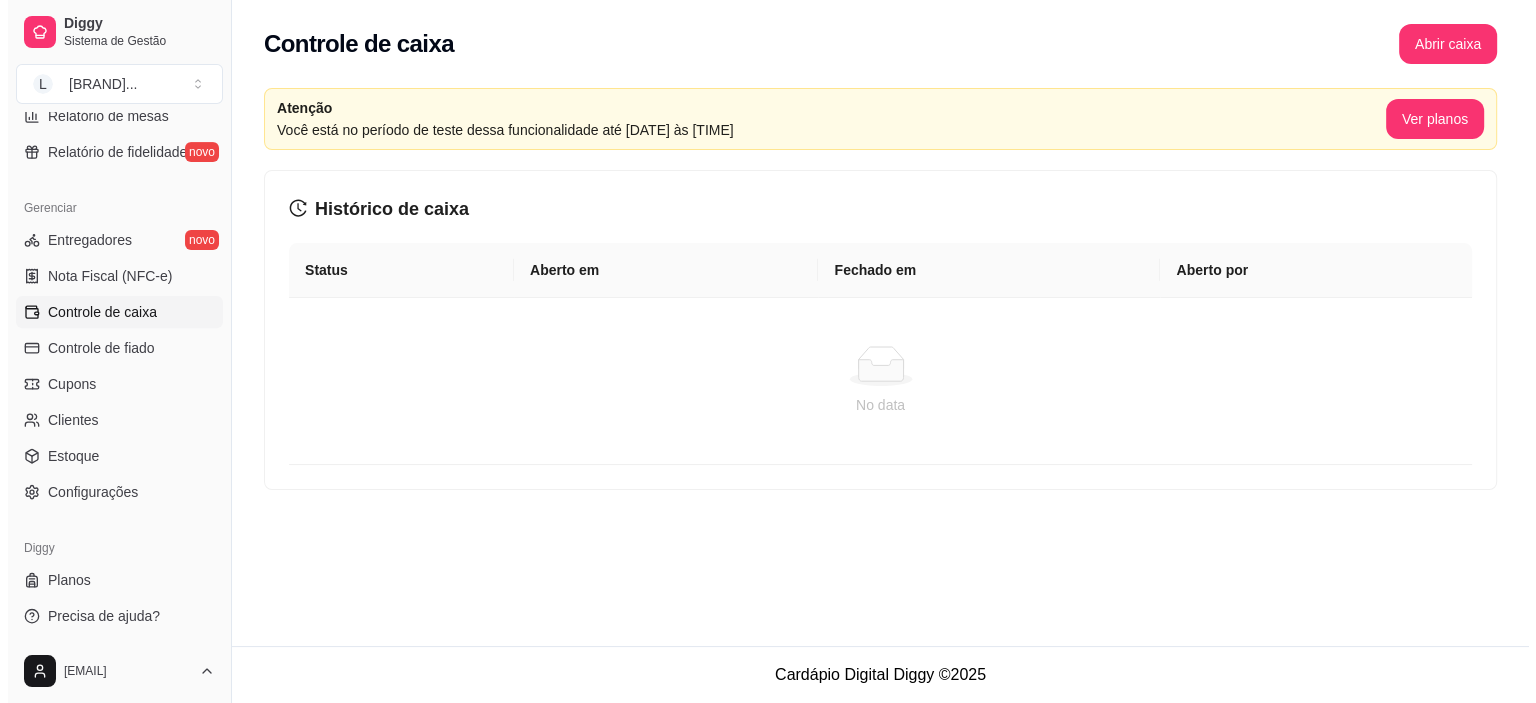scroll, scrollTop: 0, scrollLeft: 0, axis: both 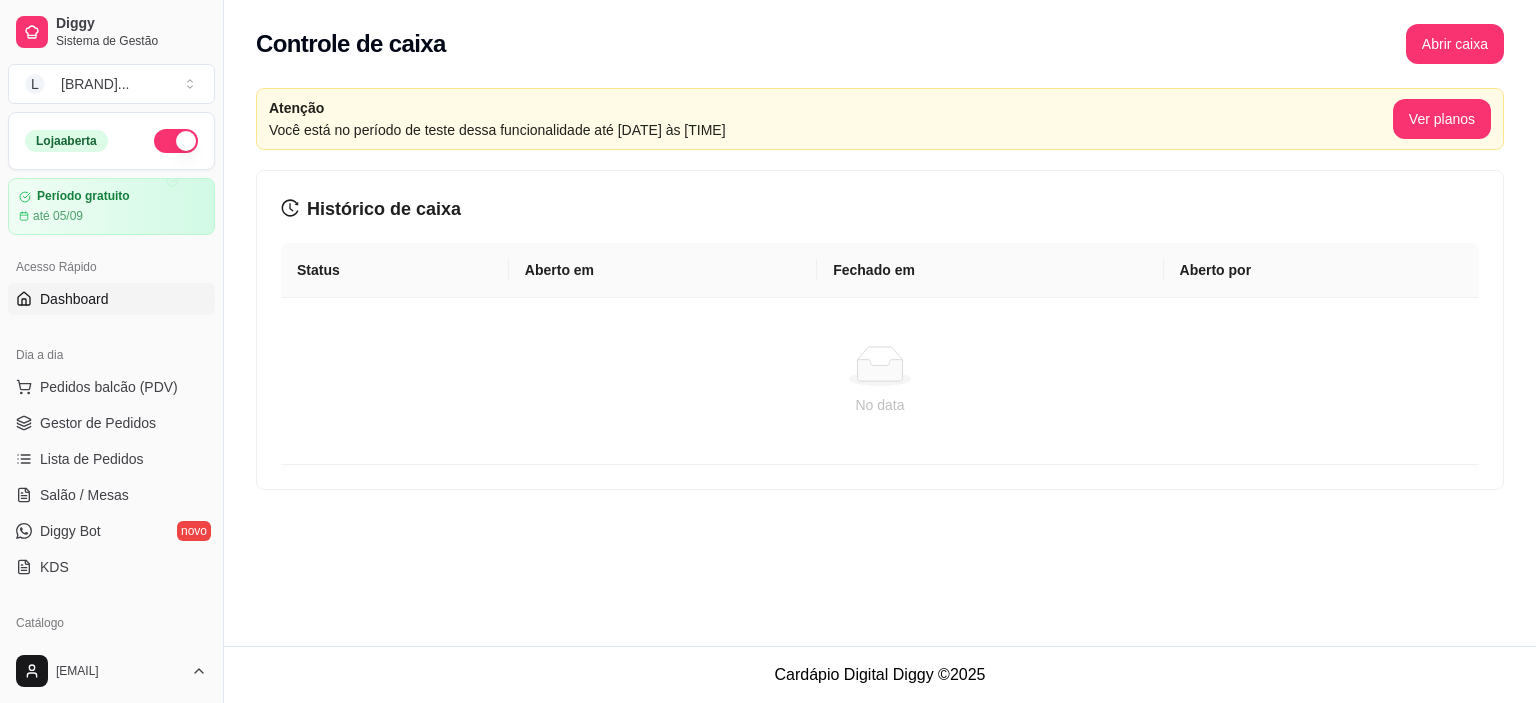 click on "Dashboard" at bounding box center [74, 299] 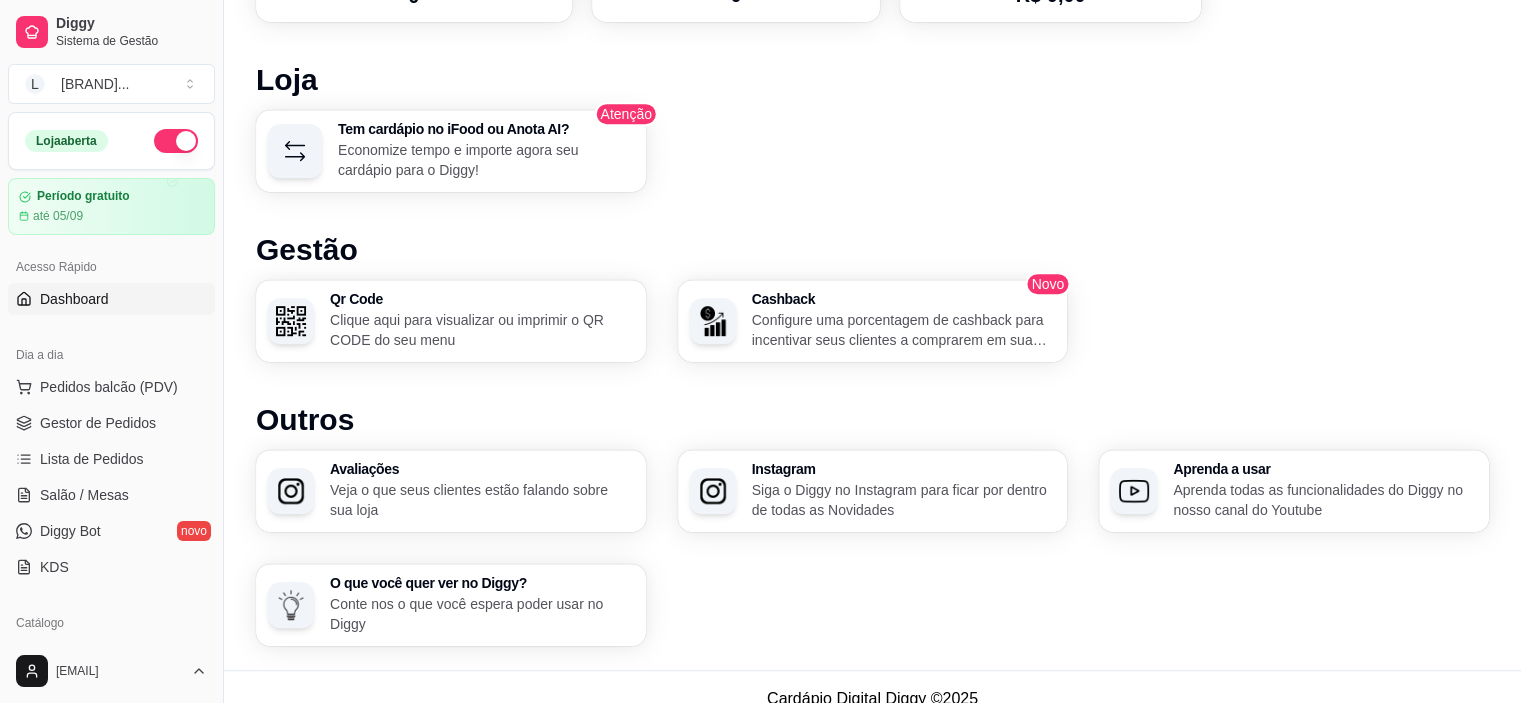scroll, scrollTop: 1196, scrollLeft: 0, axis: vertical 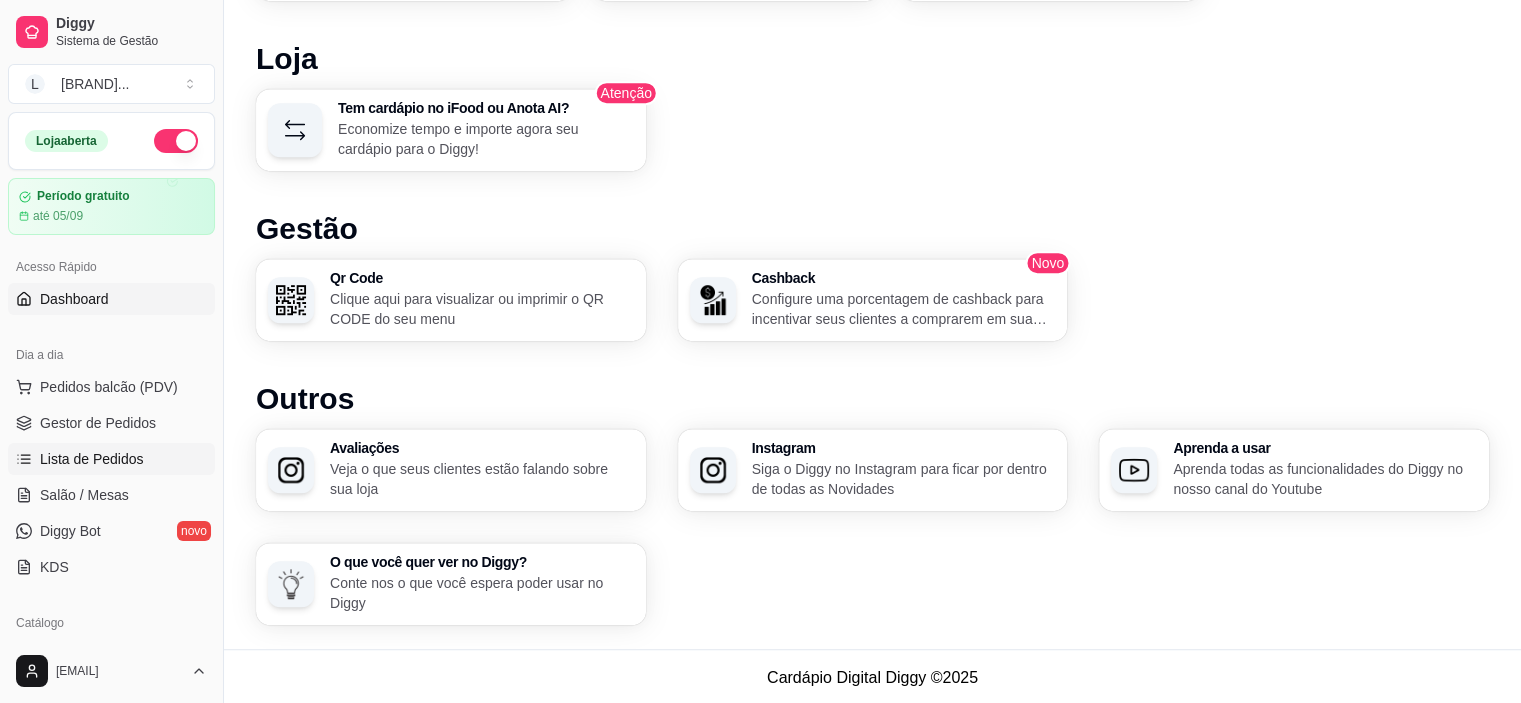 click on "Lista de Pedidos" at bounding box center [92, 459] 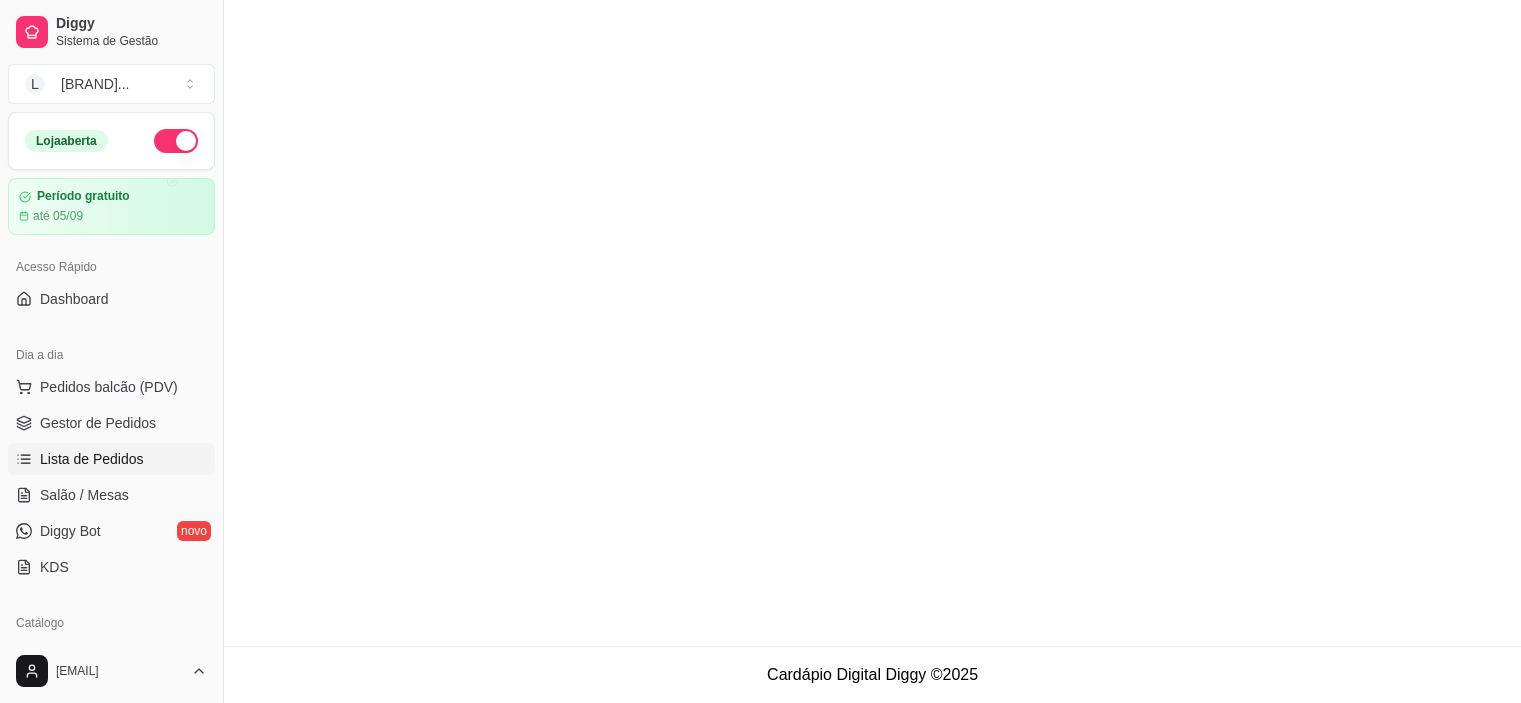 scroll, scrollTop: 0, scrollLeft: 0, axis: both 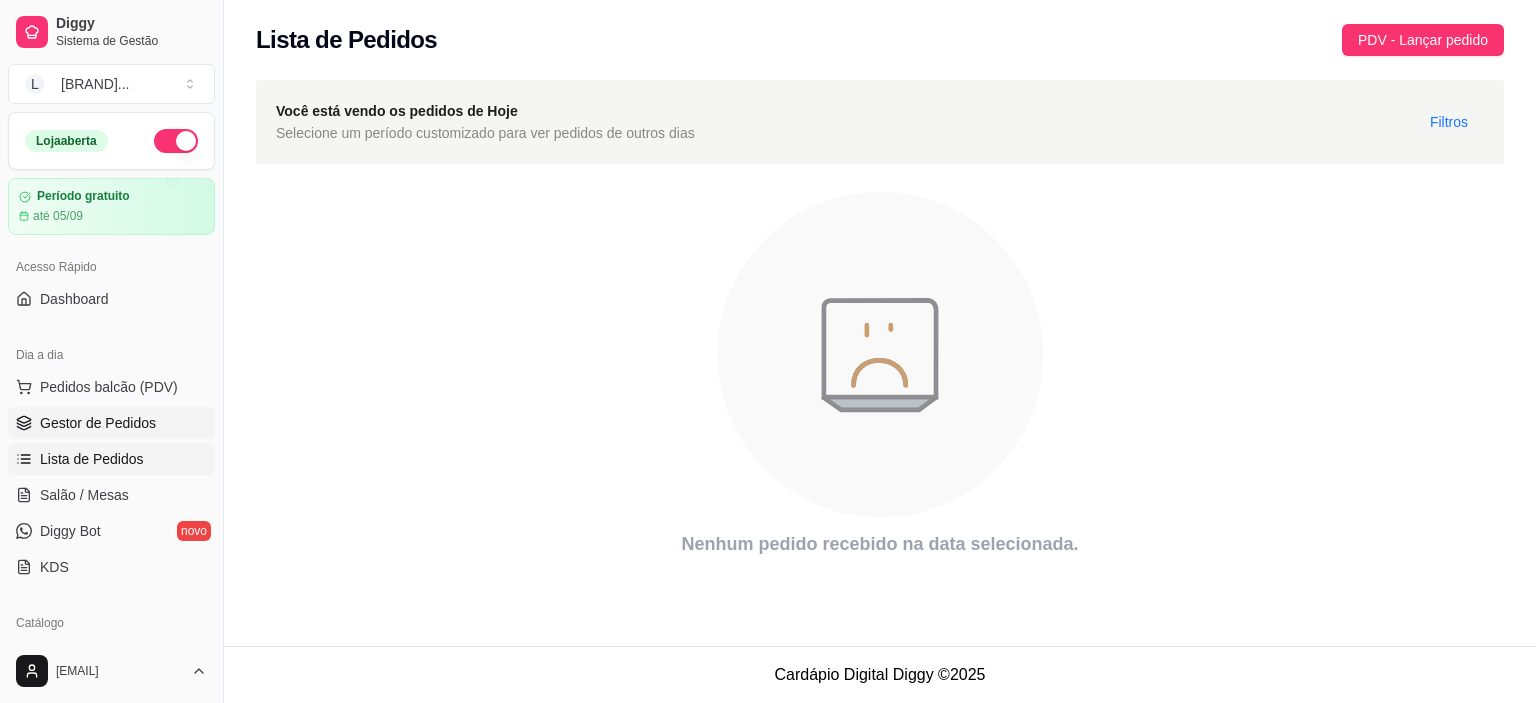click on "Gestor de Pedidos" at bounding box center (98, 423) 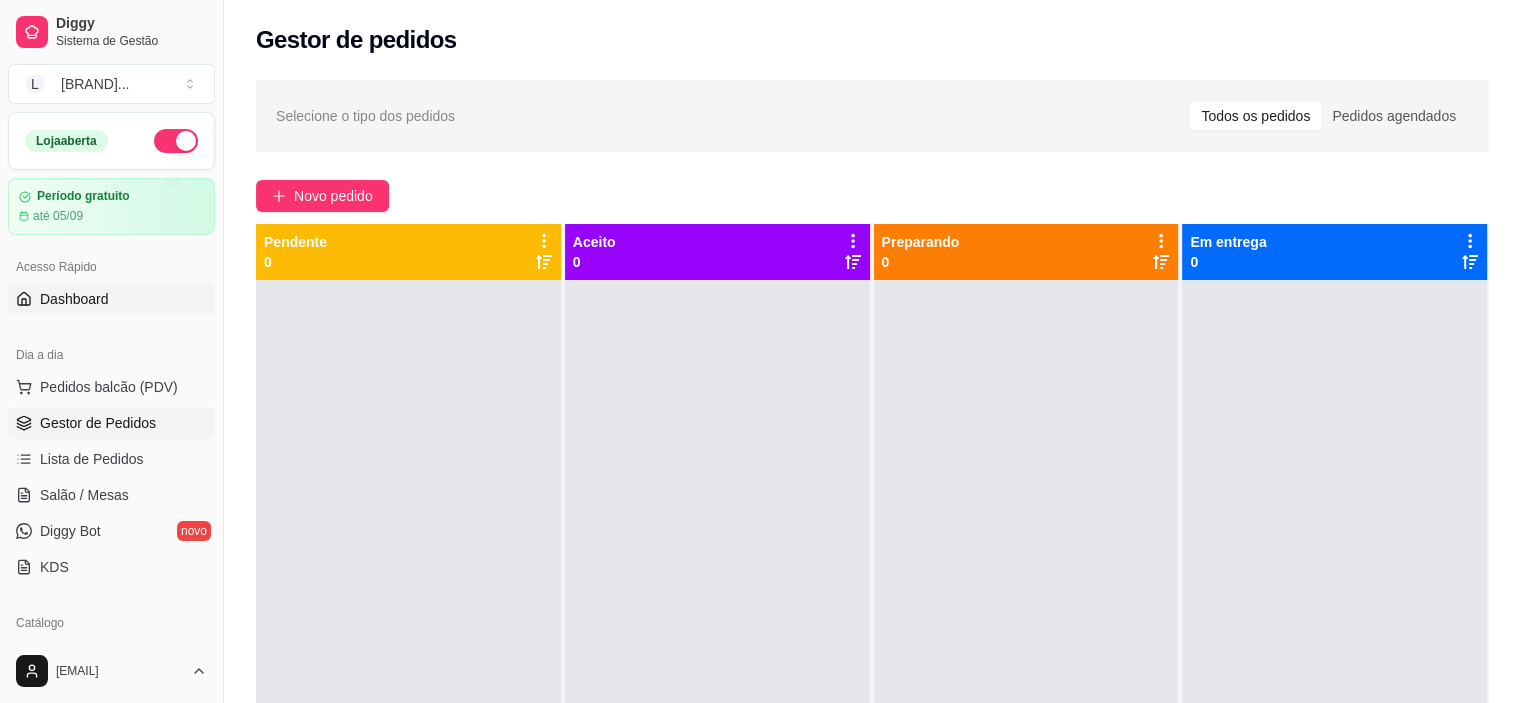 click on "Dashboard" at bounding box center (74, 299) 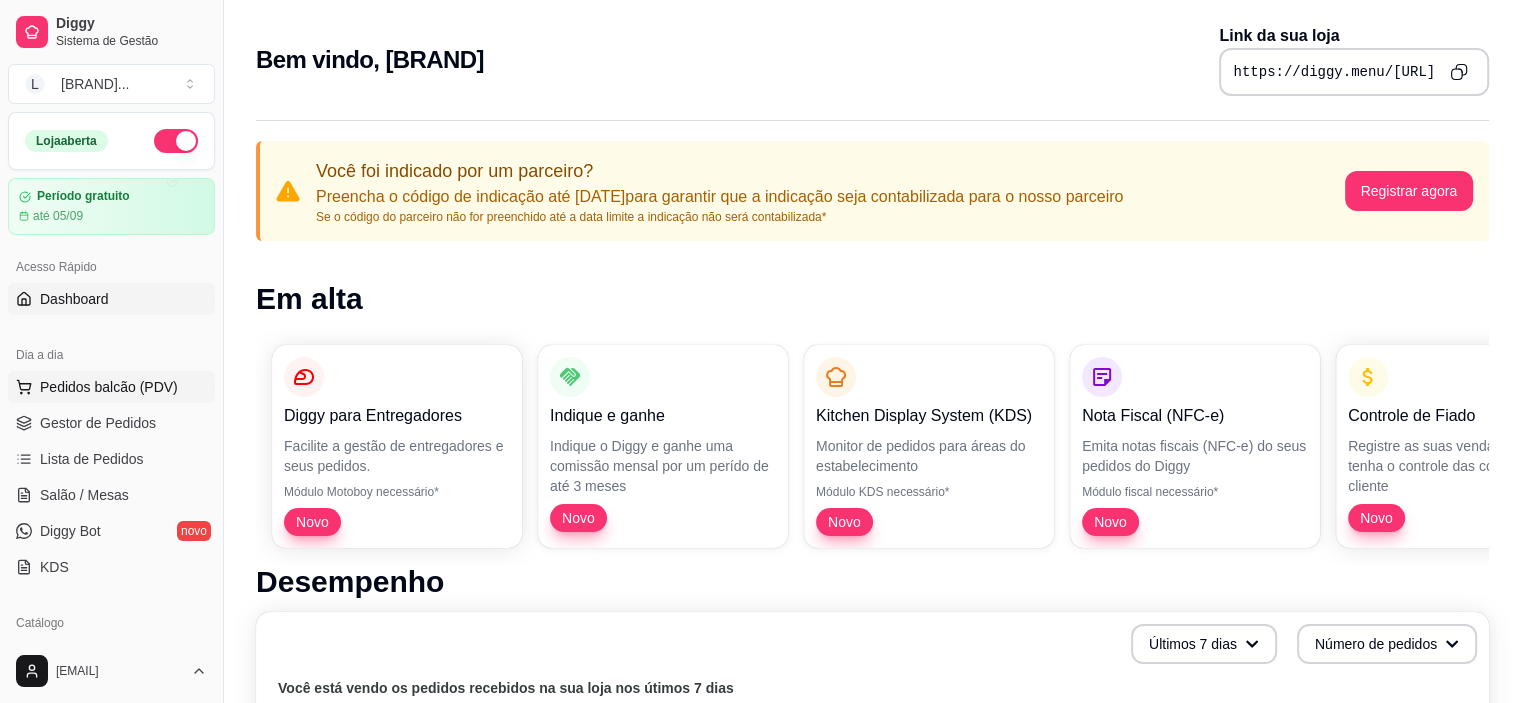 click on "Pedidos balcão (PDV)" at bounding box center [109, 387] 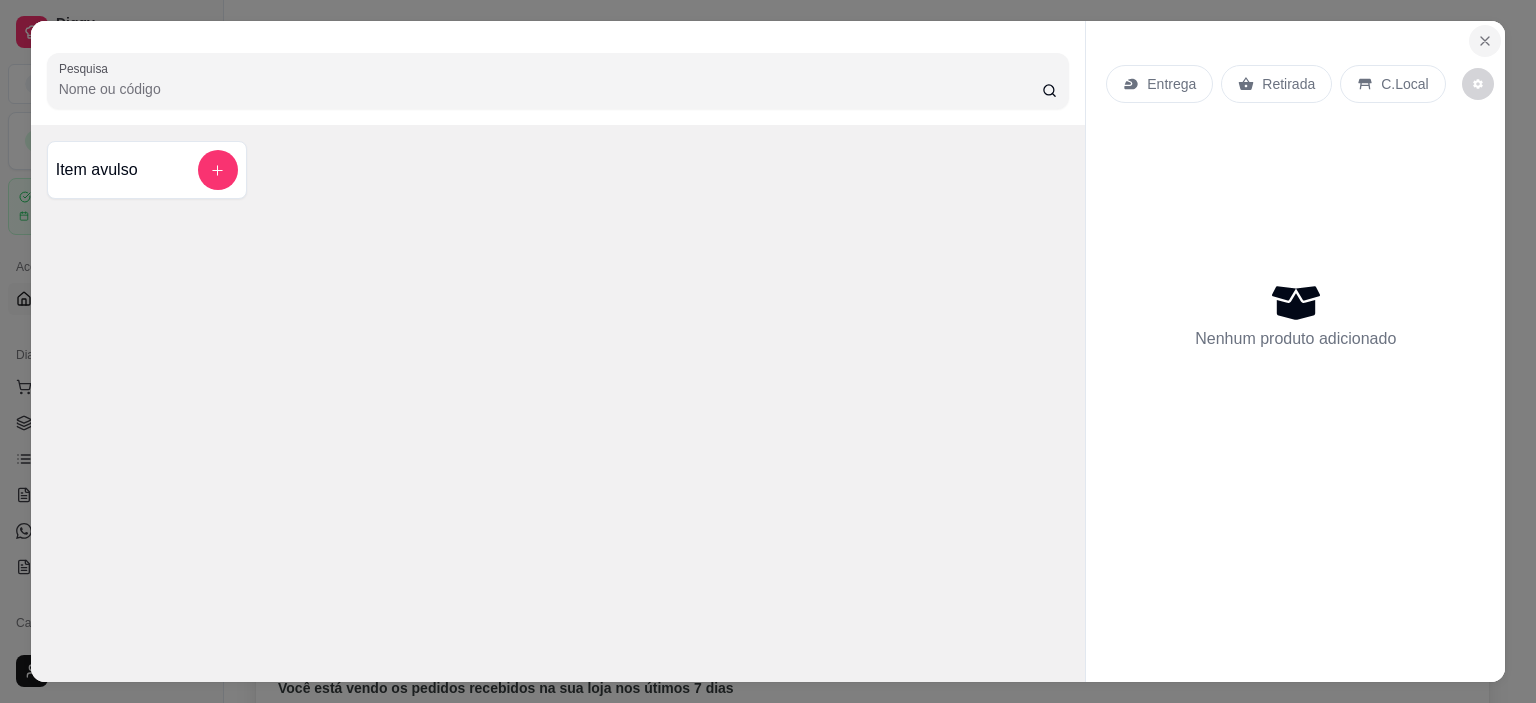 click 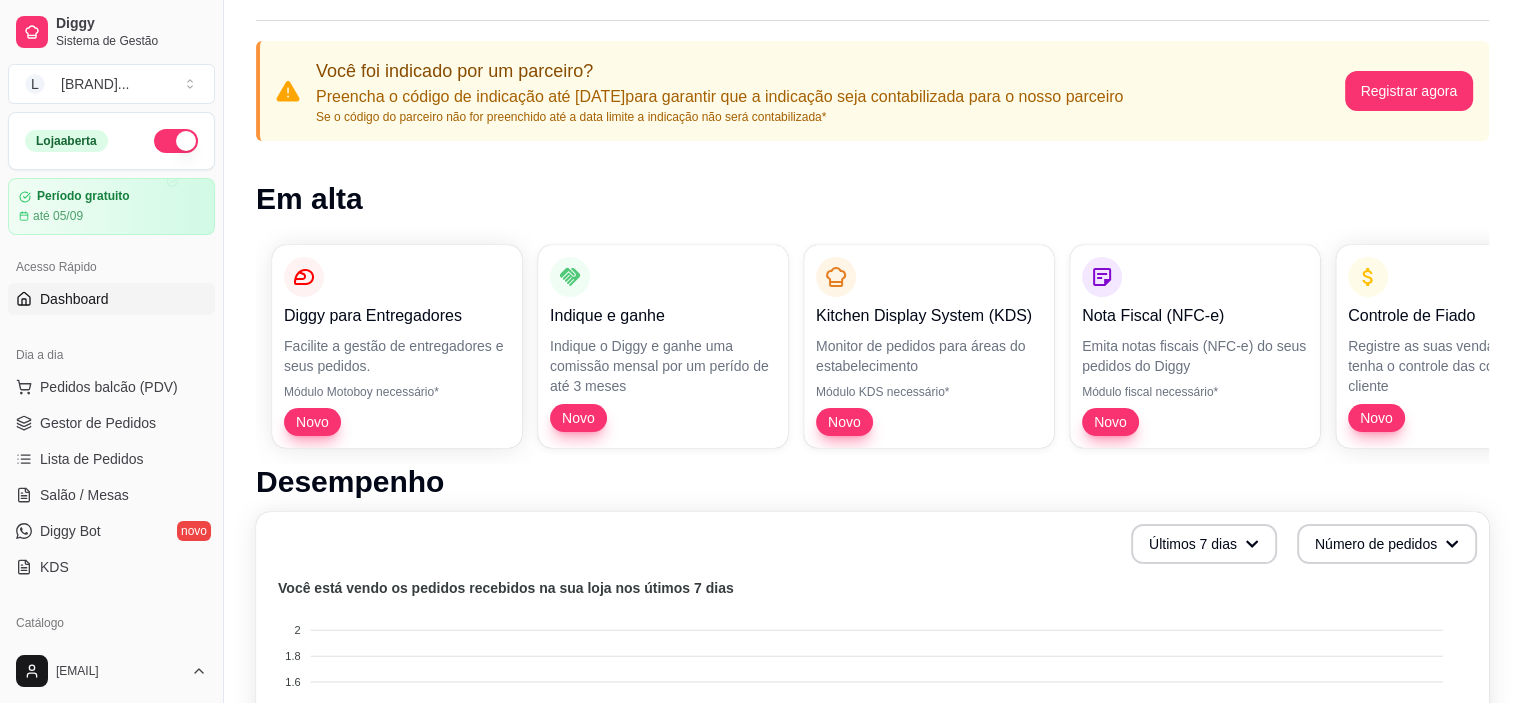 scroll, scrollTop: 0, scrollLeft: 0, axis: both 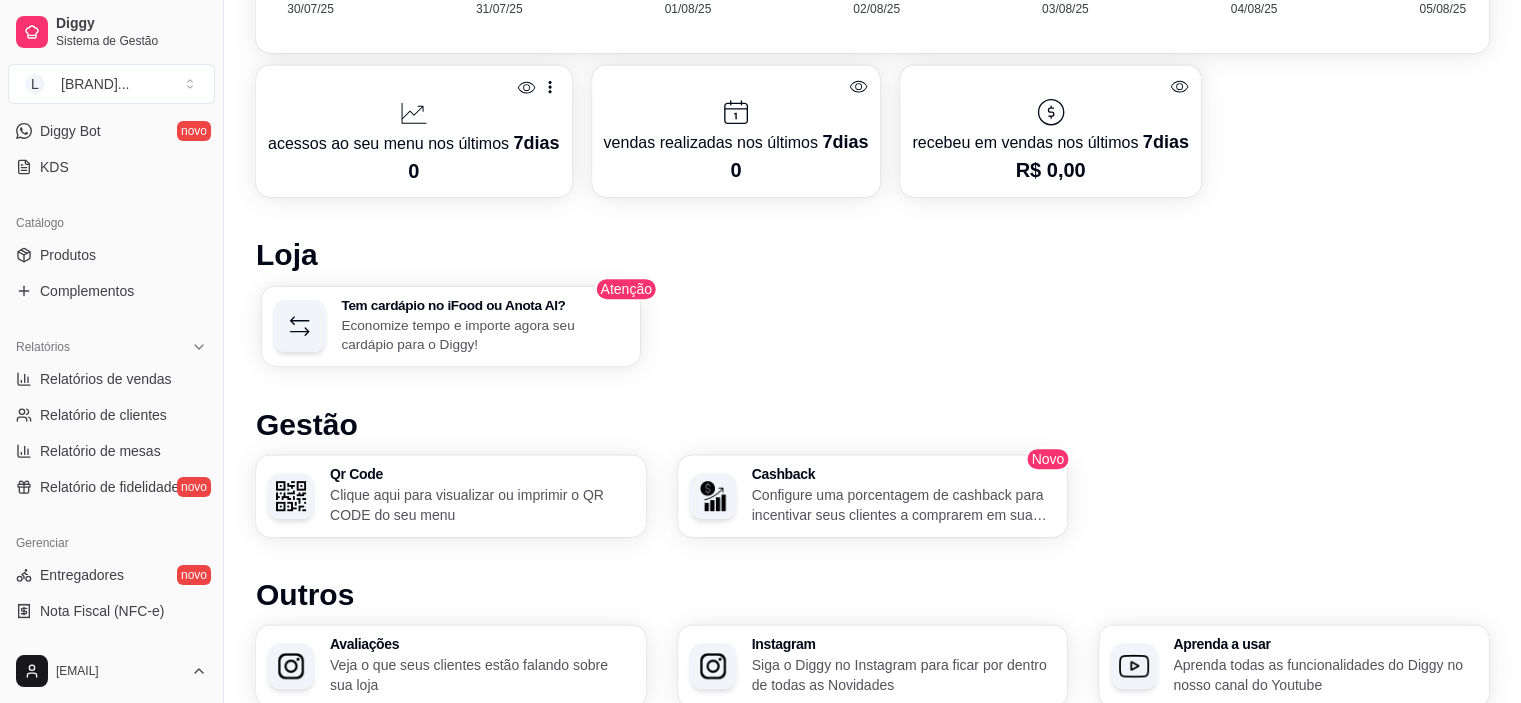 click on "Economize tempo e importe agora seu cardápio para o Diggy!" at bounding box center [484, 334] 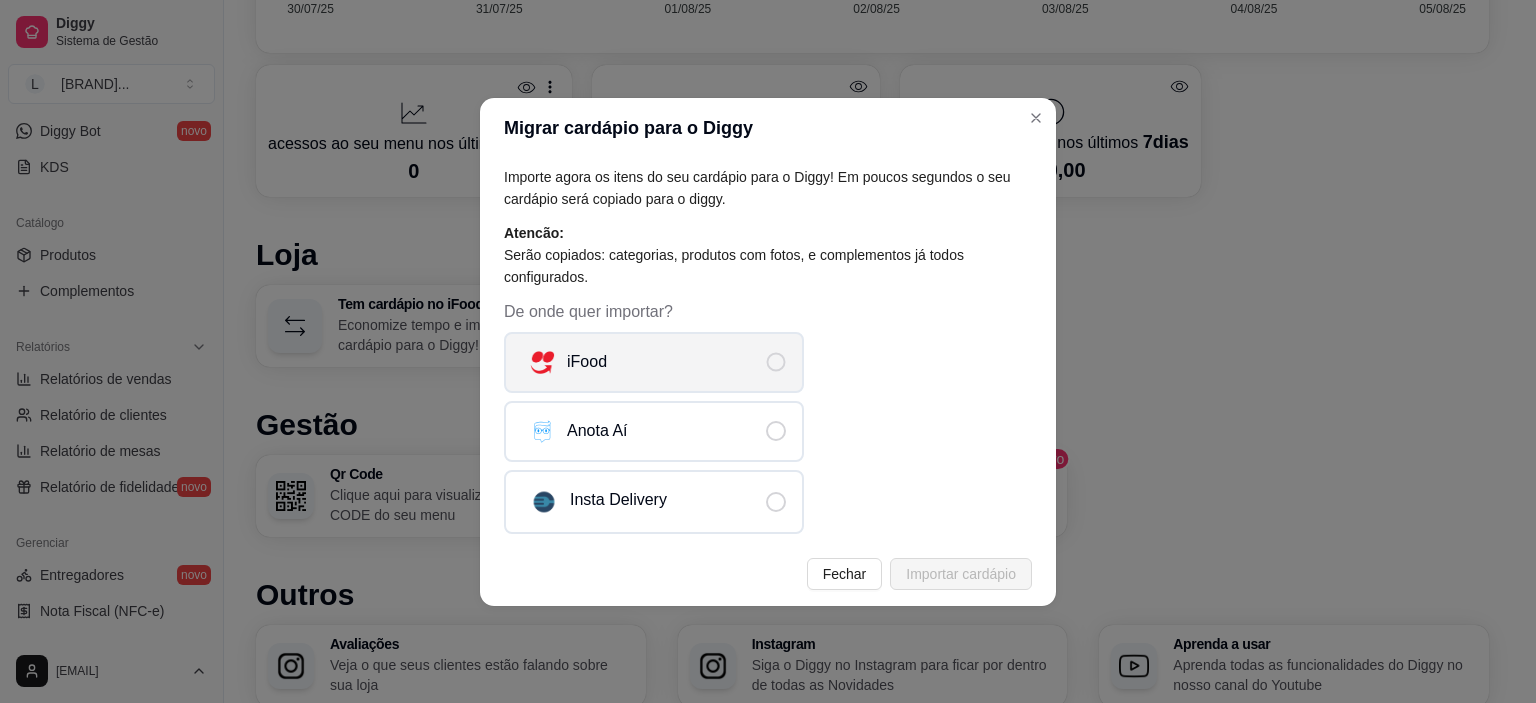 click at bounding box center [776, 362] 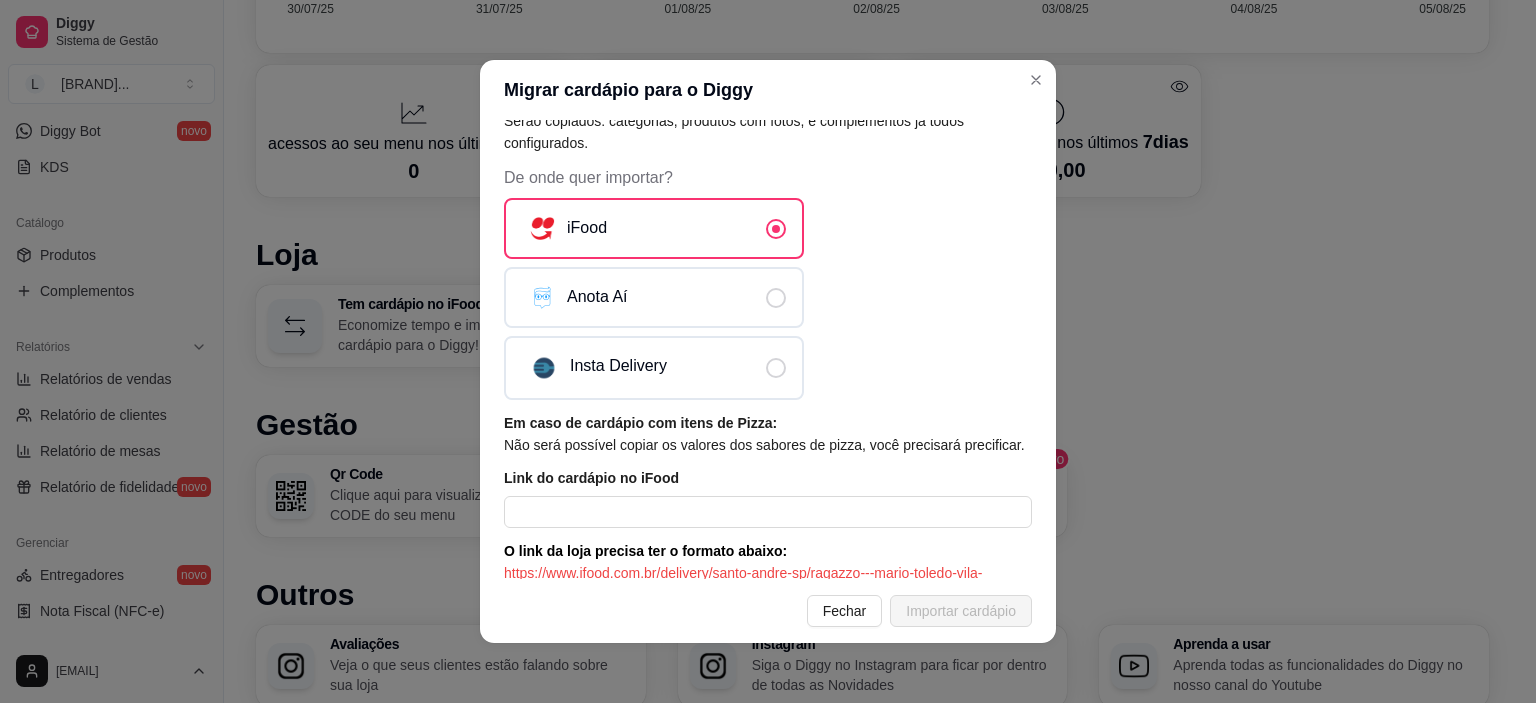 scroll, scrollTop: 176, scrollLeft: 0, axis: vertical 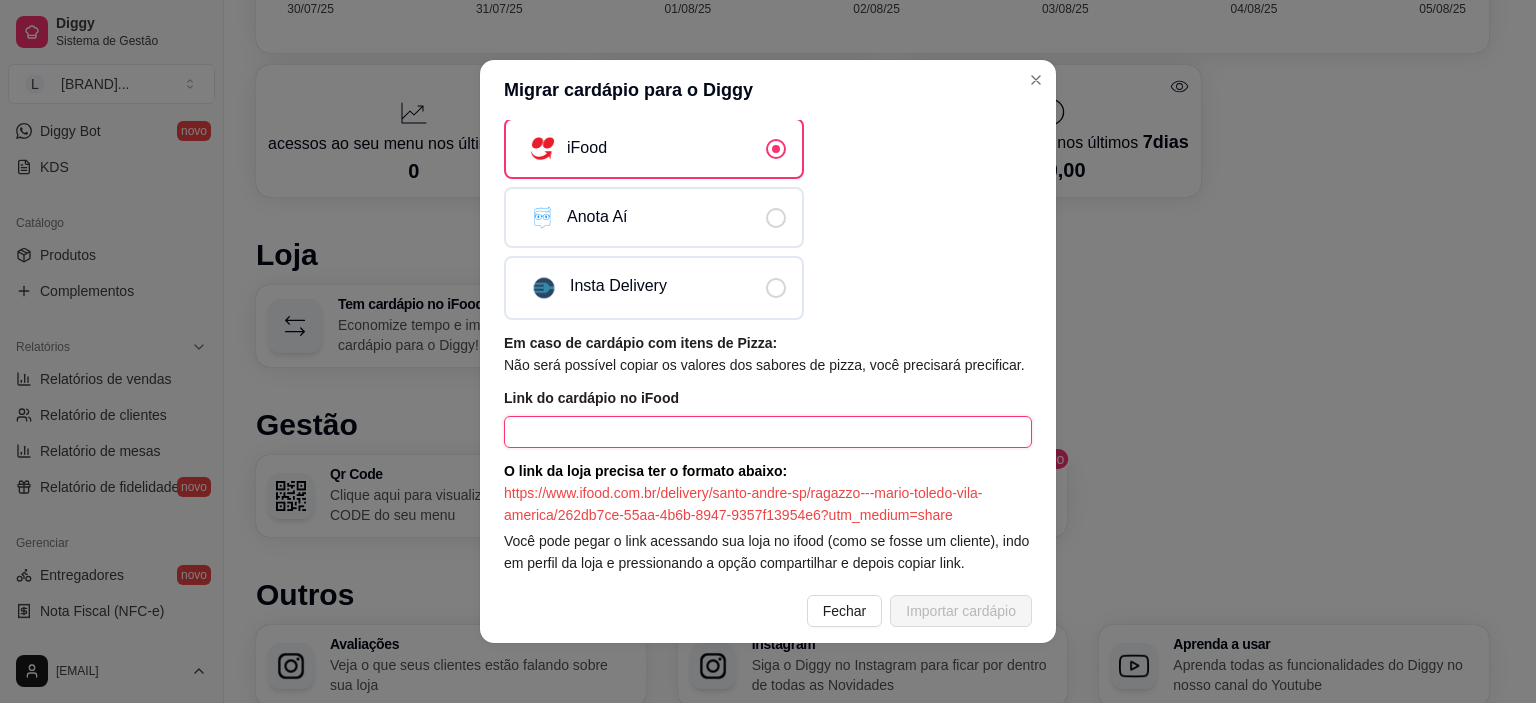 paste on "https://www.ifood.com.br/delivery/santos-sp/luluma-doceria-gonzaga/88eb4738-b000-4780-8c93-1970f9f807a2?utm_medium=share" 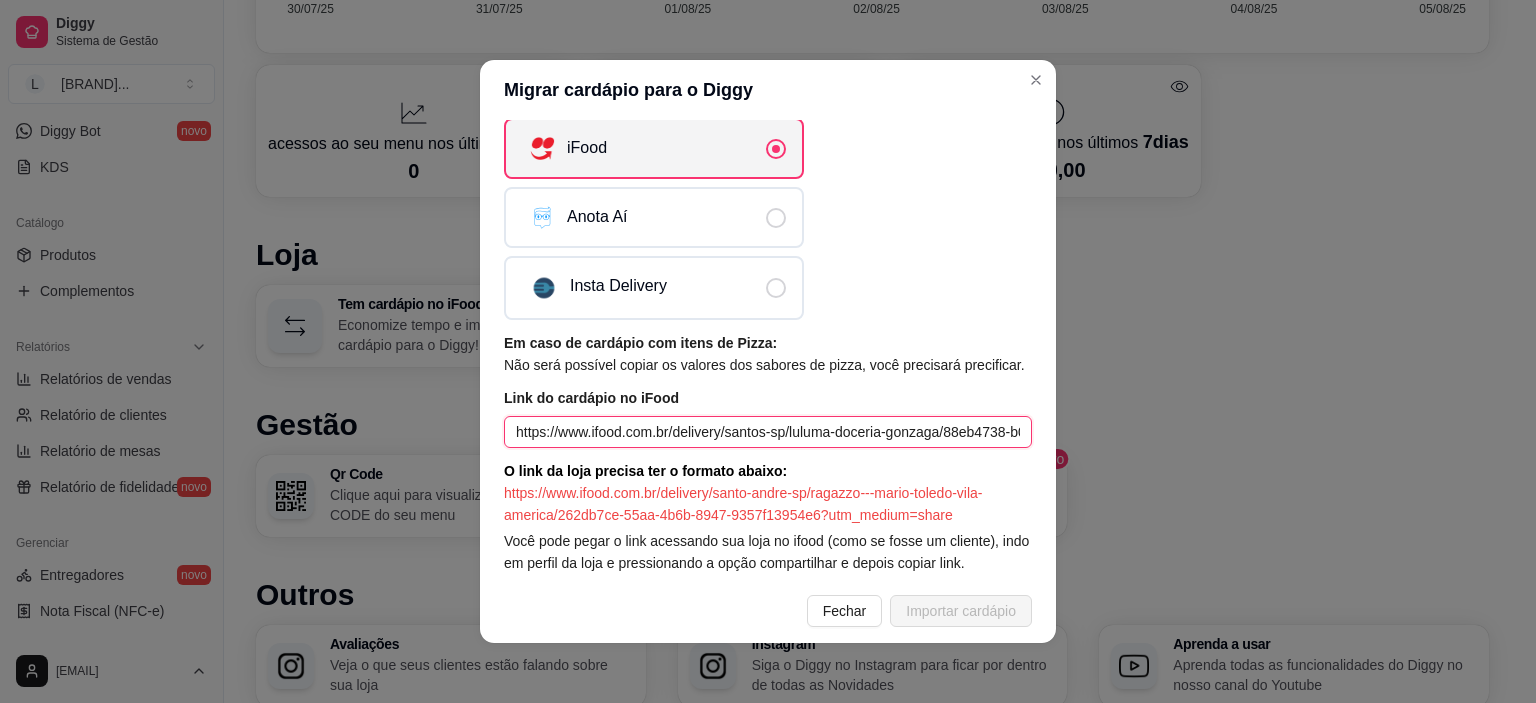 scroll, scrollTop: 0, scrollLeft: 336, axis: horizontal 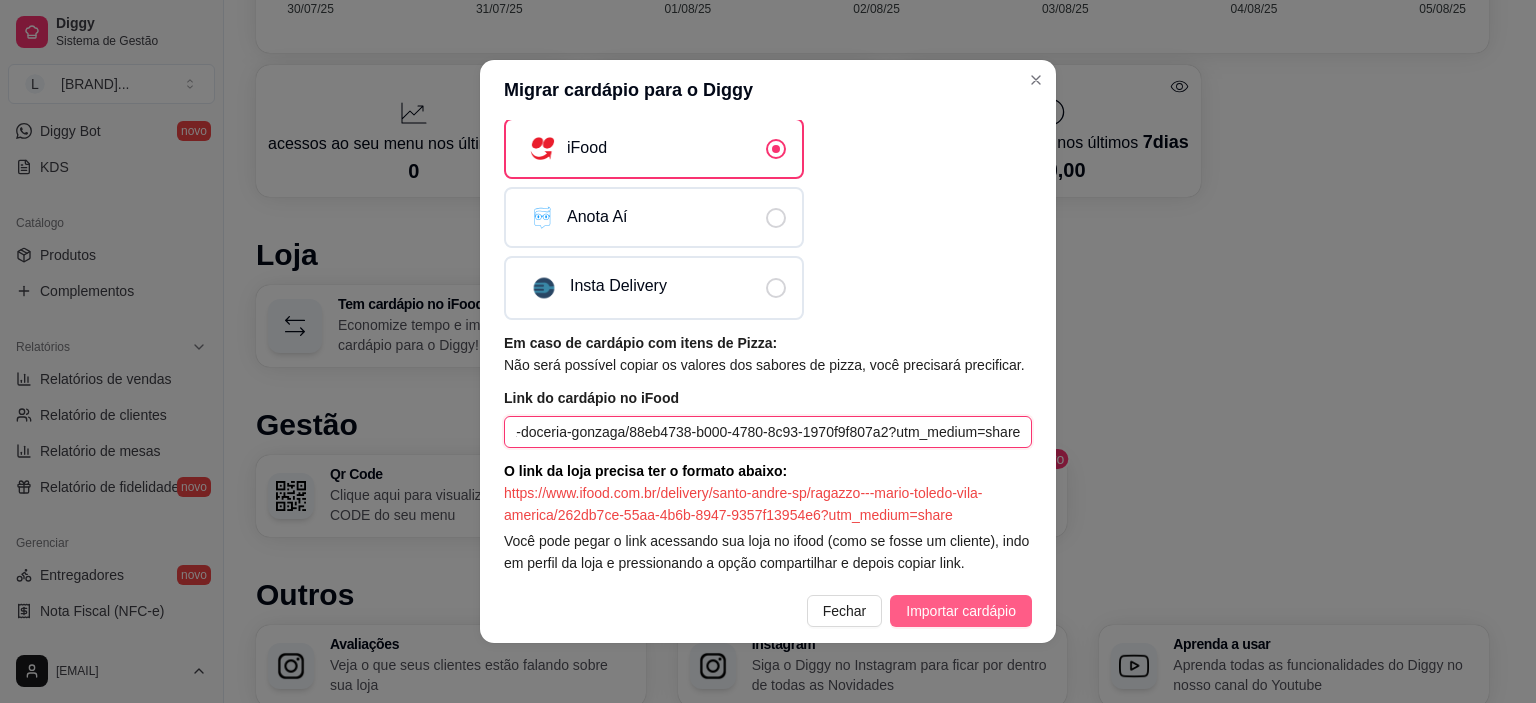 type on "https://www.ifood.com.br/delivery/santos-sp/luluma-doceria-gonzaga/88eb4738-b000-4780-8c93-1970f9f807a2?utm_medium=share" 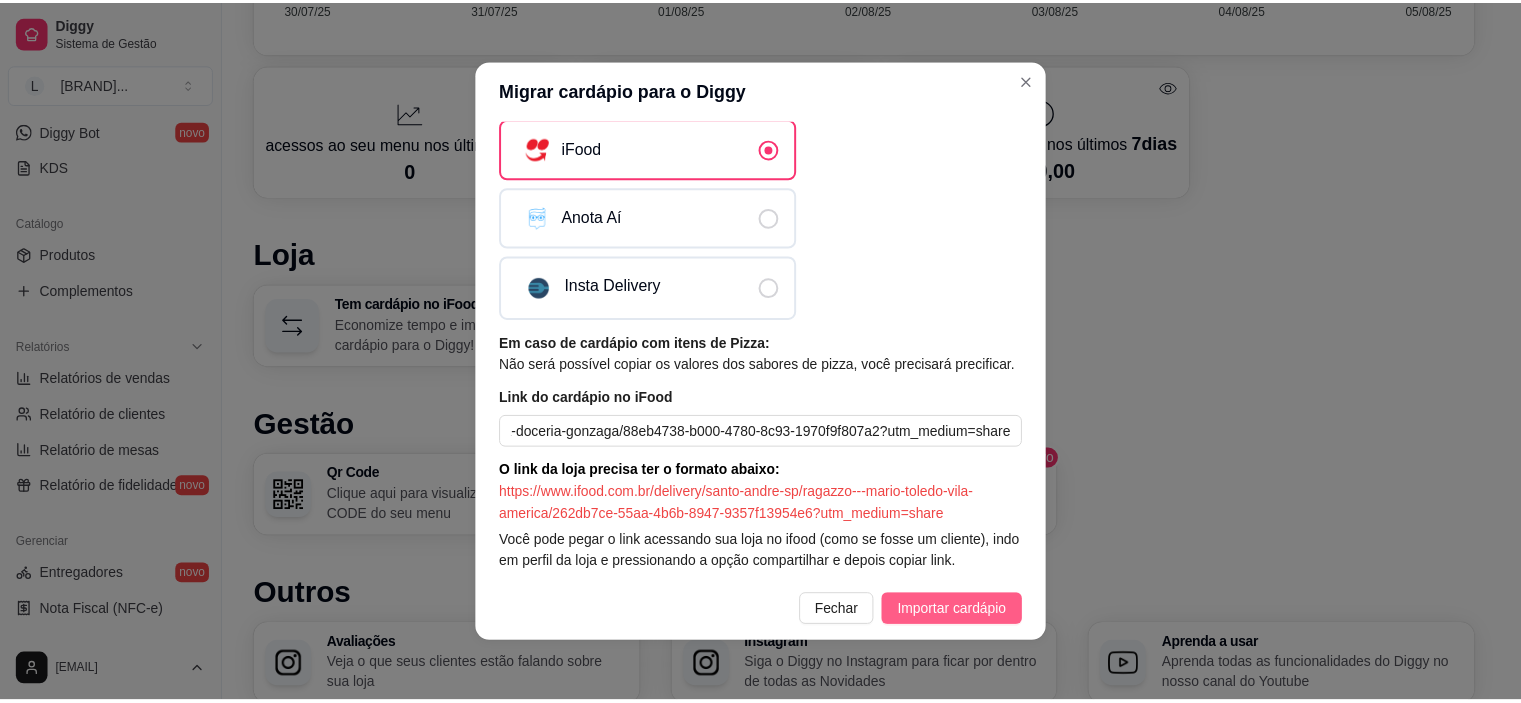 scroll, scrollTop: 0, scrollLeft: 0, axis: both 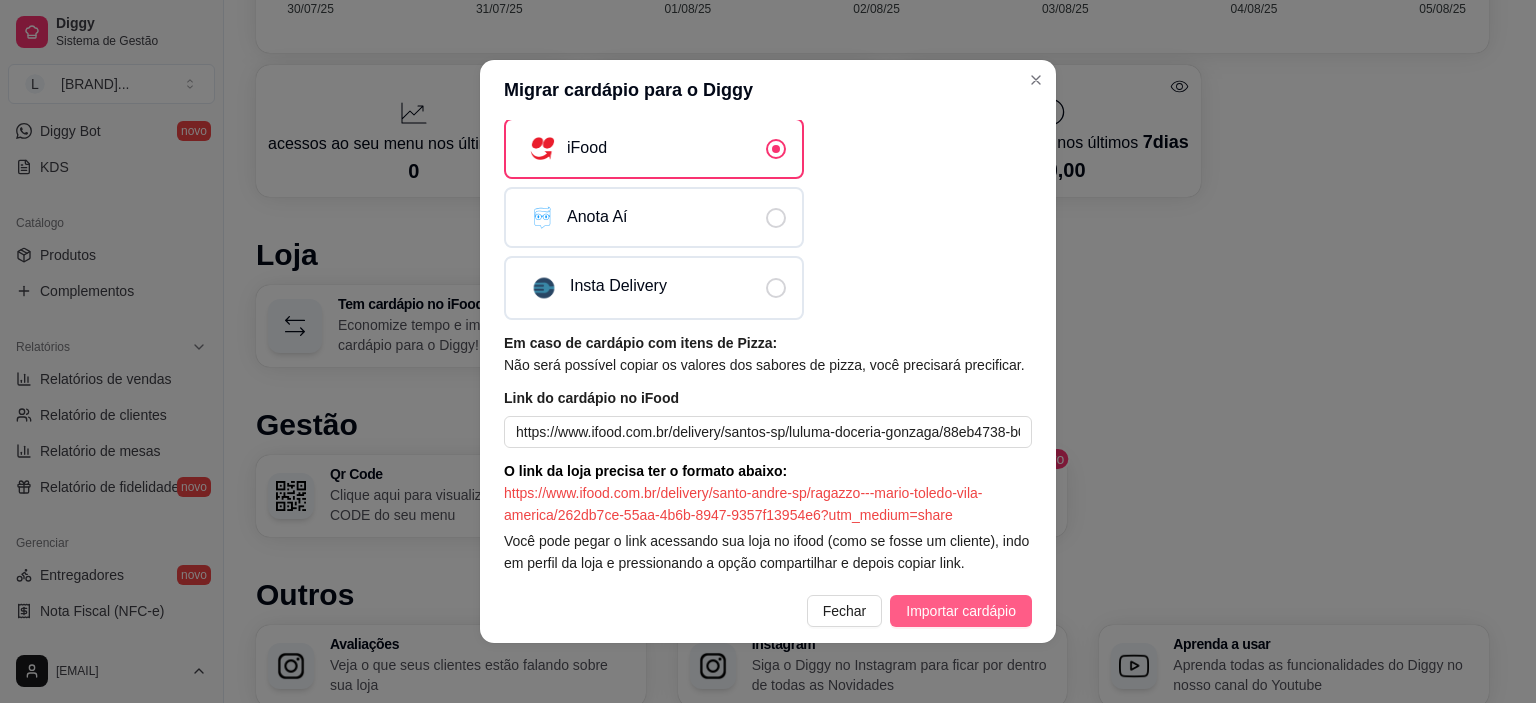 click on "Importar cardápio" at bounding box center [961, 611] 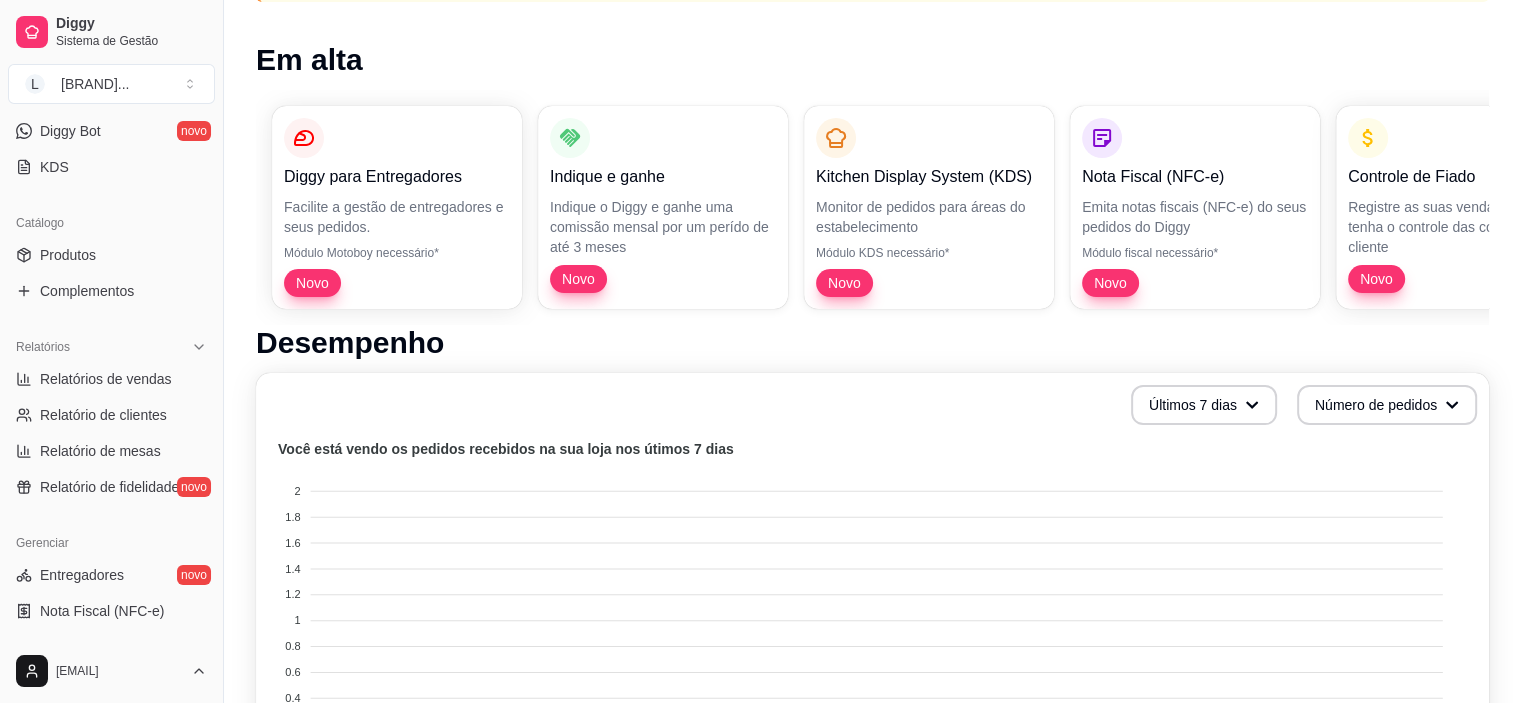 scroll, scrollTop: 496, scrollLeft: 0, axis: vertical 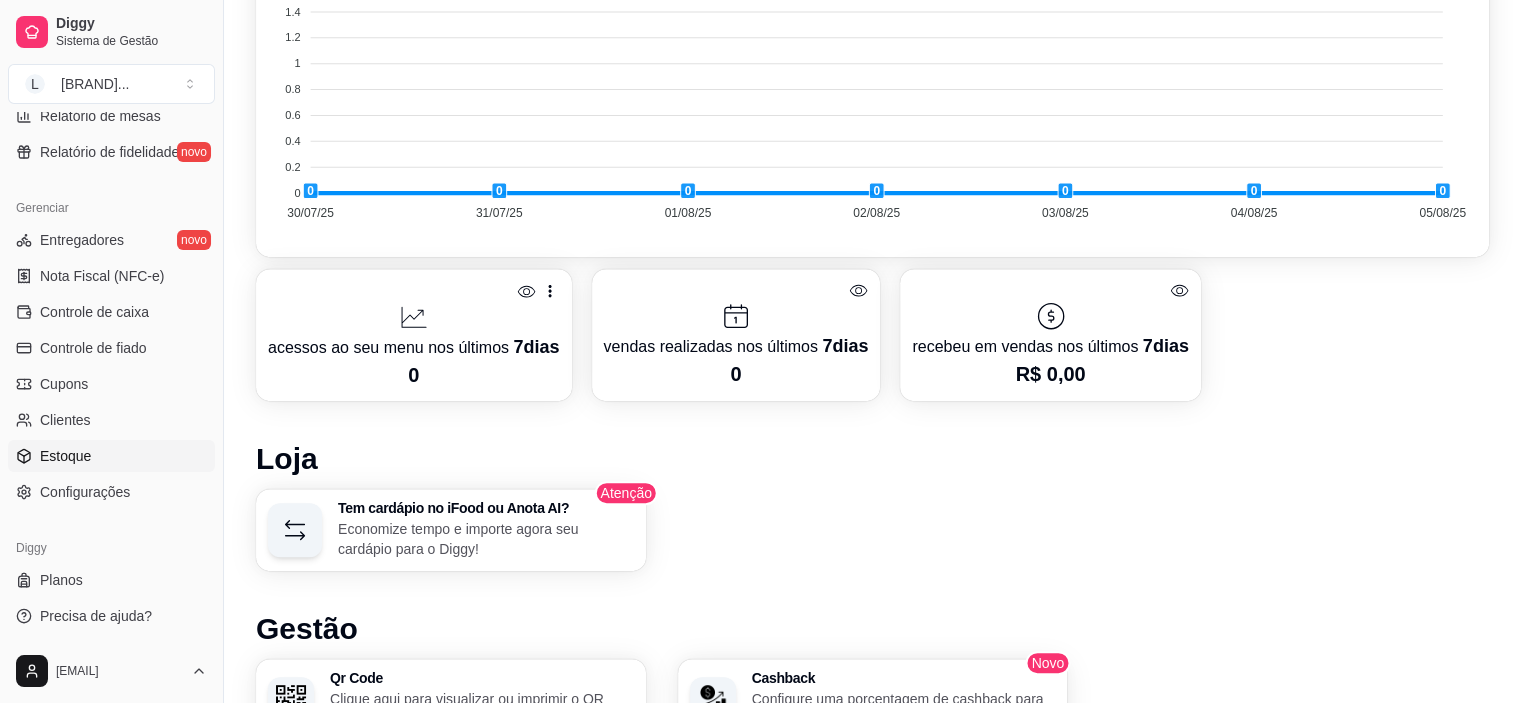 click on "Estoque" at bounding box center (65, 456) 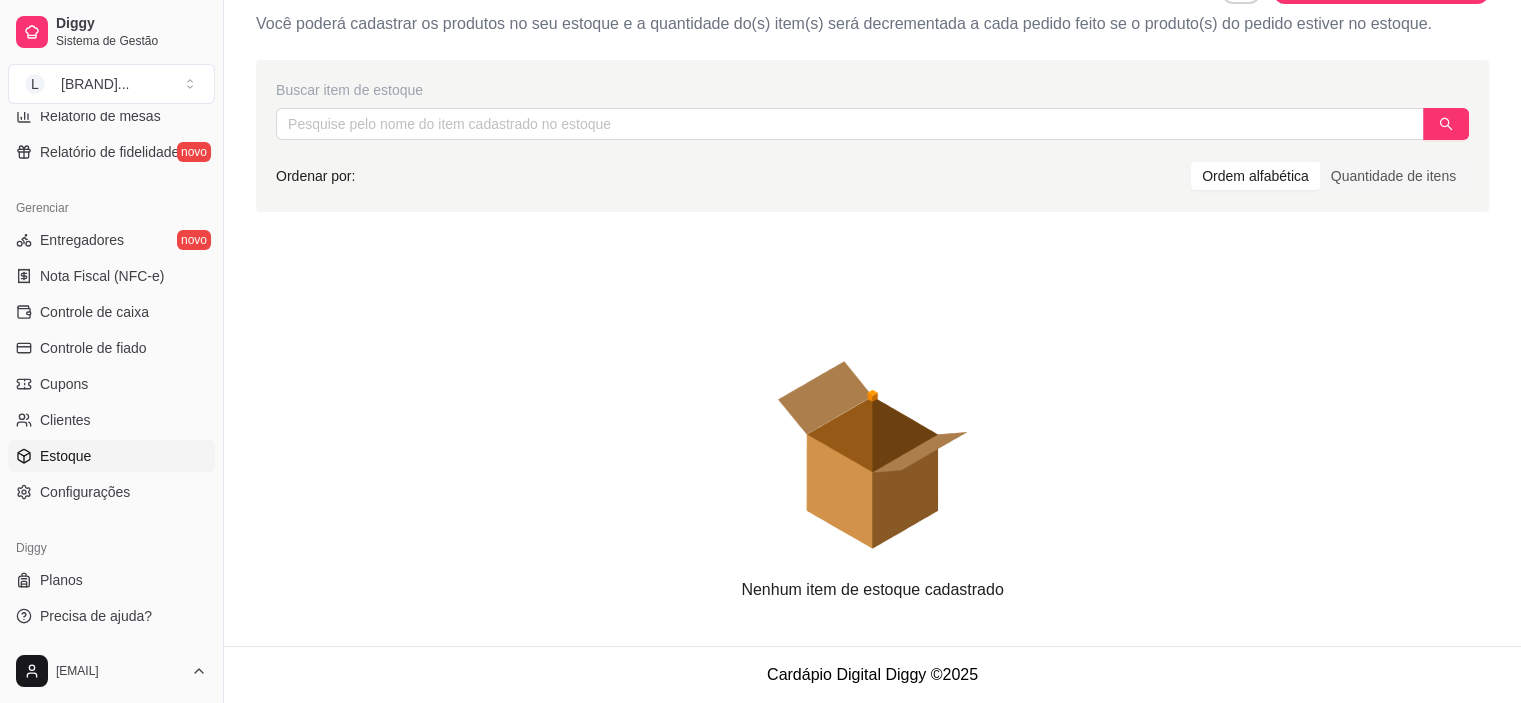 scroll, scrollTop: 0, scrollLeft: 0, axis: both 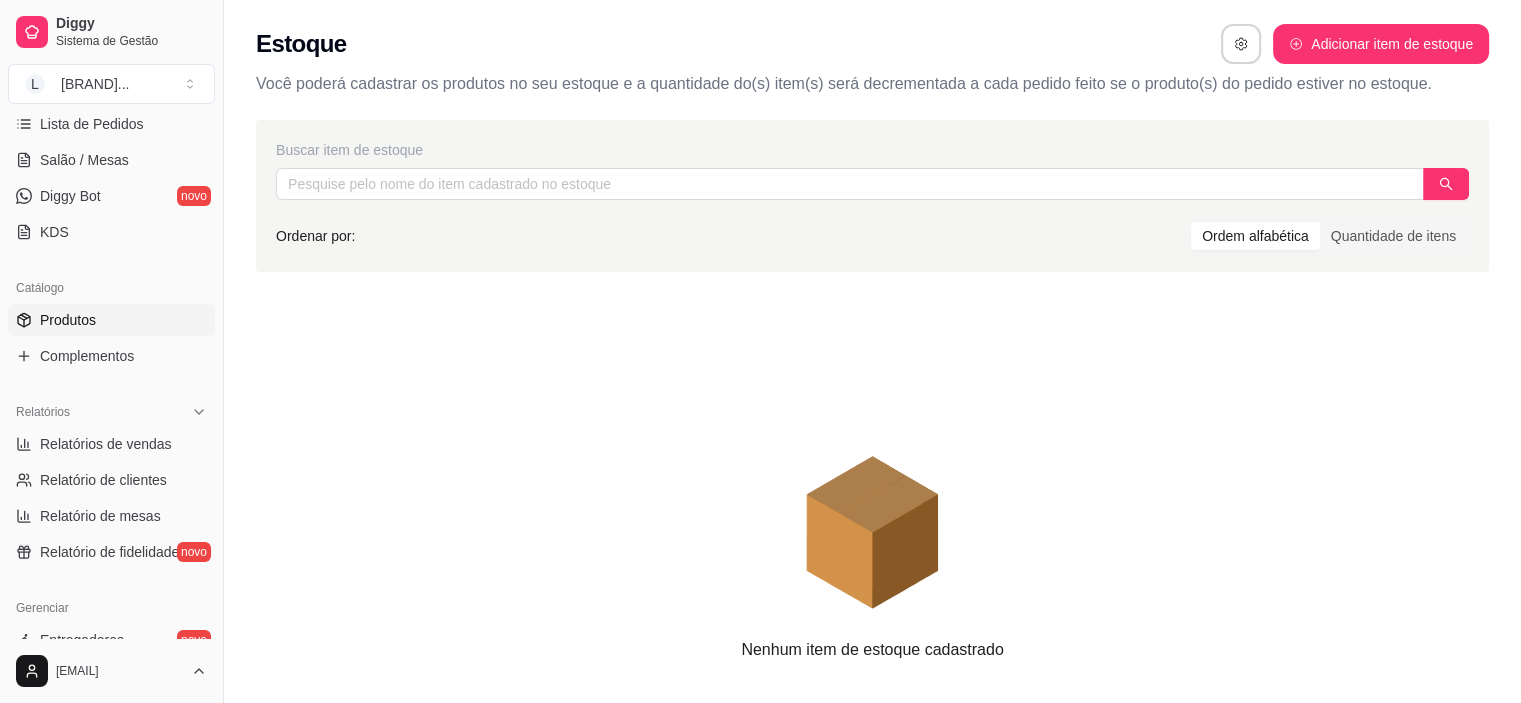click on "Produtos" at bounding box center (68, 320) 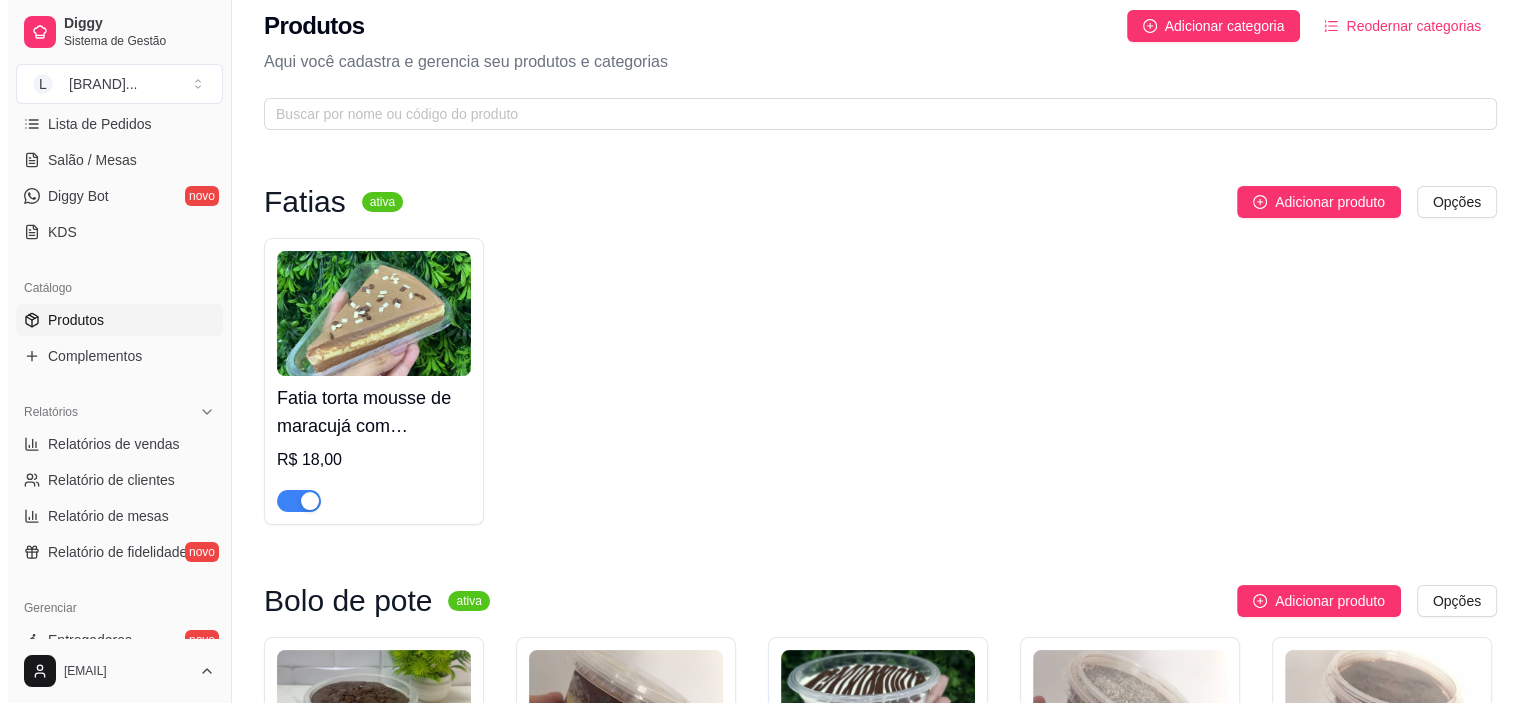 scroll, scrollTop: 0, scrollLeft: 0, axis: both 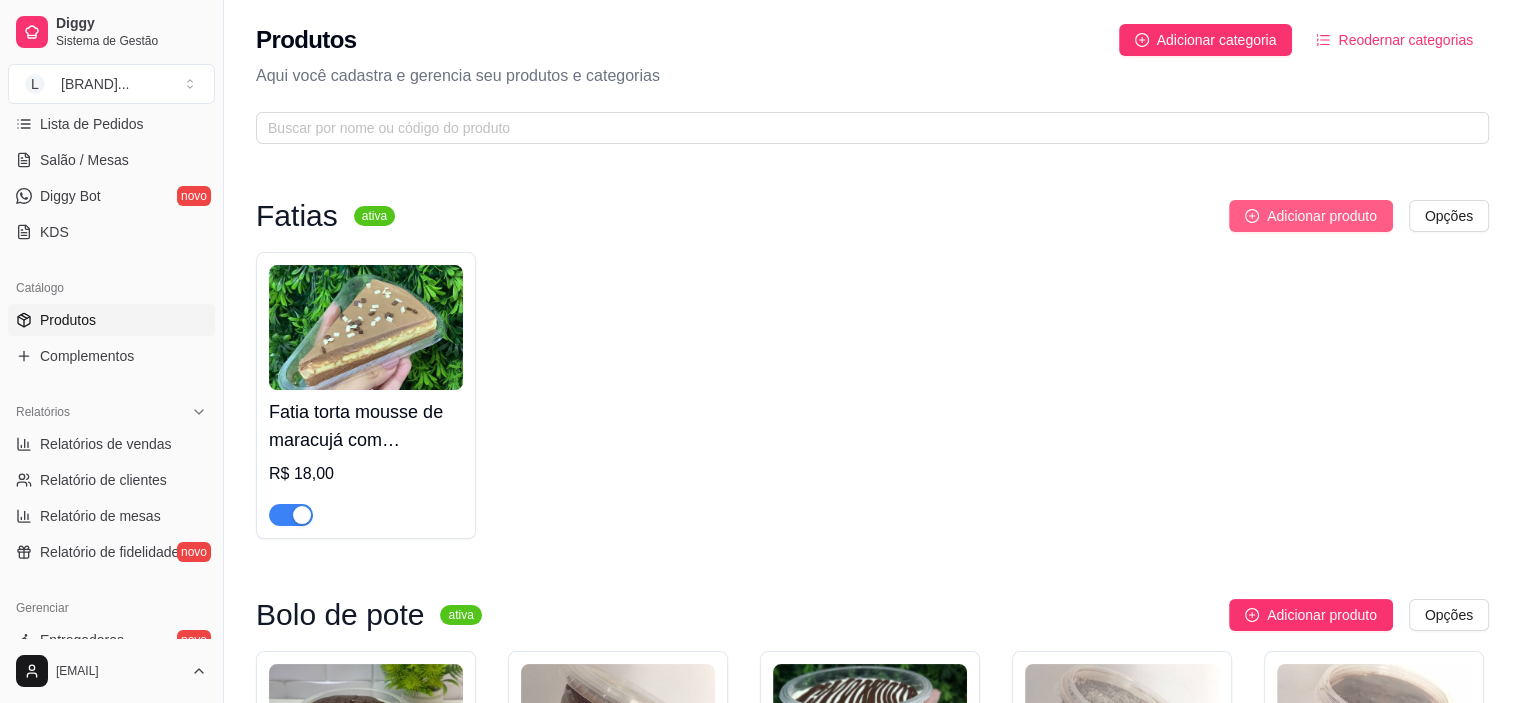 click on "Adicionar produto" at bounding box center [1322, 216] 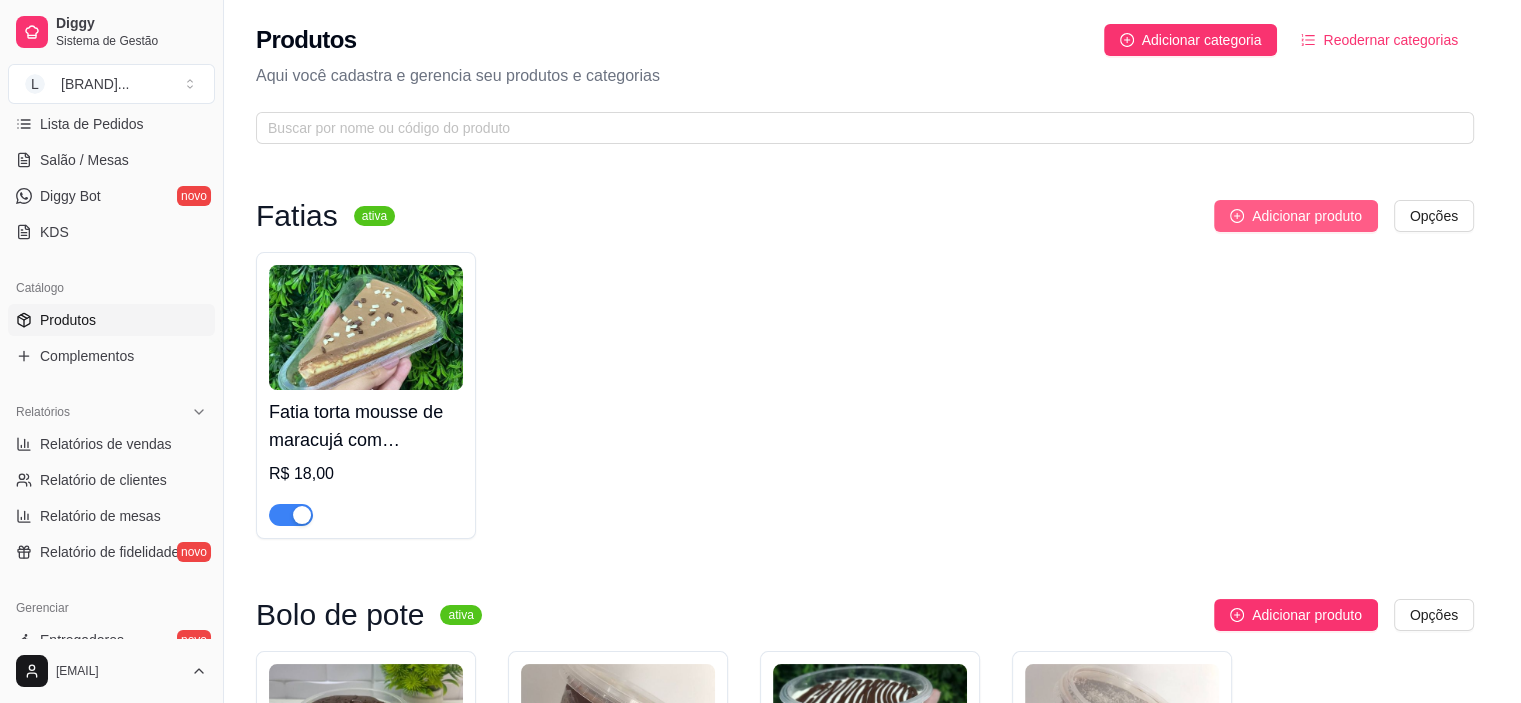 type 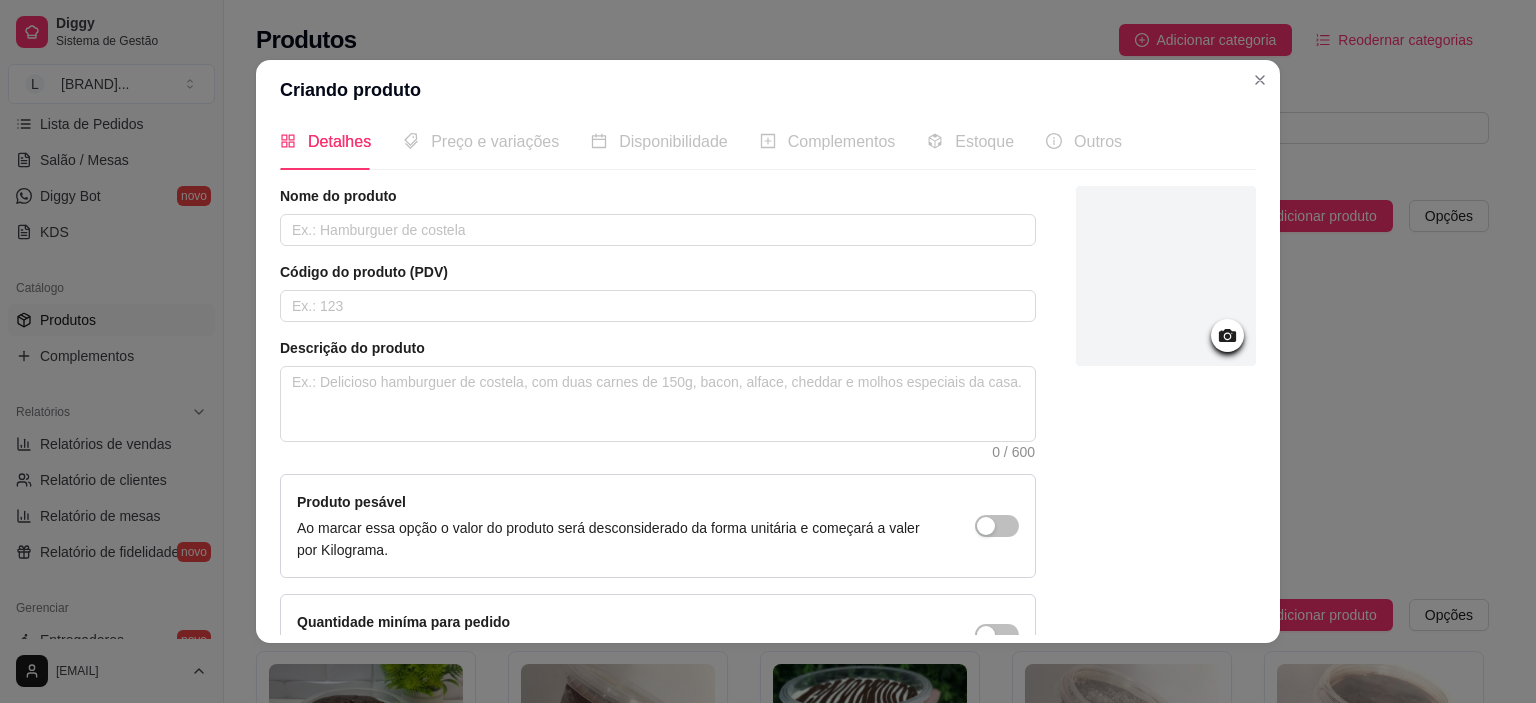 scroll, scrollTop: 0, scrollLeft: 0, axis: both 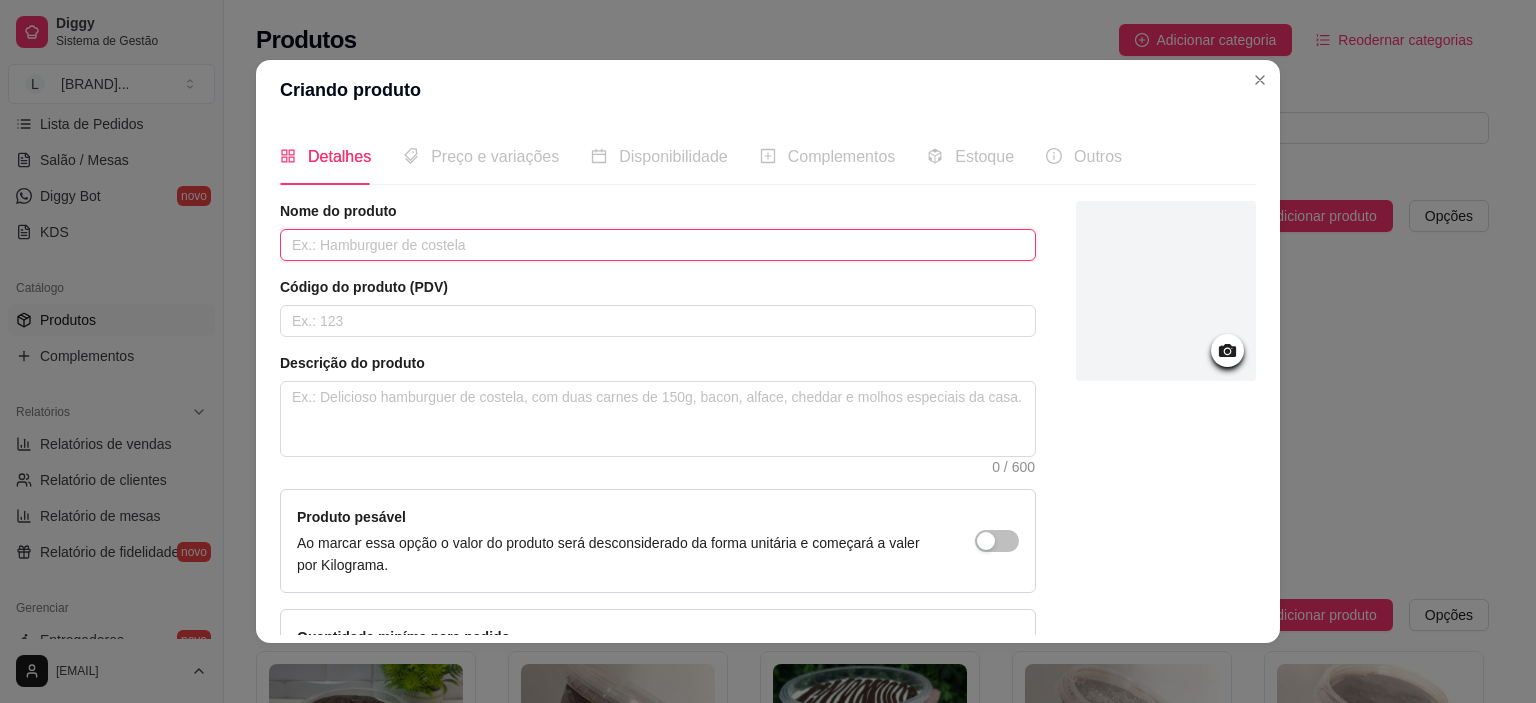 click at bounding box center (658, 245) 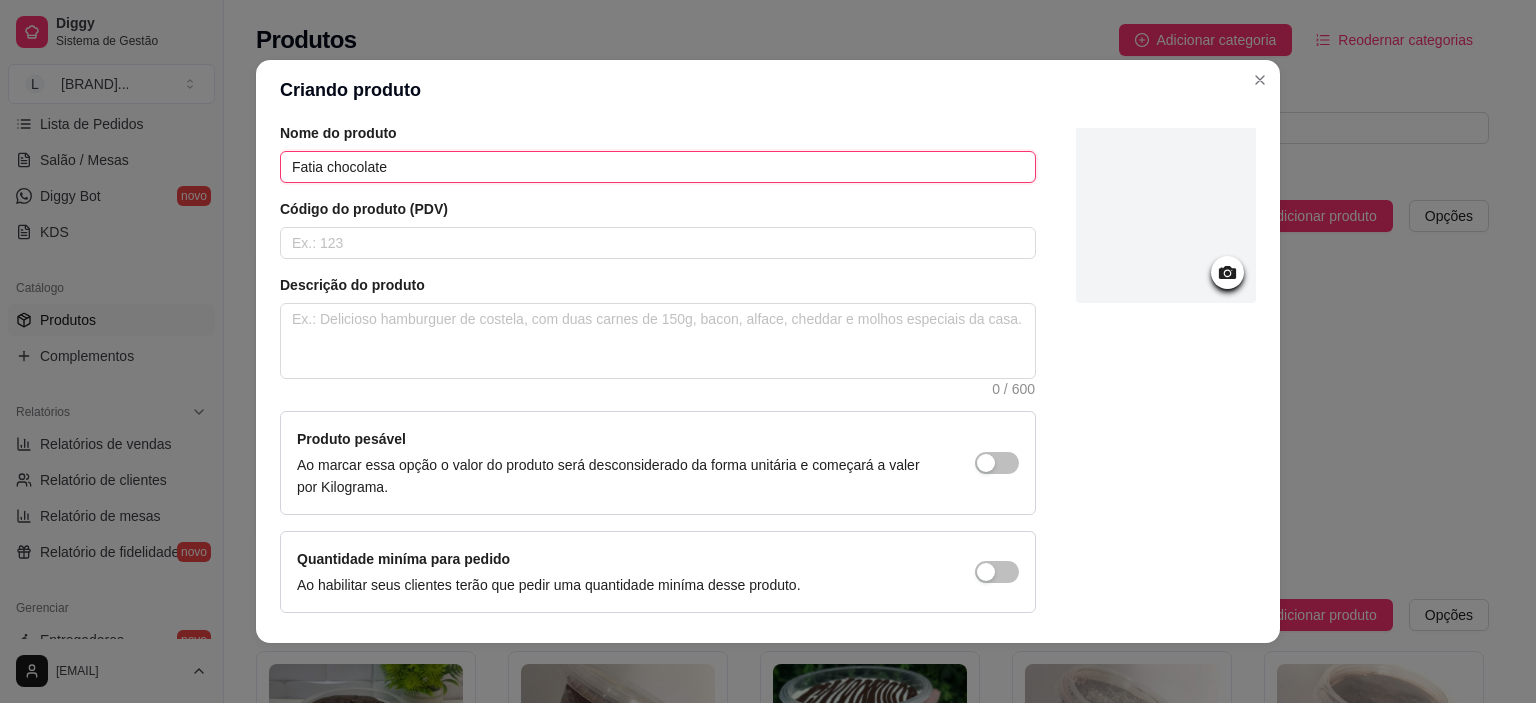 scroll, scrollTop: 0, scrollLeft: 0, axis: both 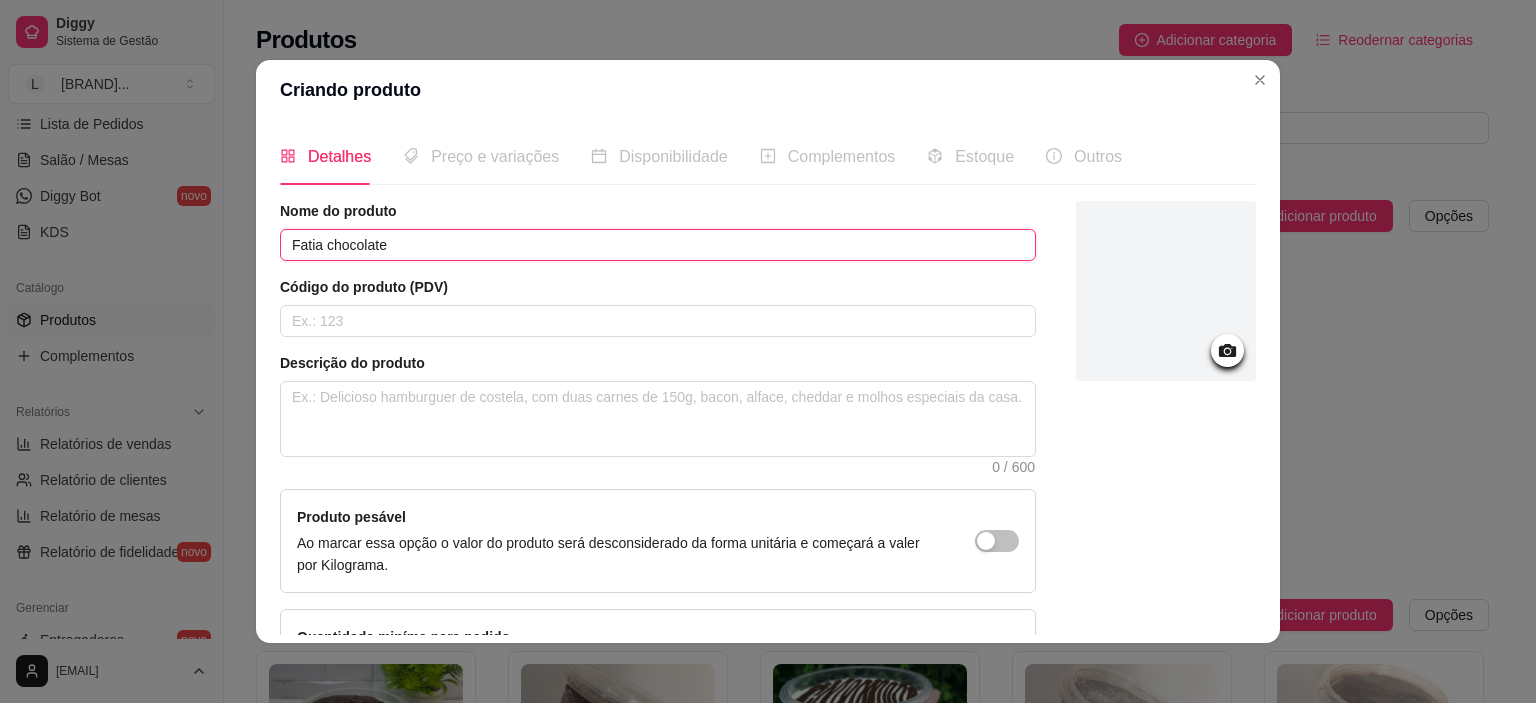 type on "Fatia chocolate" 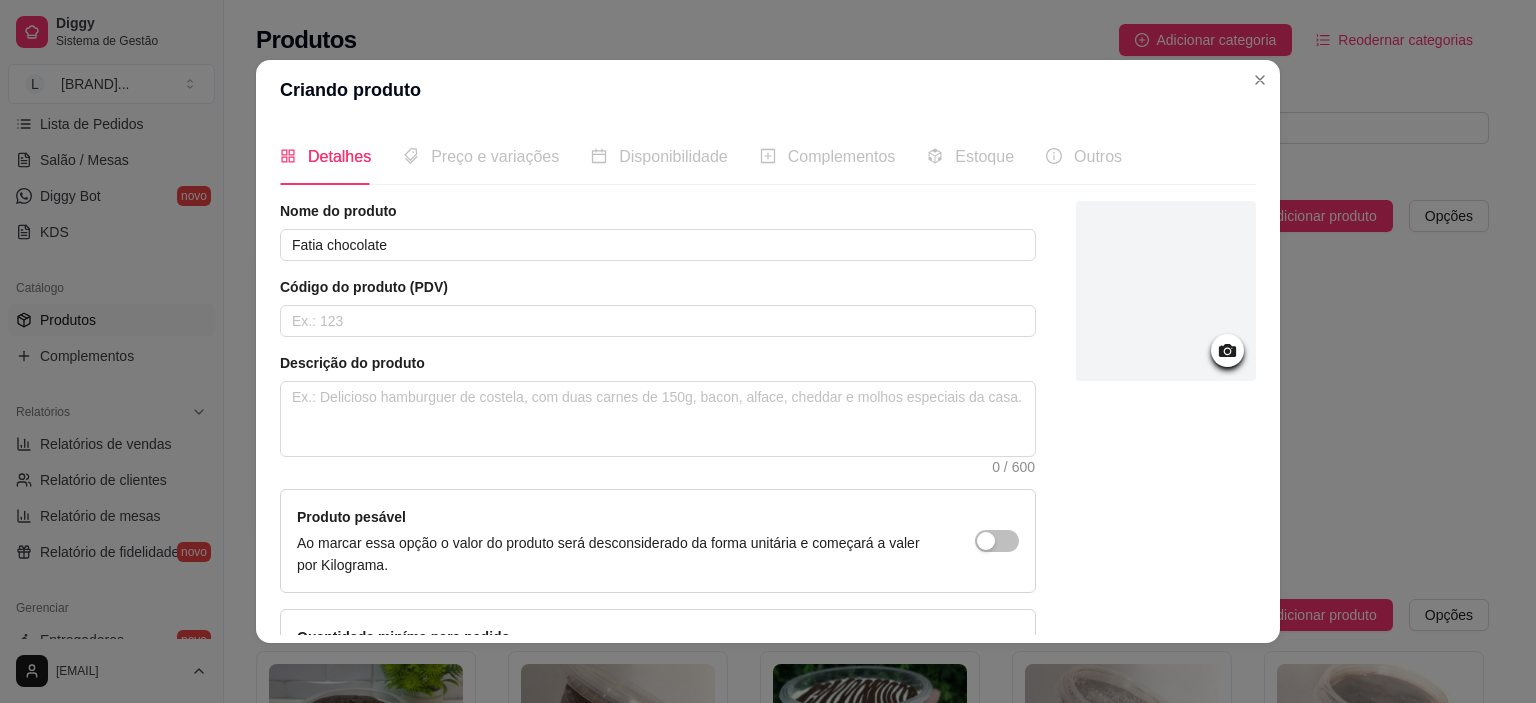 click on "Preço e variações" at bounding box center (495, 156) 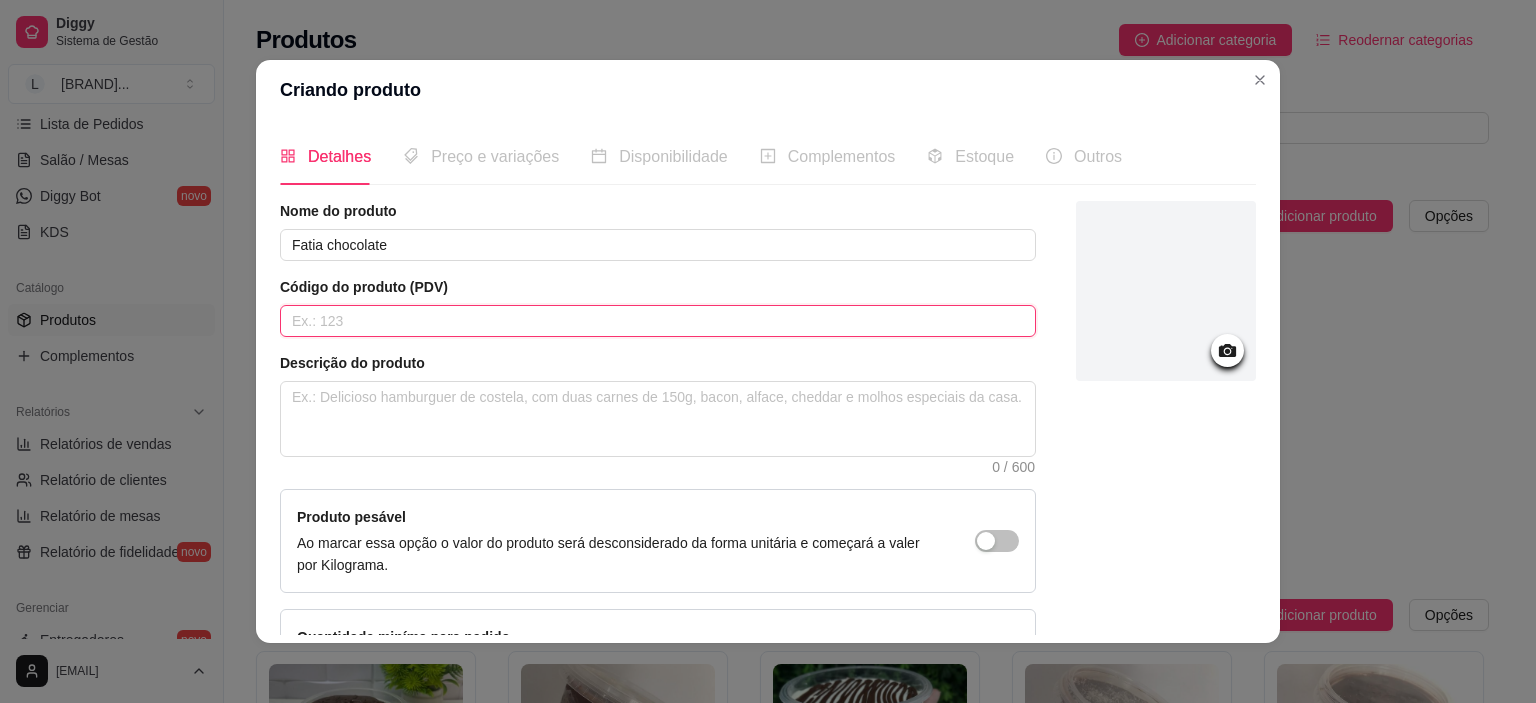 click at bounding box center (658, 321) 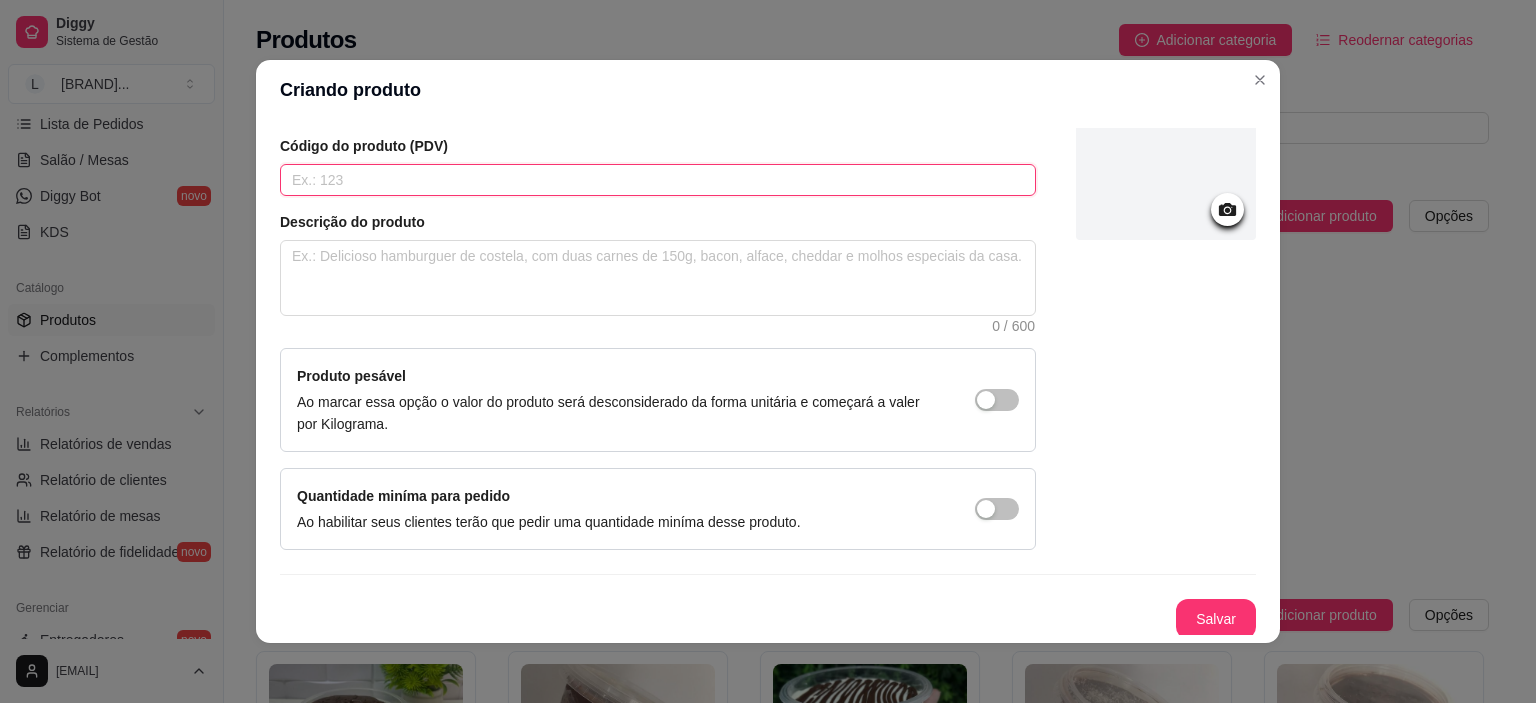 scroll, scrollTop: 142, scrollLeft: 0, axis: vertical 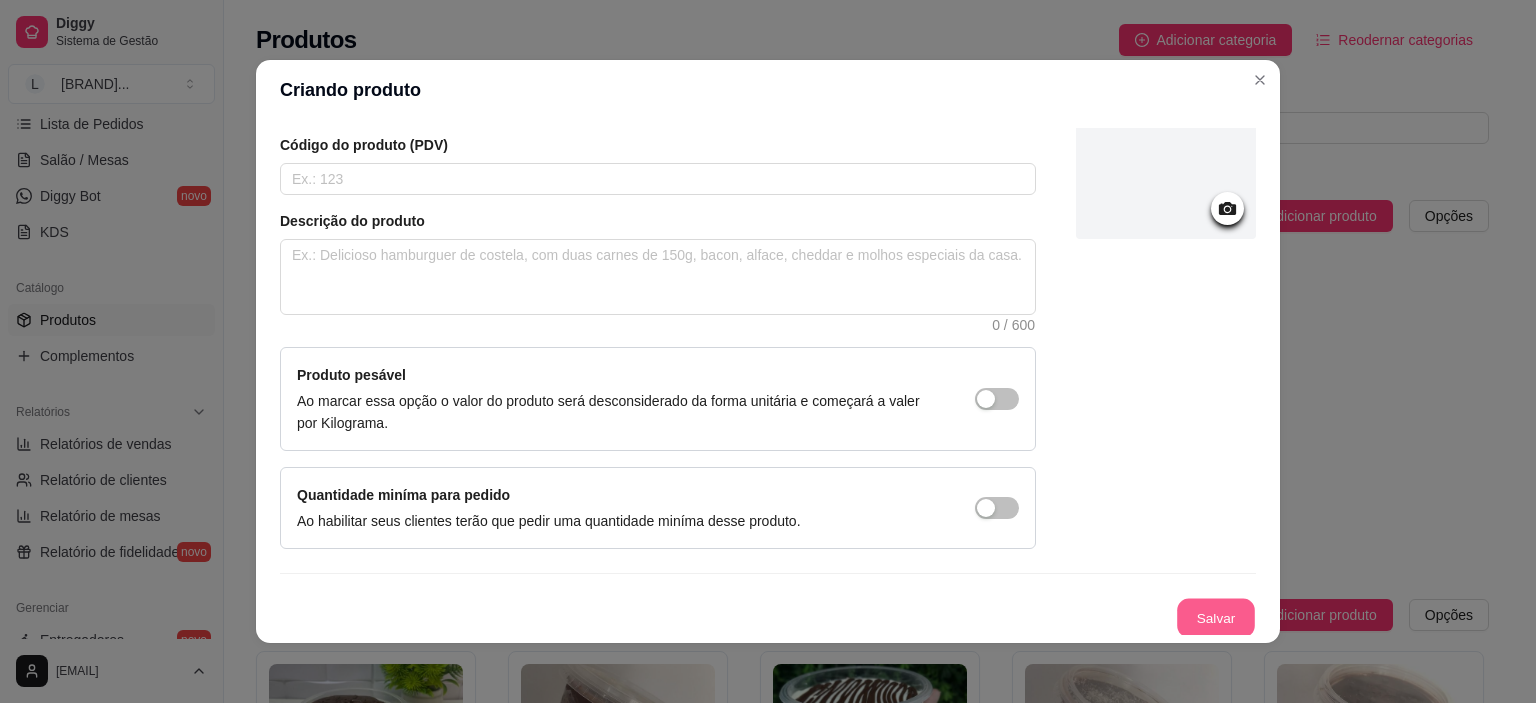 click on "Salvar" at bounding box center (1216, 618) 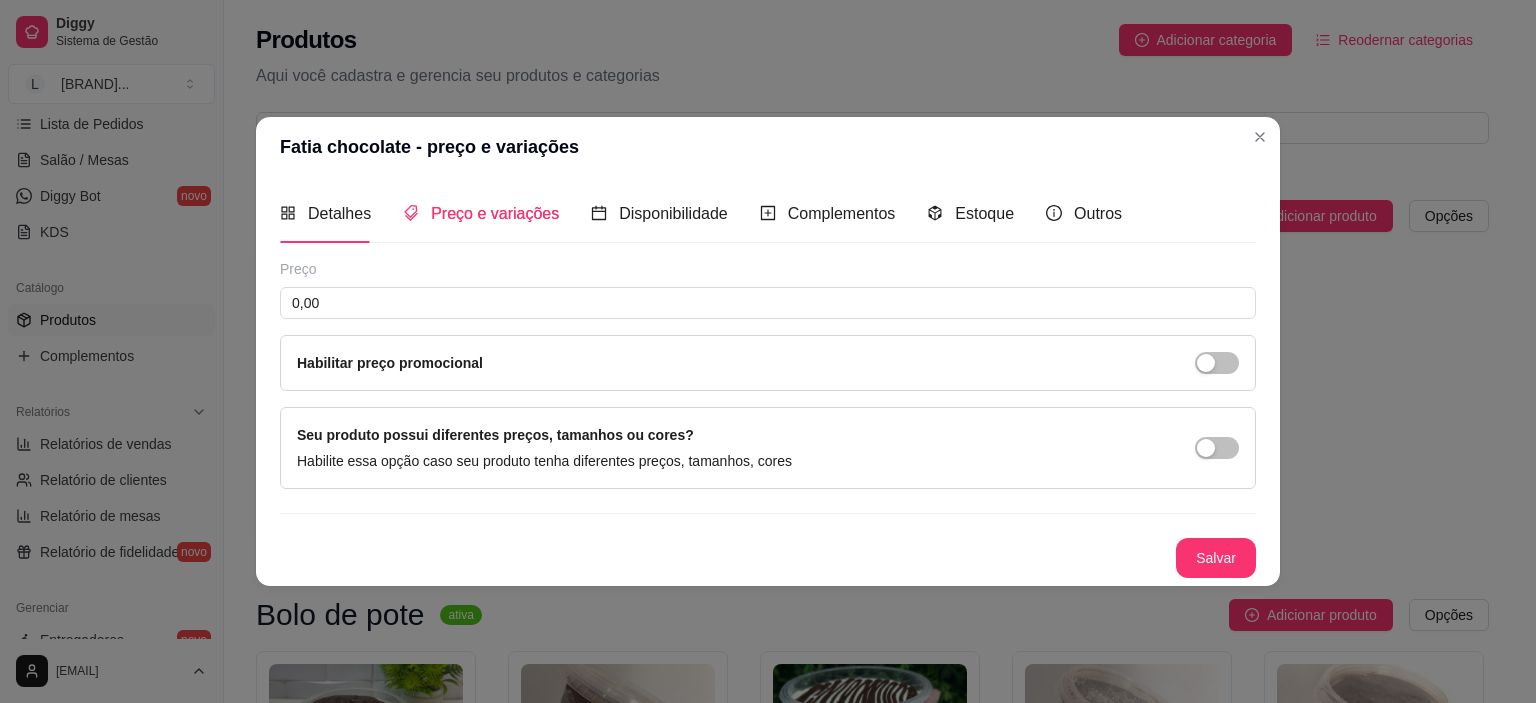 type 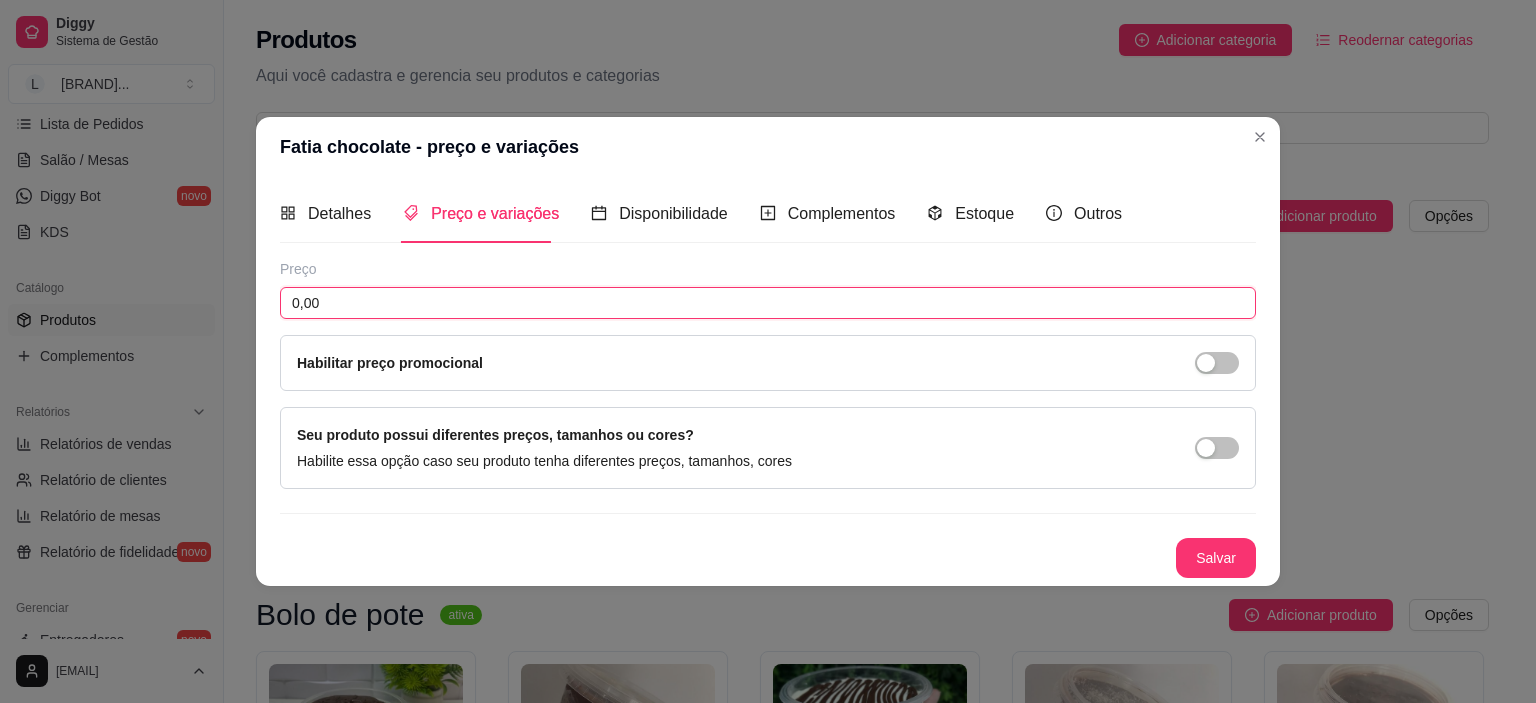 click on "0,00" at bounding box center [768, 303] 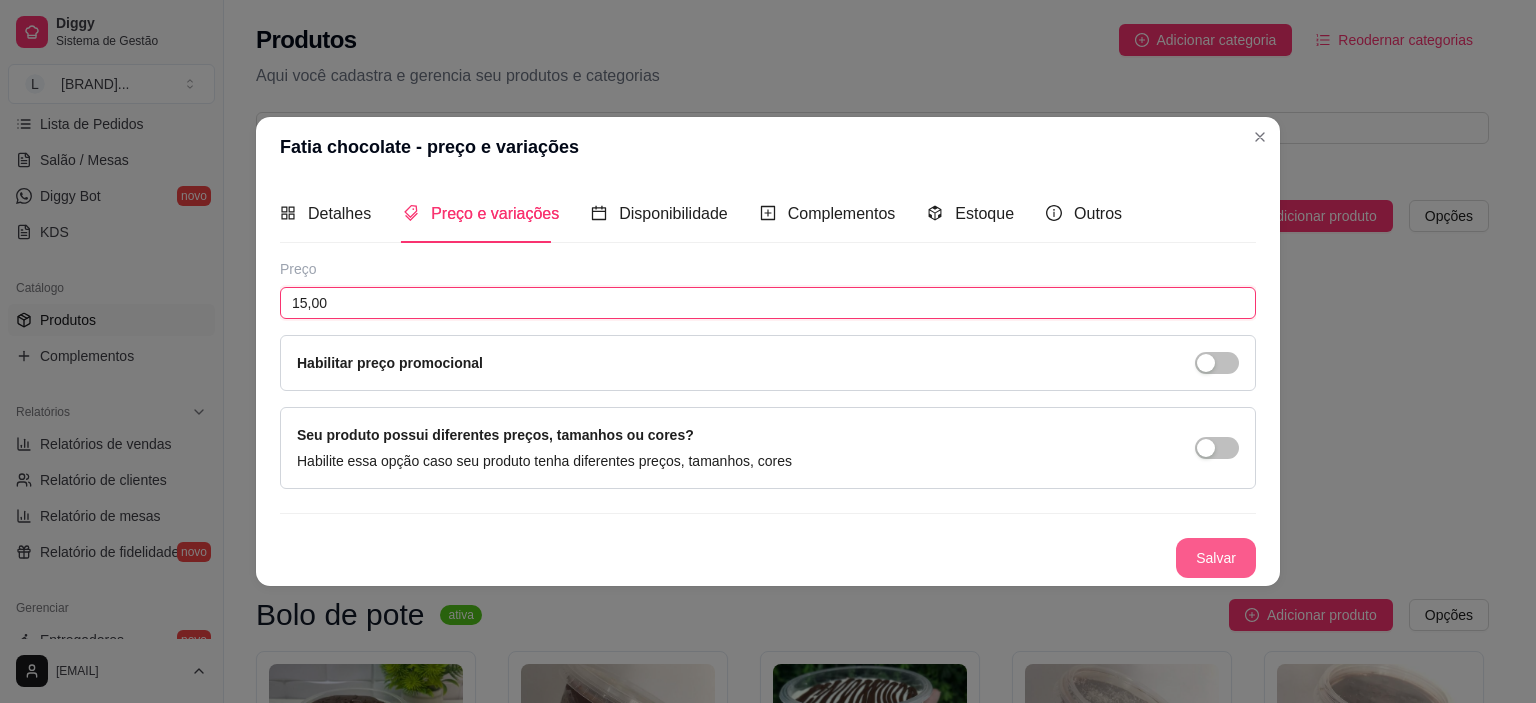 type on "15,00" 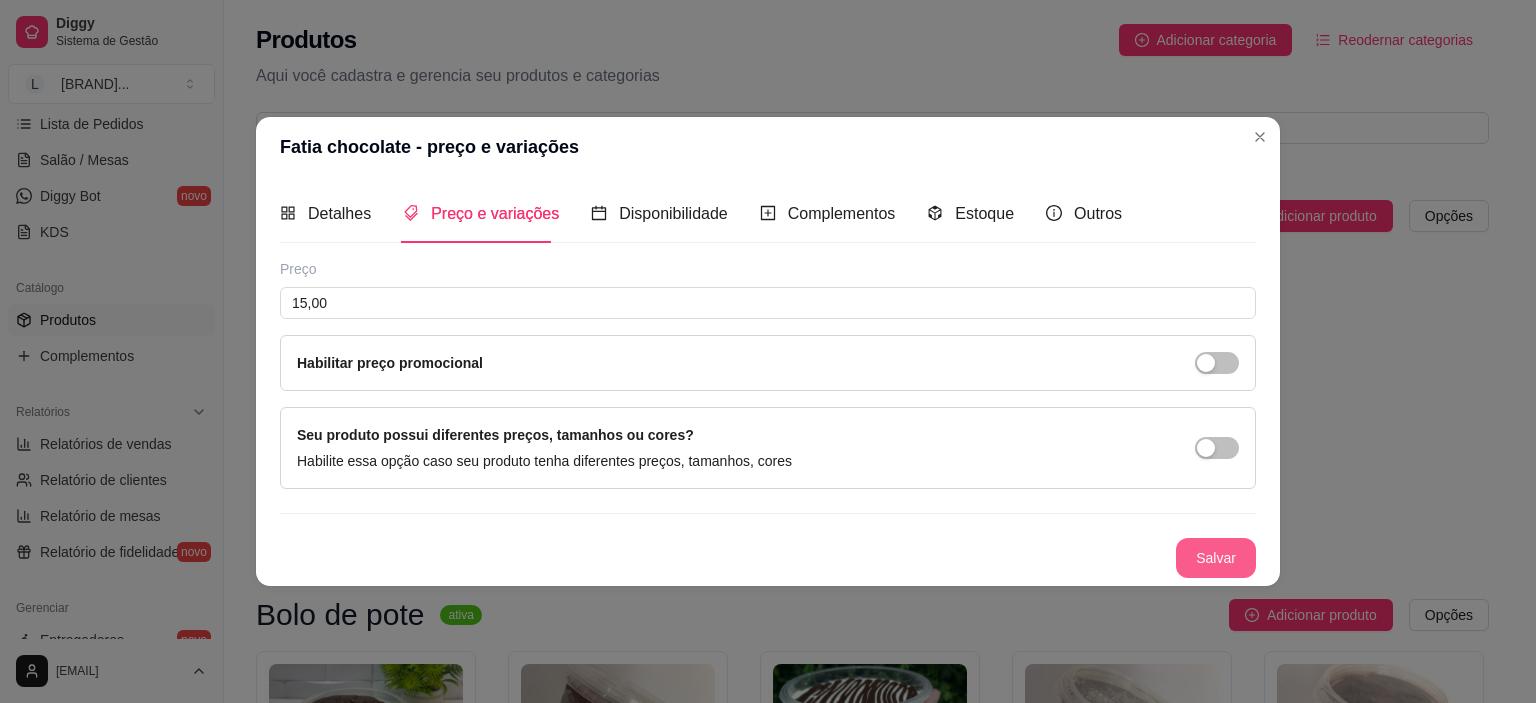 click on "Salvar" at bounding box center [1216, 558] 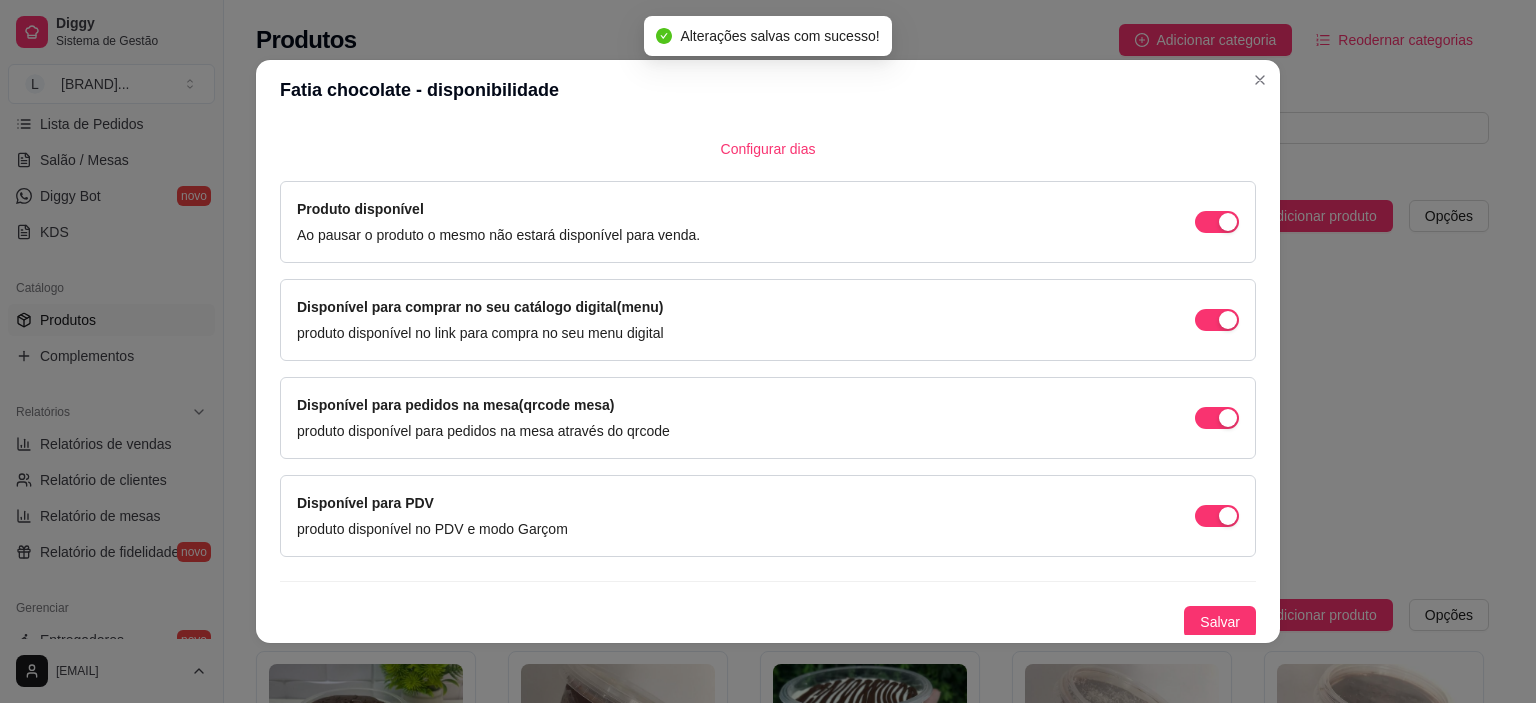 scroll, scrollTop: 140, scrollLeft: 0, axis: vertical 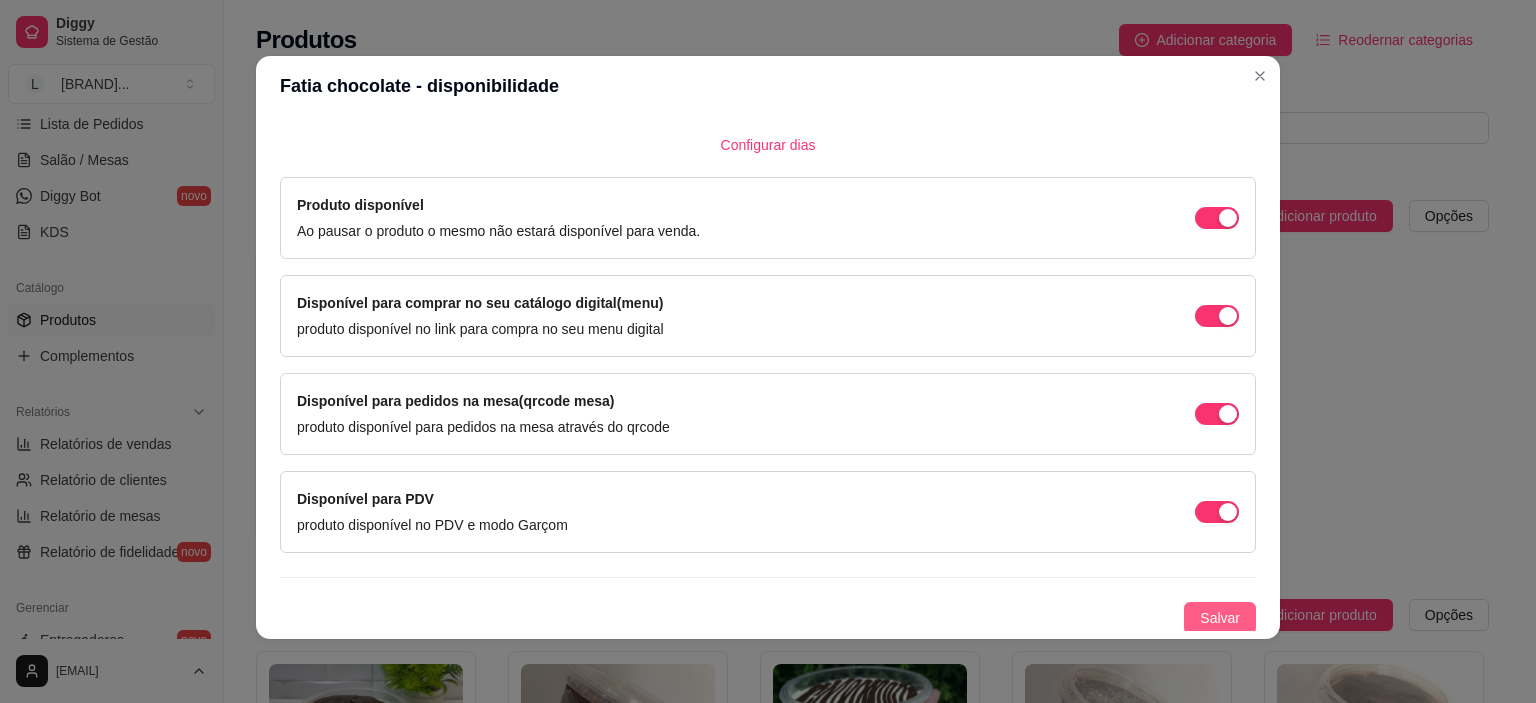 click on "Salvar" at bounding box center (1220, 618) 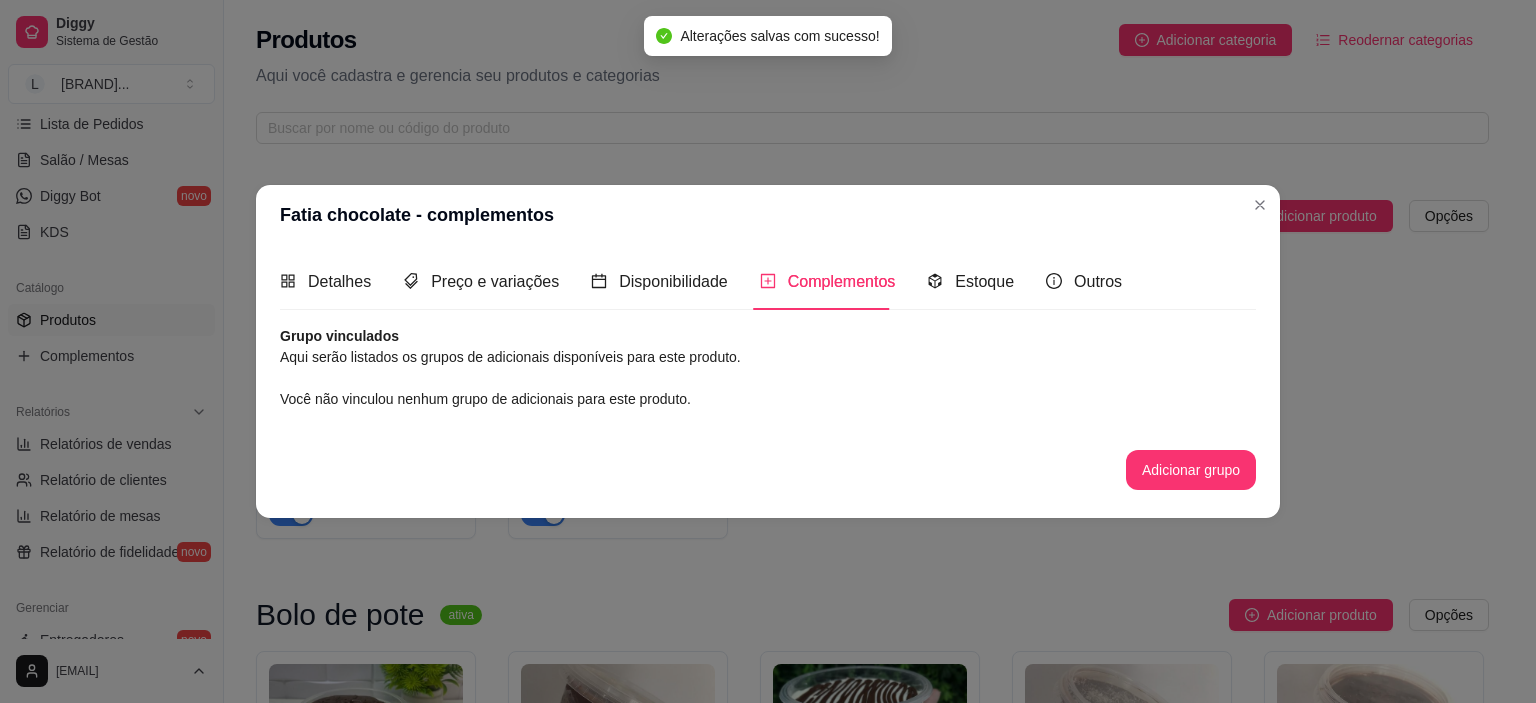scroll, scrollTop: 0, scrollLeft: 0, axis: both 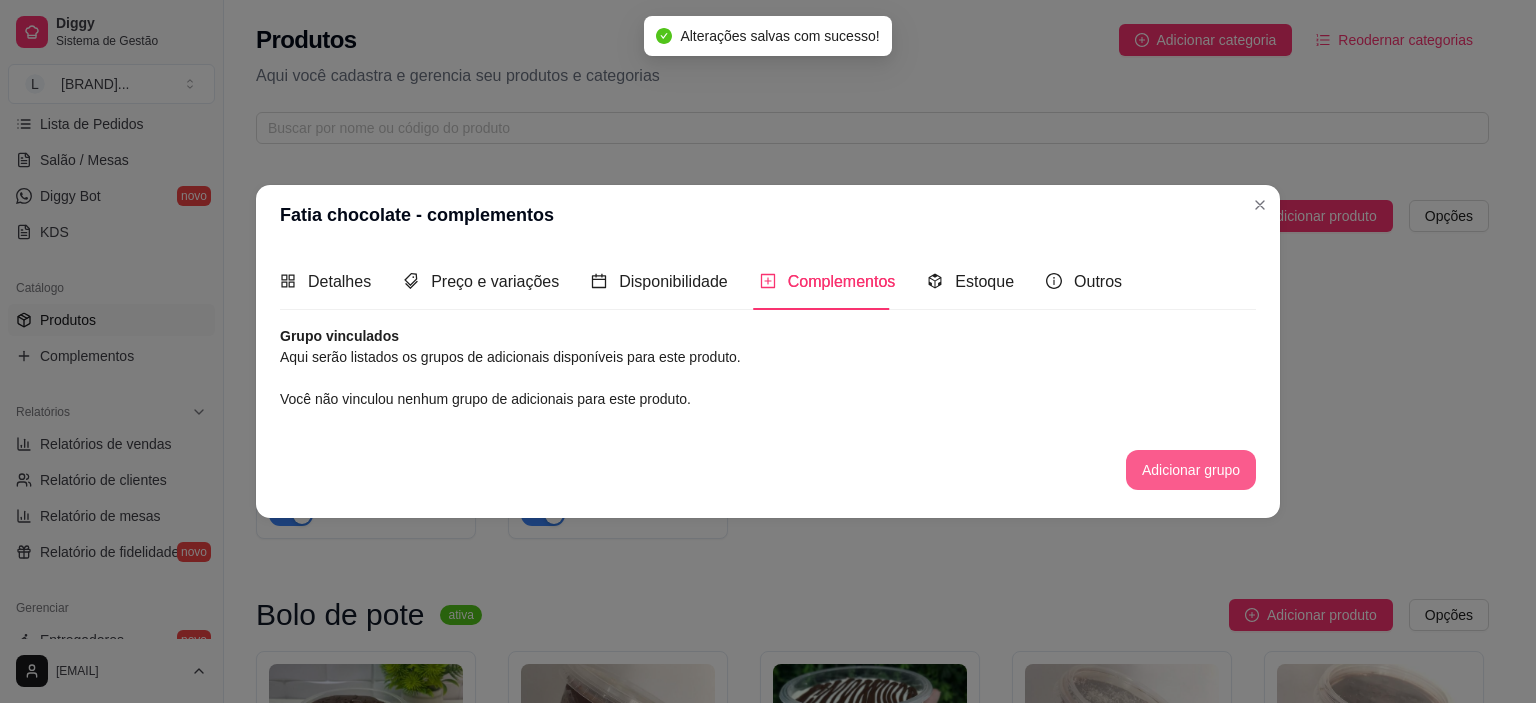 click on "Adicionar grupo" at bounding box center (1191, 470) 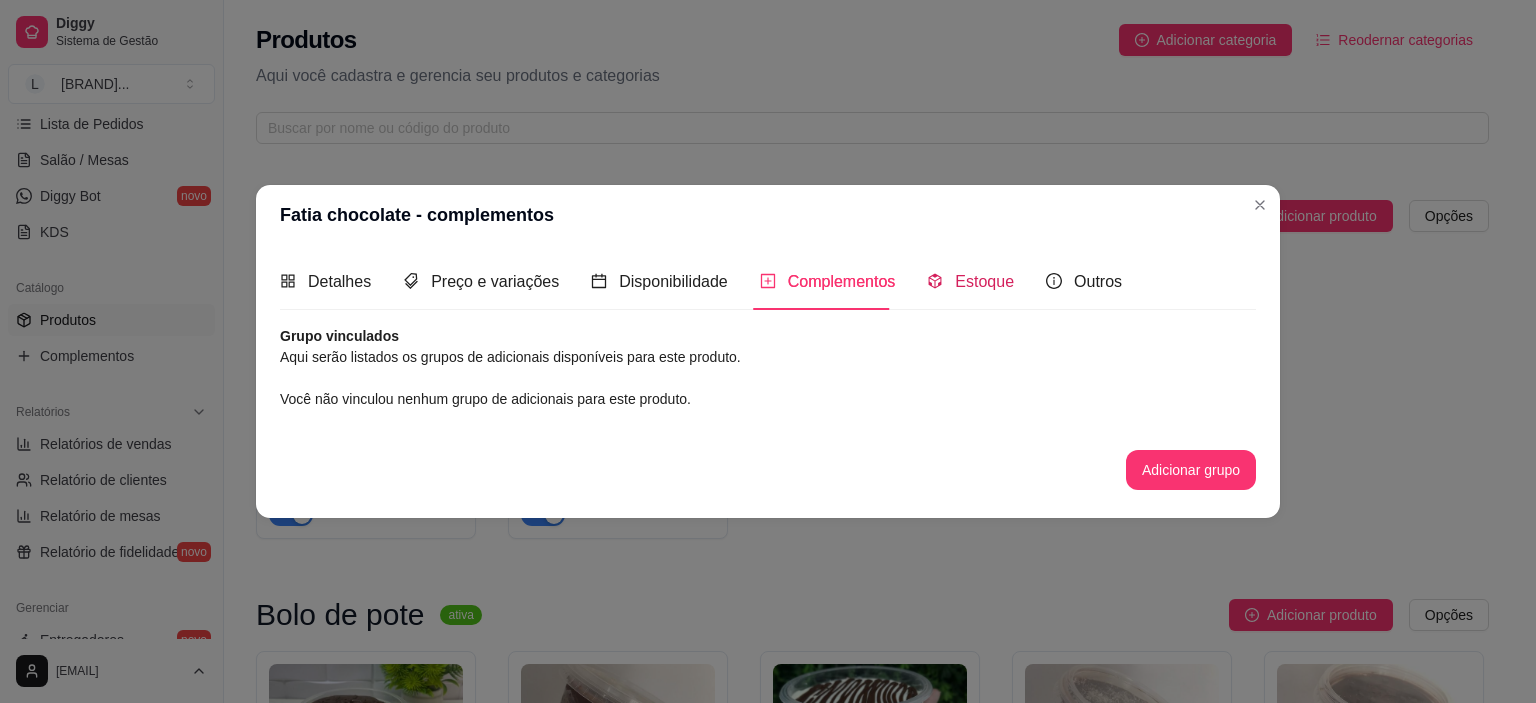 click on "Estoque" at bounding box center [984, 281] 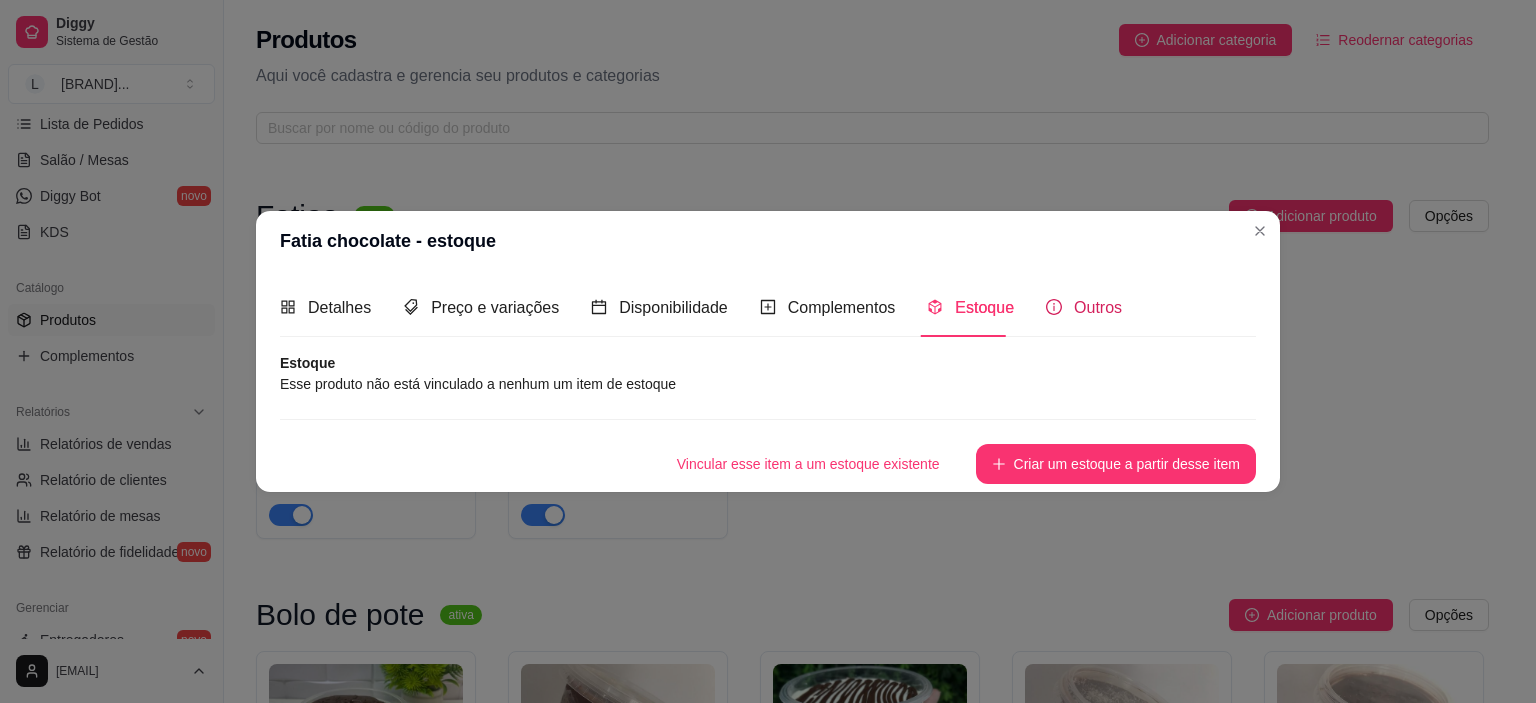 click on "Outros" at bounding box center (1084, 307) 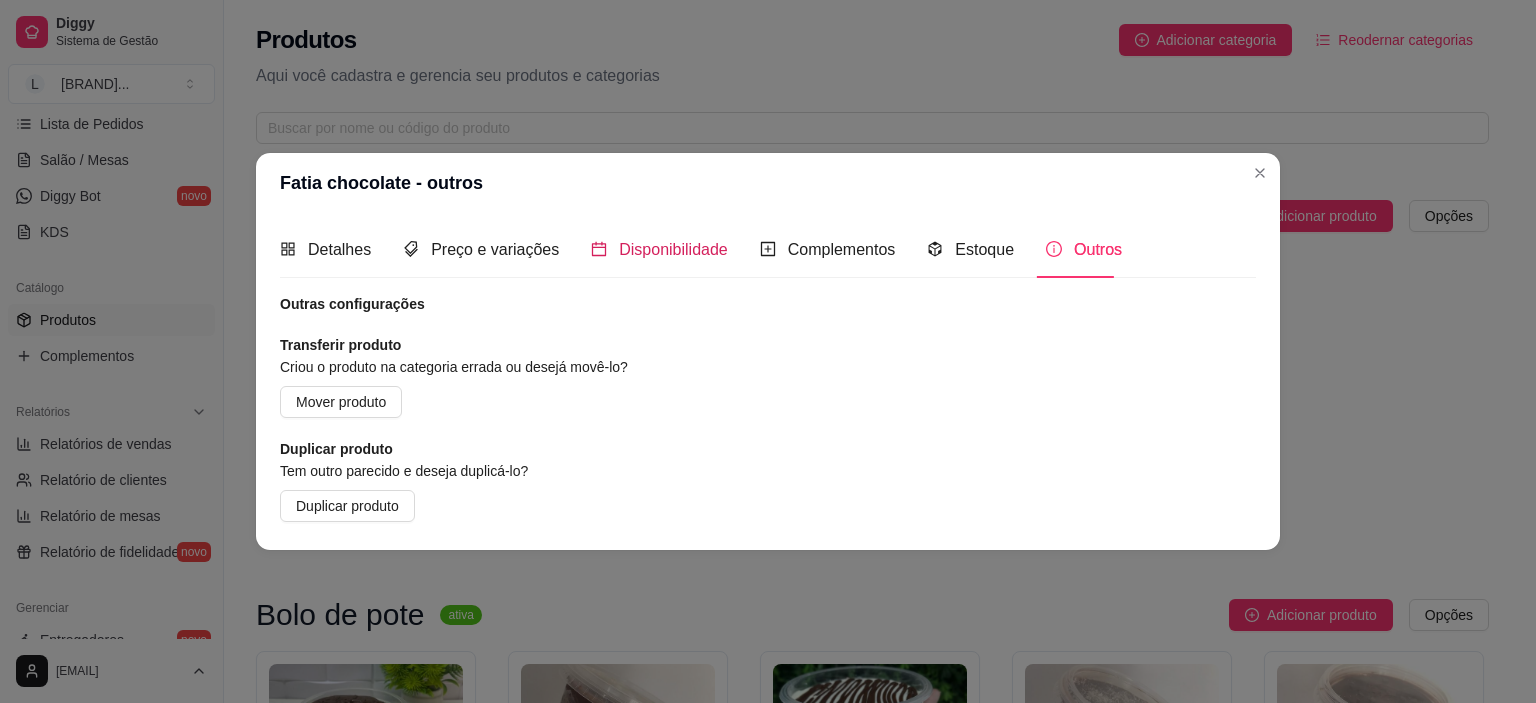 click on "Disponibilidade" at bounding box center (673, 249) 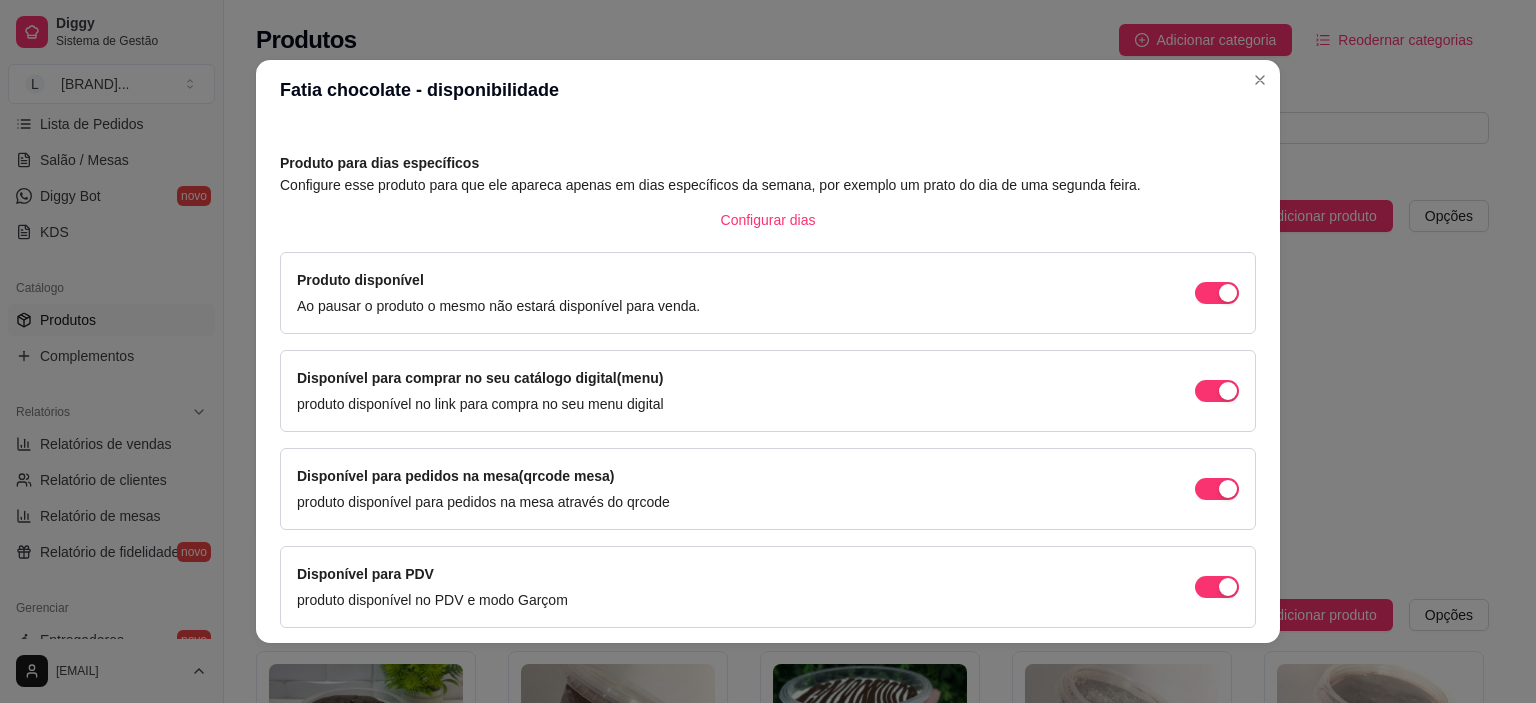 scroll, scrollTop: 0, scrollLeft: 0, axis: both 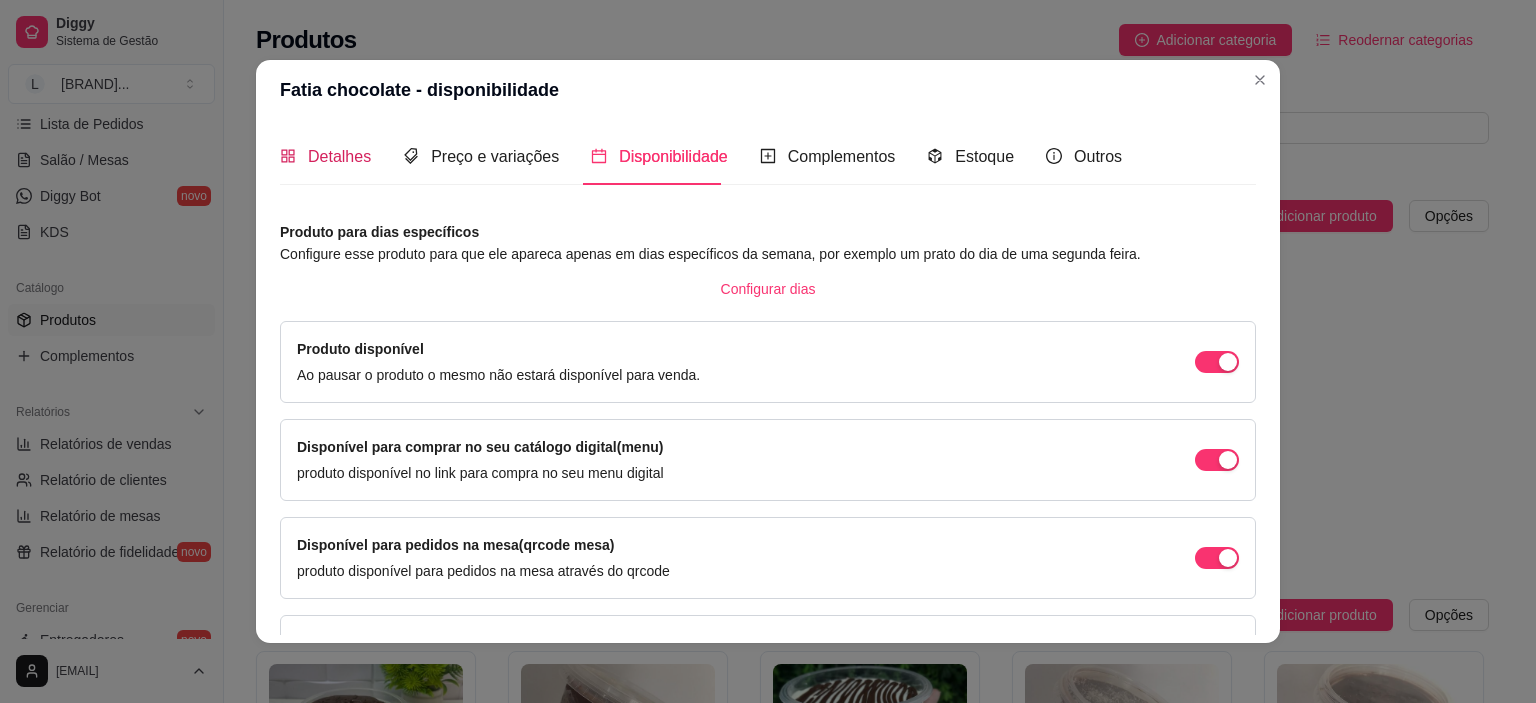 click on "Detalhes" at bounding box center [339, 156] 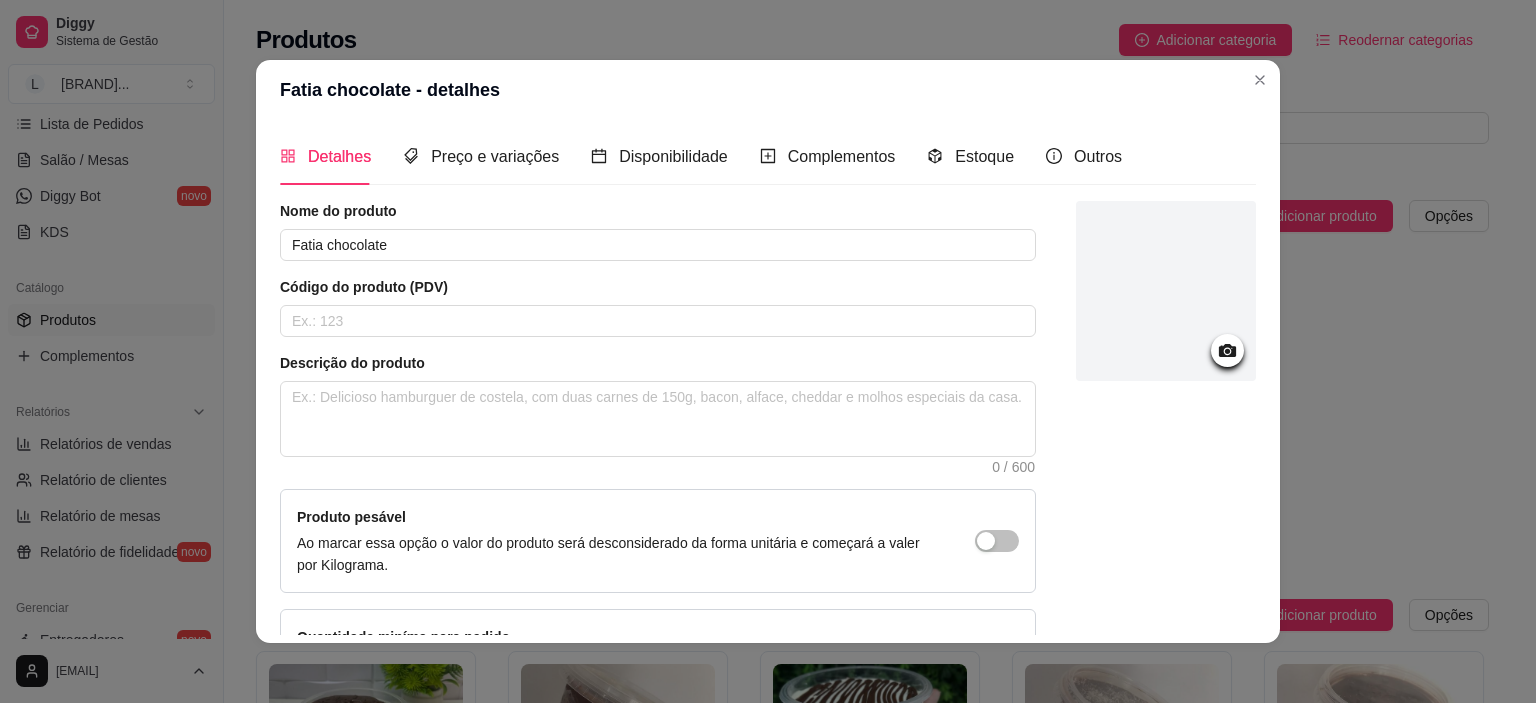 type 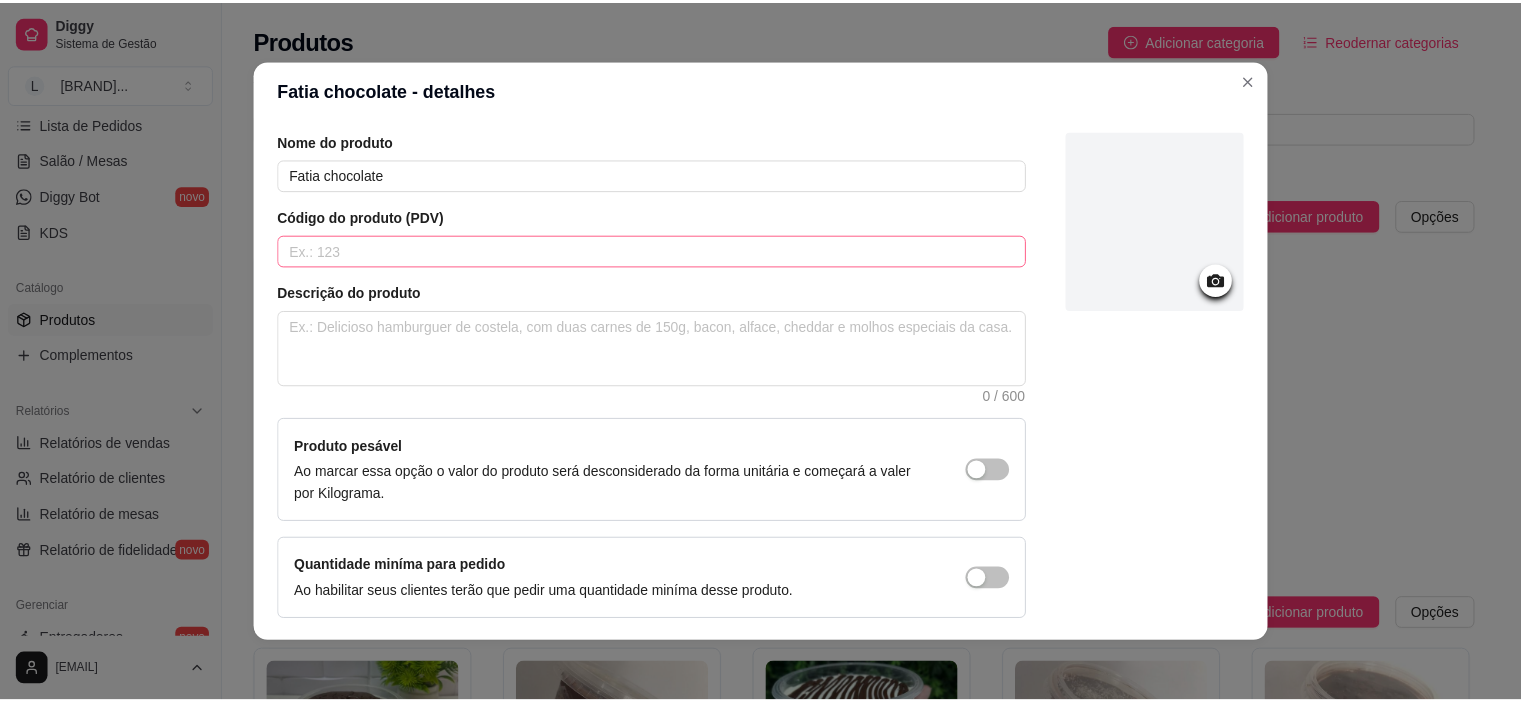 scroll, scrollTop: 142, scrollLeft: 0, axis: vertical 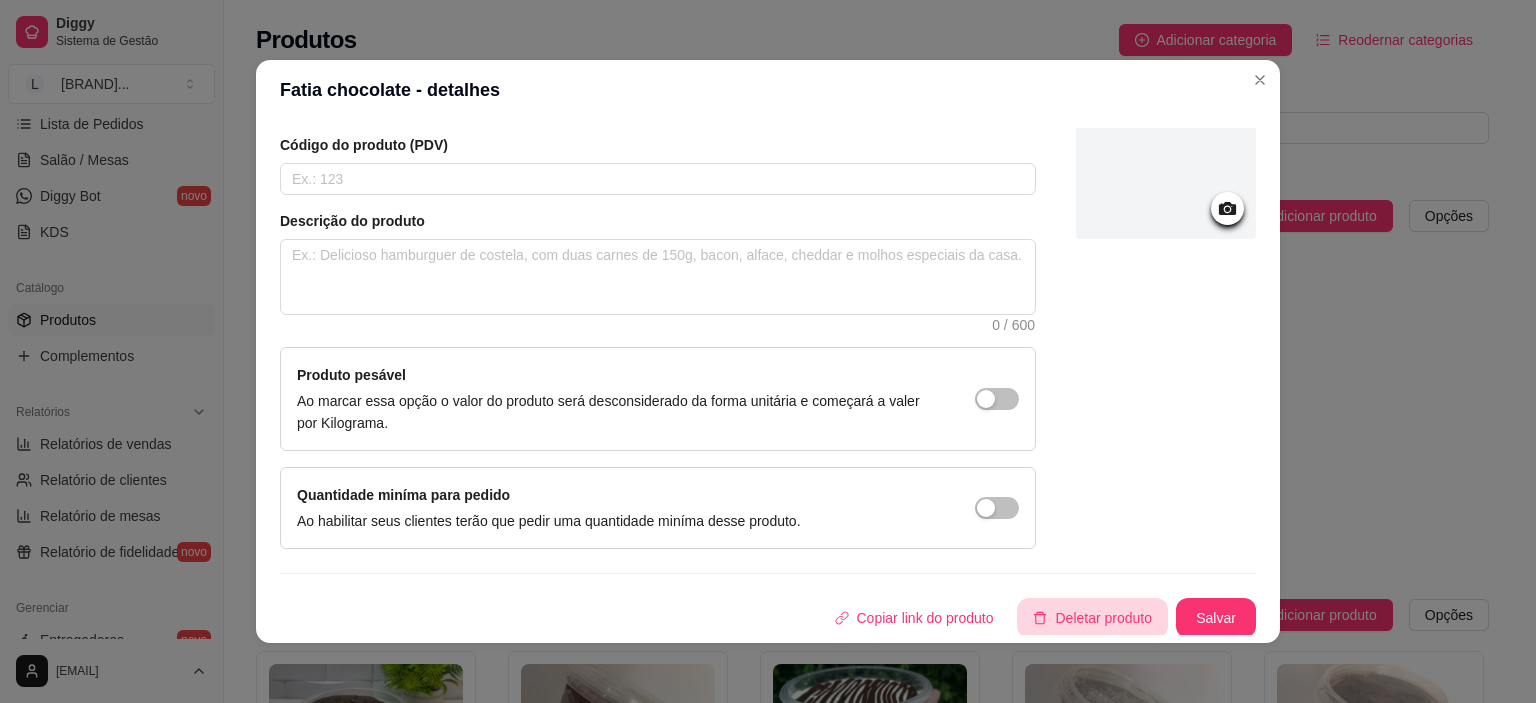 click on "Deletar produto" at bounding box center (1092, 618) 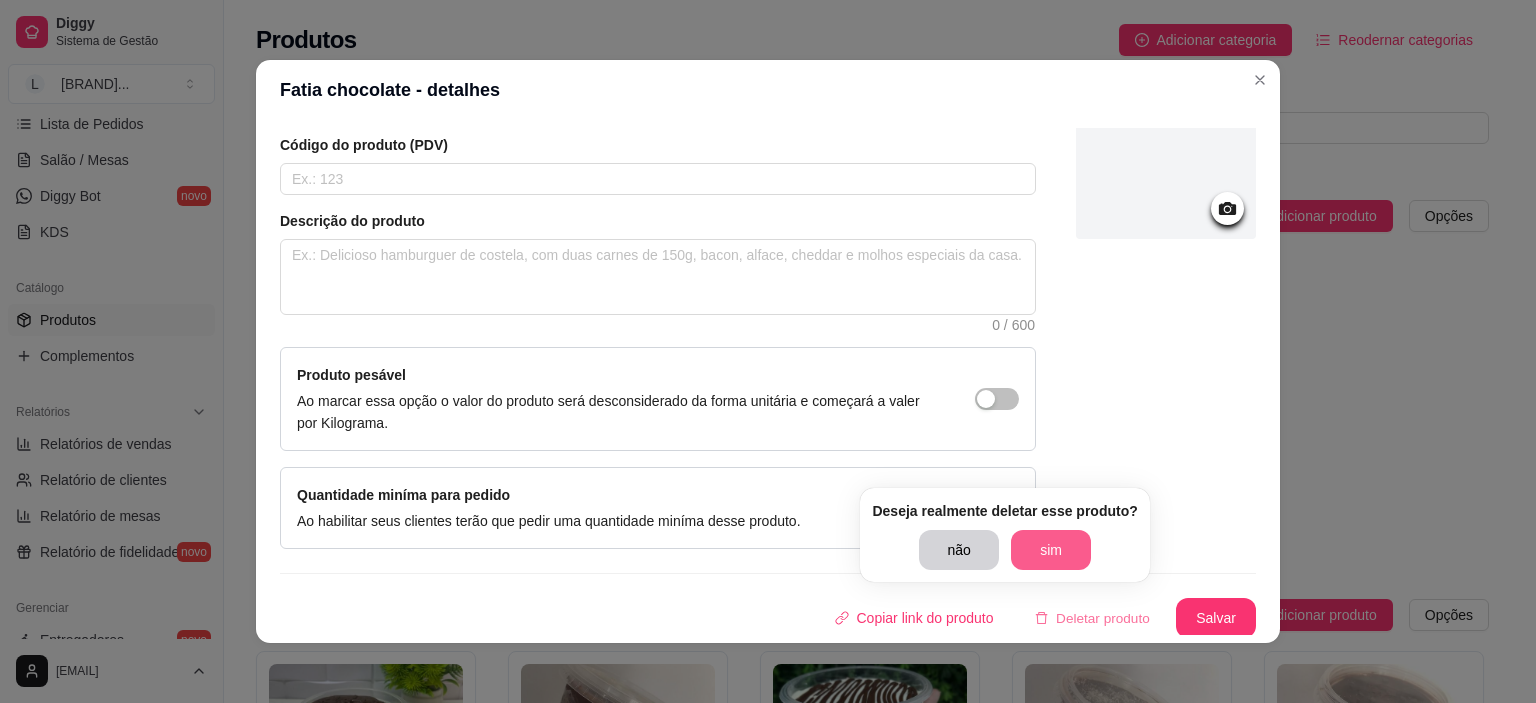 click on "sim" at bounding box center [1051, 550] 